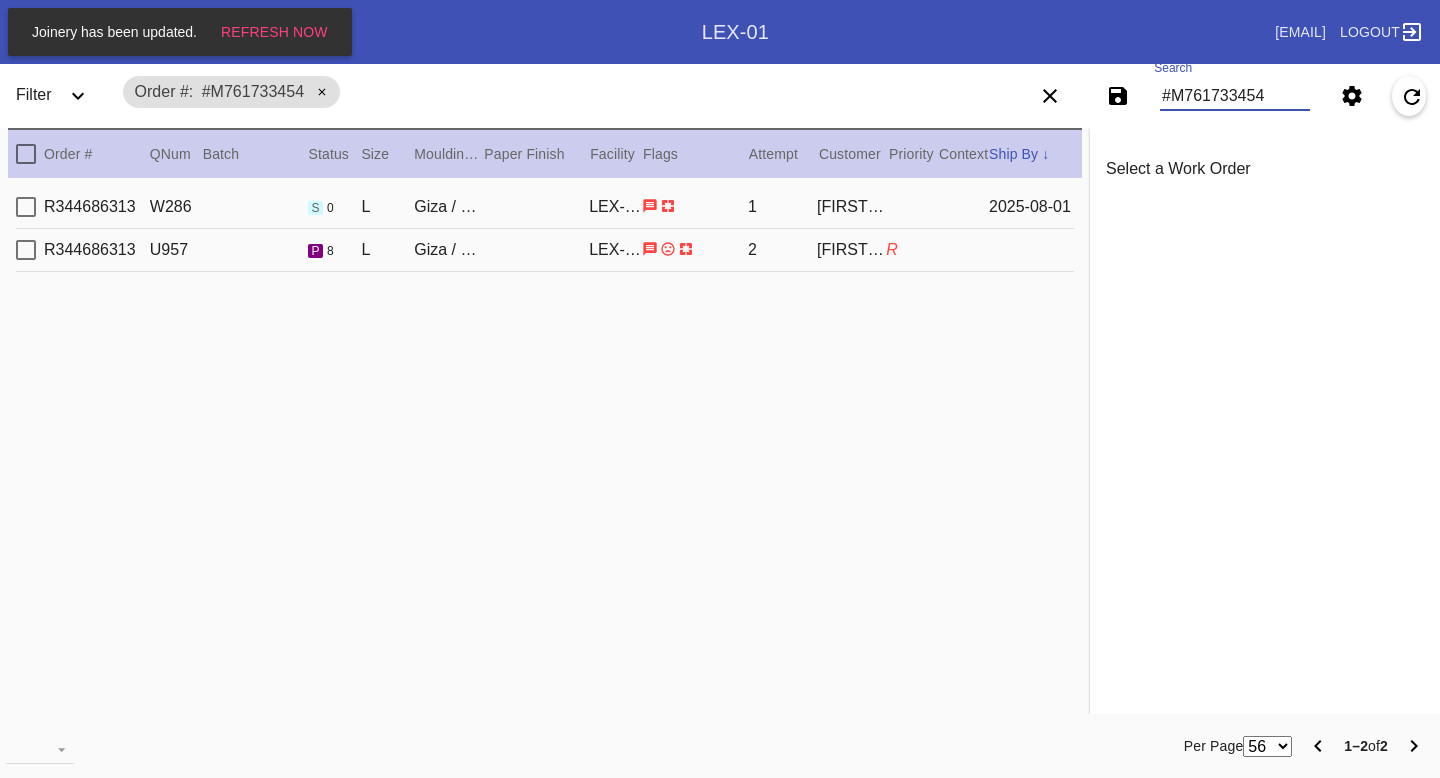 scroll, scrollTop: 0, scrollLeft: 0, axis: both 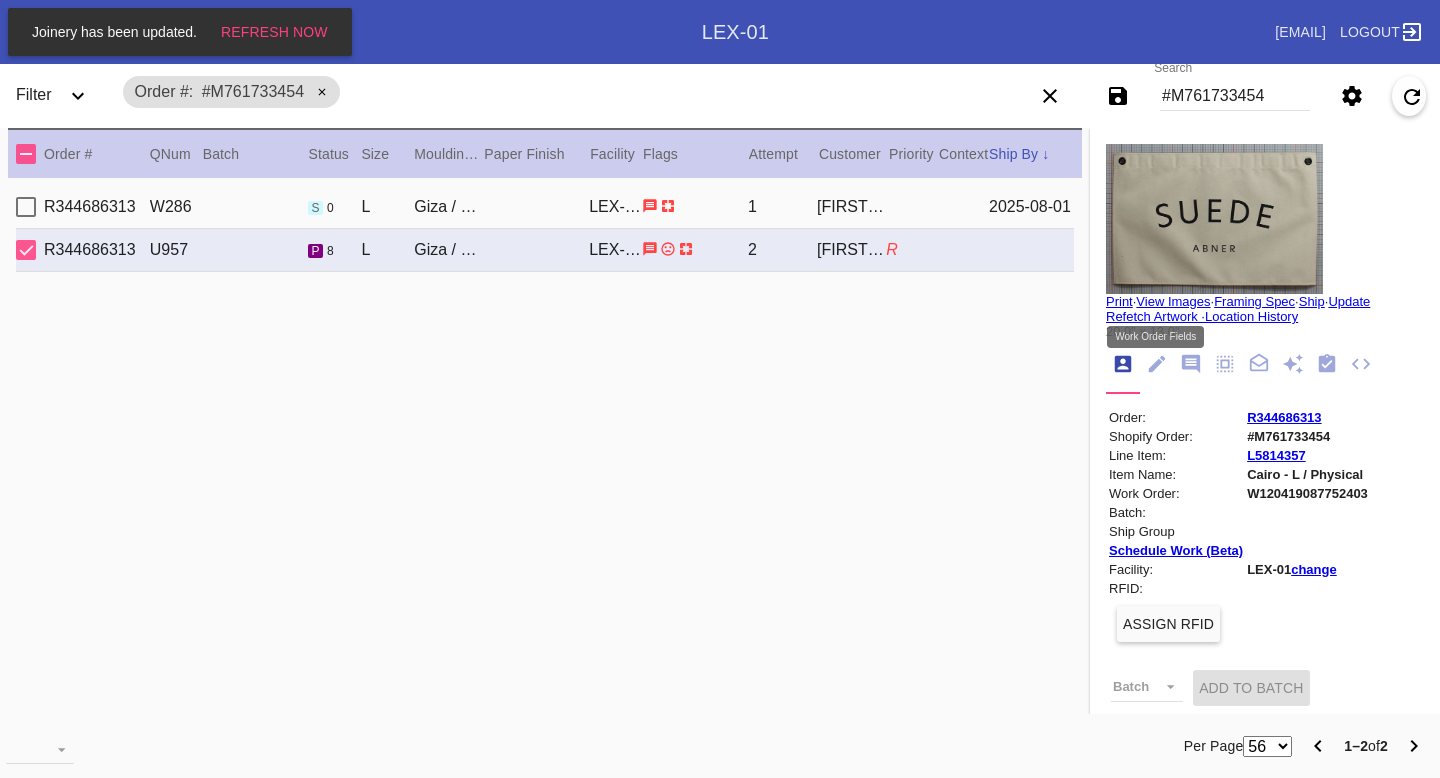 click 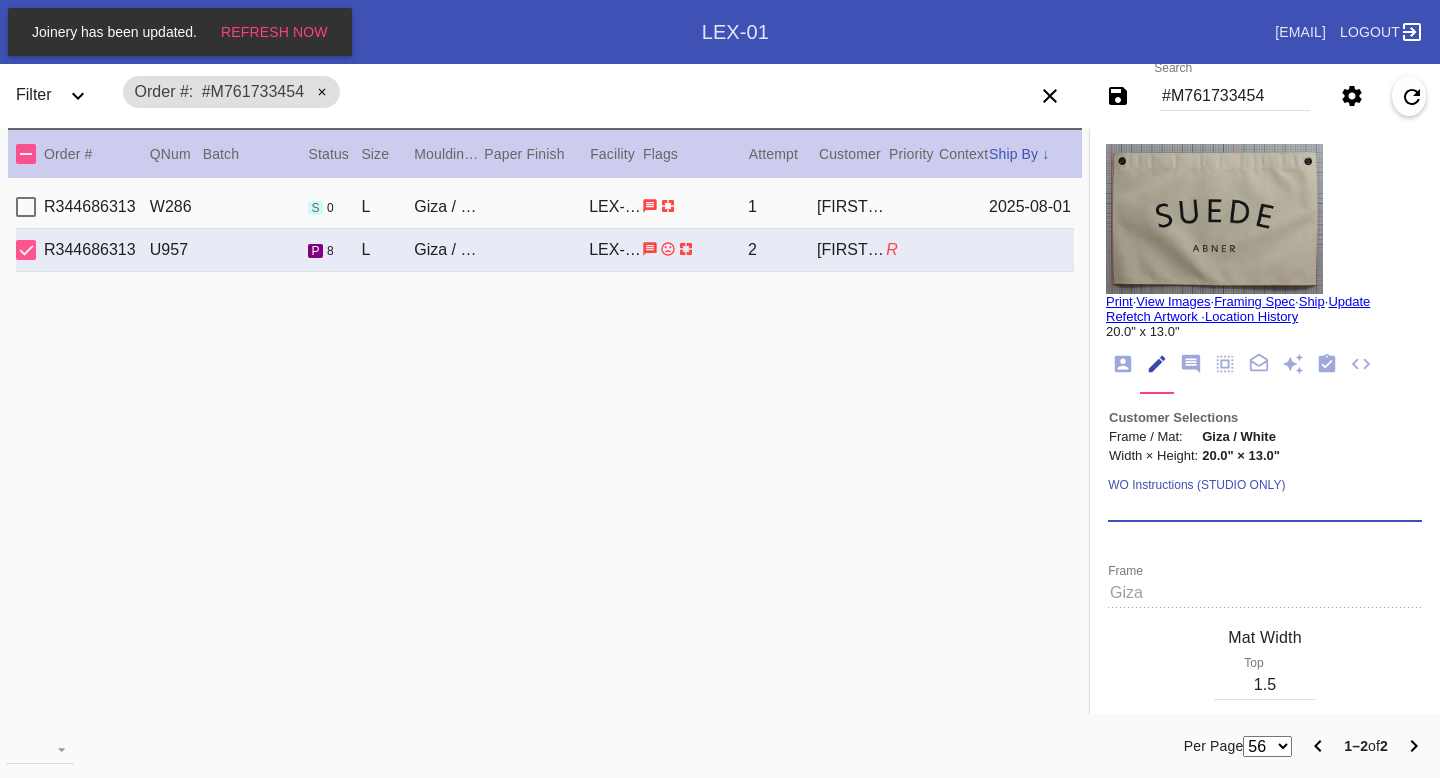 click on "WO Instructions (STUDIO ONLY)" at bounding box center [1265, 507] 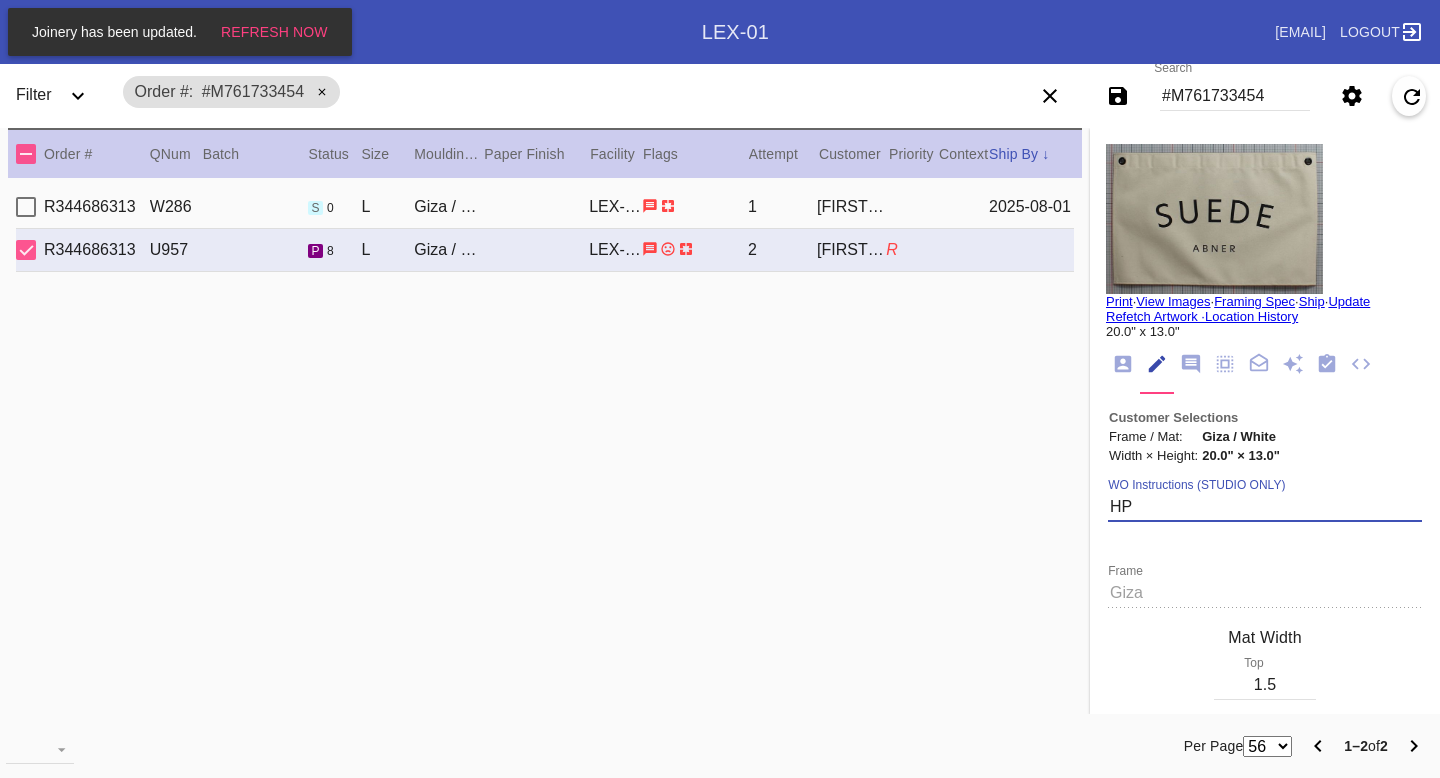type on "H" 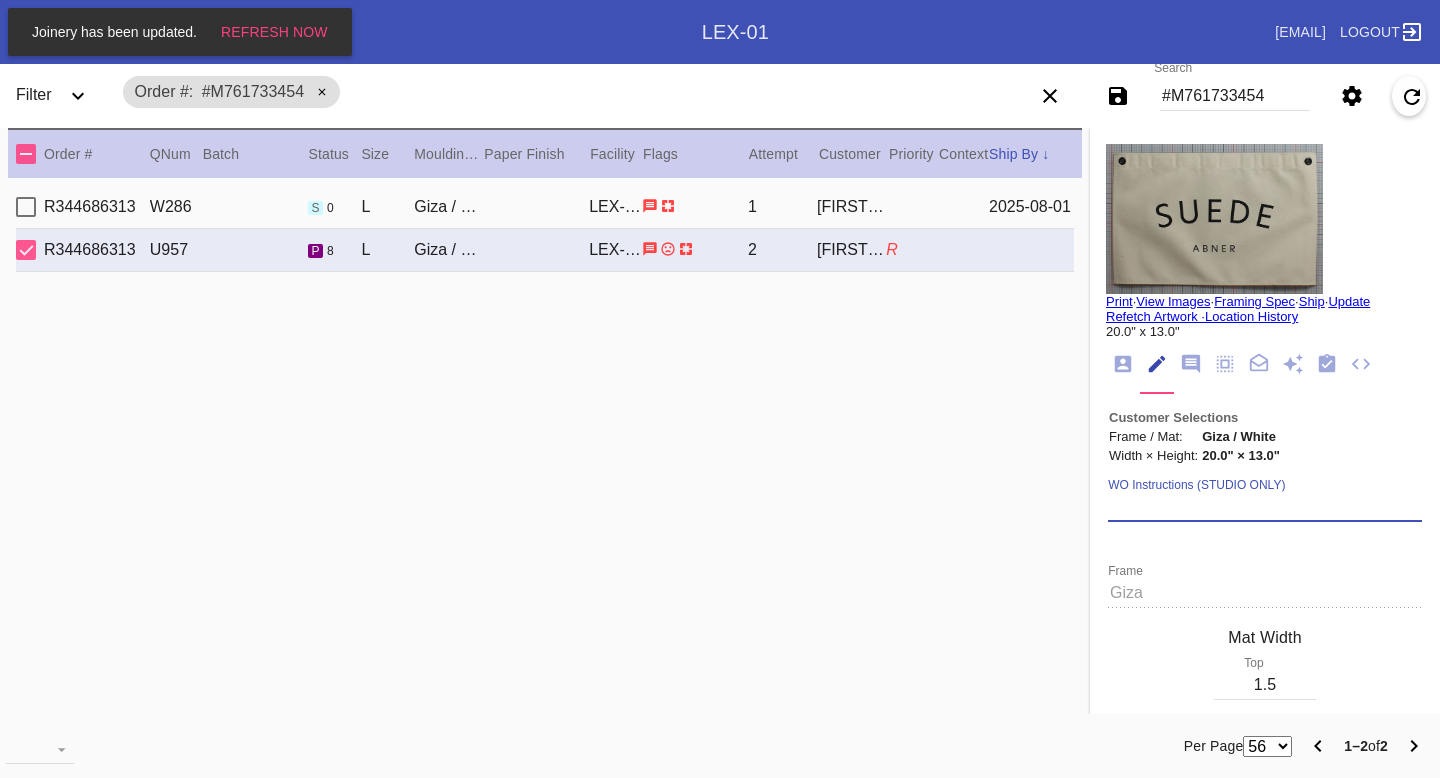 paste on "***HPO - [SPECIFICS ABOUT THE ORDER] - Must be approved by CA team to ship. ***" 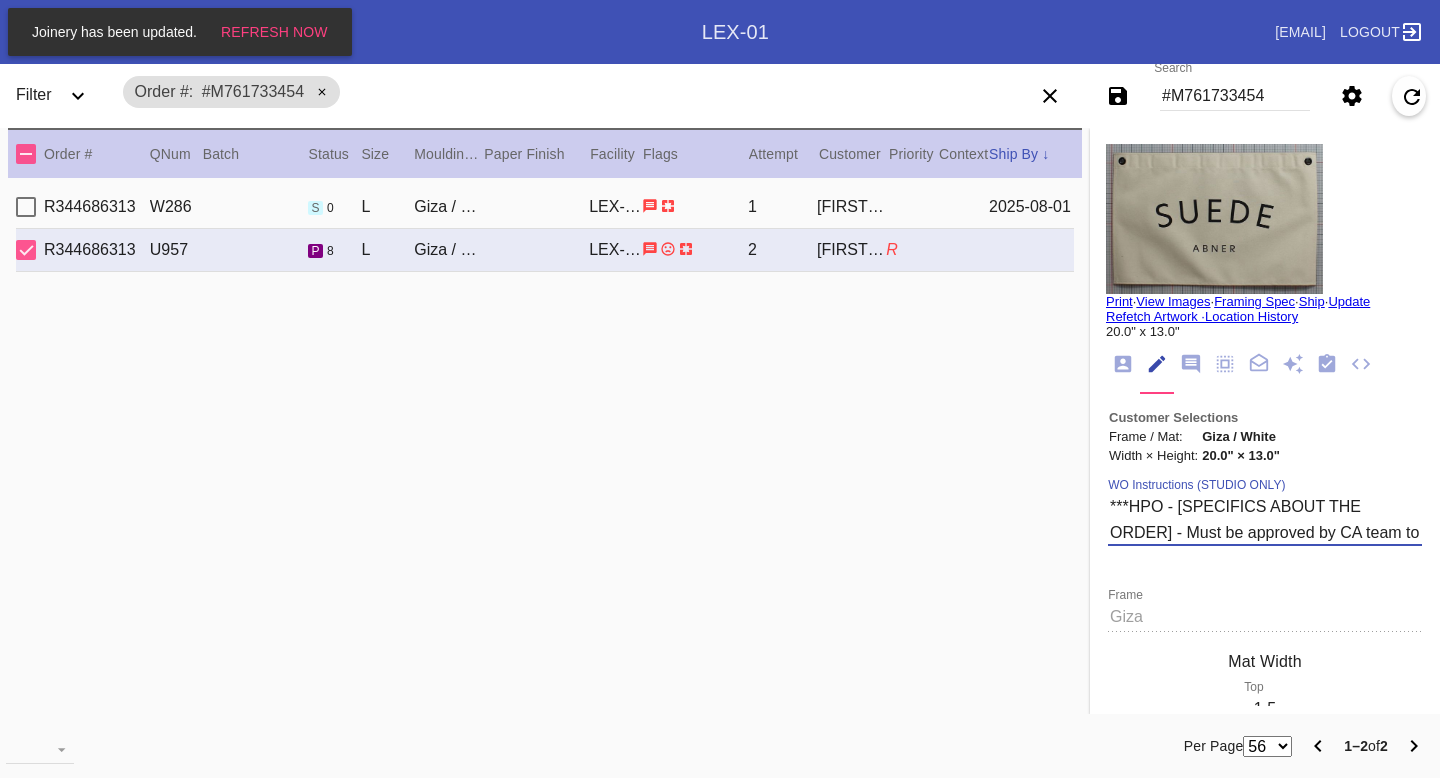 click on "***HPO - [SPECIFICS ABOUT THE ORDER] - Must be approved by CA team to ship. ***" at bounding box center (1265, 519) 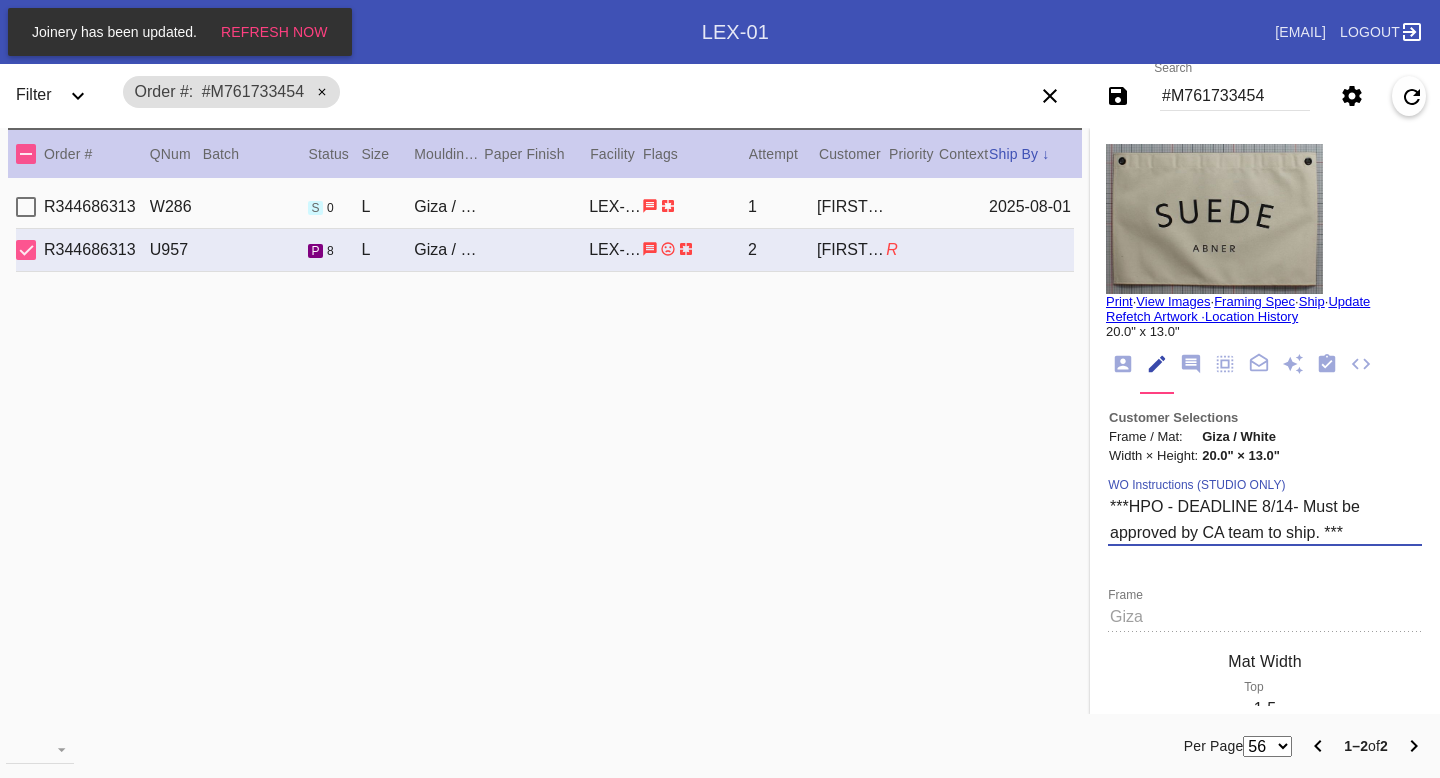 type on "***HPO - DEADLINE 8/14- Must be approved by CA team to ship. ***" 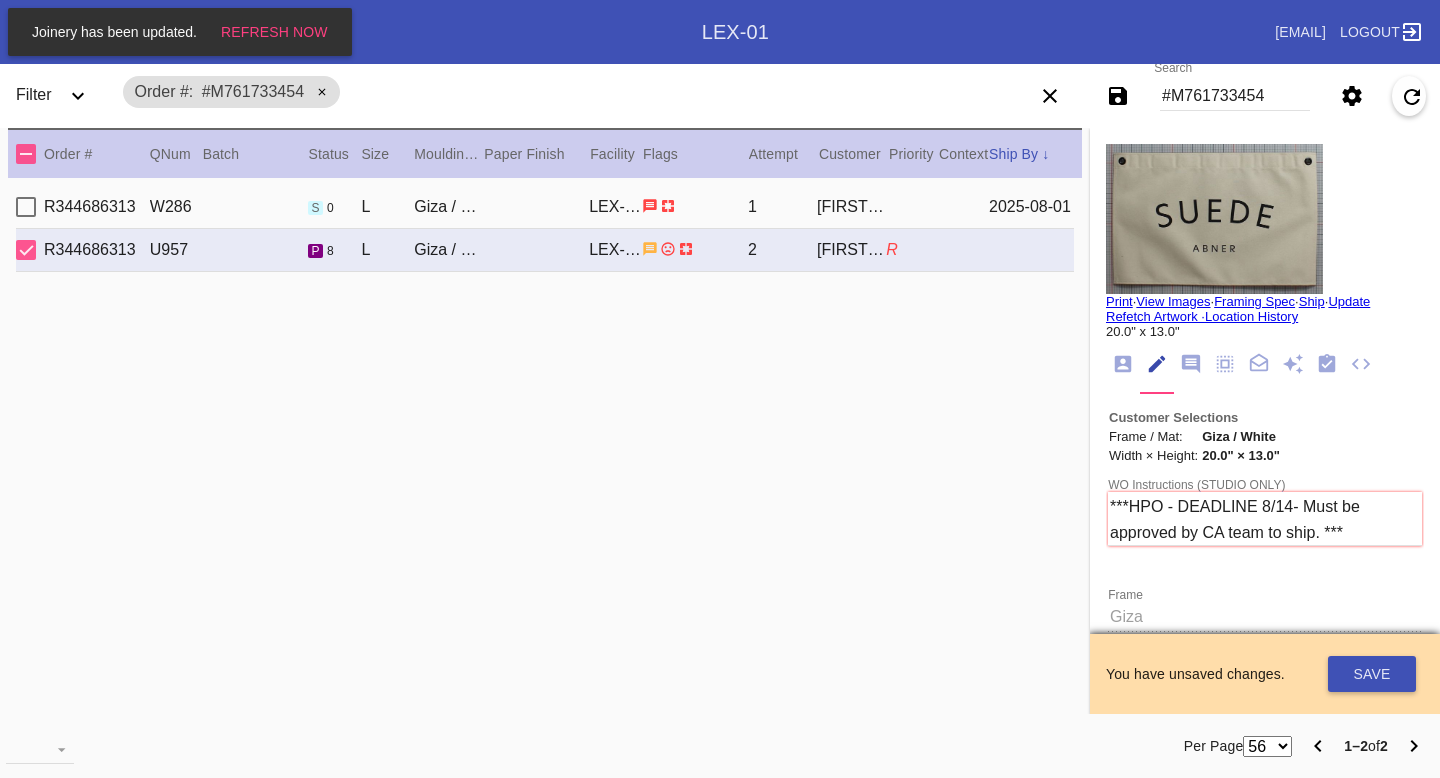 click on "WO Instructions (STUDIO ONLY) ***HPO - DEADLINE 8/14- Must be approved by CA team to ship. *** Frame Mat Width Top 1.5 Left 1.5 Right 1.5 1.5 Bottom Accent Mat Acrylic - ACRY01 Black with Black Core, novacore - 5089 Black - BL42 Black - Linen - 5560 Black Oversized - BLOV-1 Blue Floral Mat - FL01 Blue - Linen - 11-076 Blush - BW9571C Bottle Blue - BW334 Brazilian White, novacore - E4346 Brulée - E4770 Burgundy - BW038 Burgundy Mini Stripe - MSBG Burgundy Mini Stripe - Horizontal - MSBG-H Burgundy Mini Stripe Horizontal - Oversized - MSBG-OS-H Burgundy Mini Stripe - Oversized - MSBG-OS Cake - E4203 Camel - Linen - 5561 Canvas - CV62 Chai - 11-080 Chocolate - 11-065 Cool Gray - BW802 Cool White - 8 Ply - 229502 Corner Garden Landscape - KV02-L Cream - Linen - 5632 Dark Green - E4804P Dark Olive - 11-071 Denim - 11-074 Designer's Choice Mat - DC52 Digital White - BW8701 Digital White Oversized - BW8701O Dove White - BW222 Dove White Oversized - BW222O Dusty Blue - 11-073 Fabric White - SRM3567 Fern - 11-063 HPO" at bounding box center [1265, 1377] 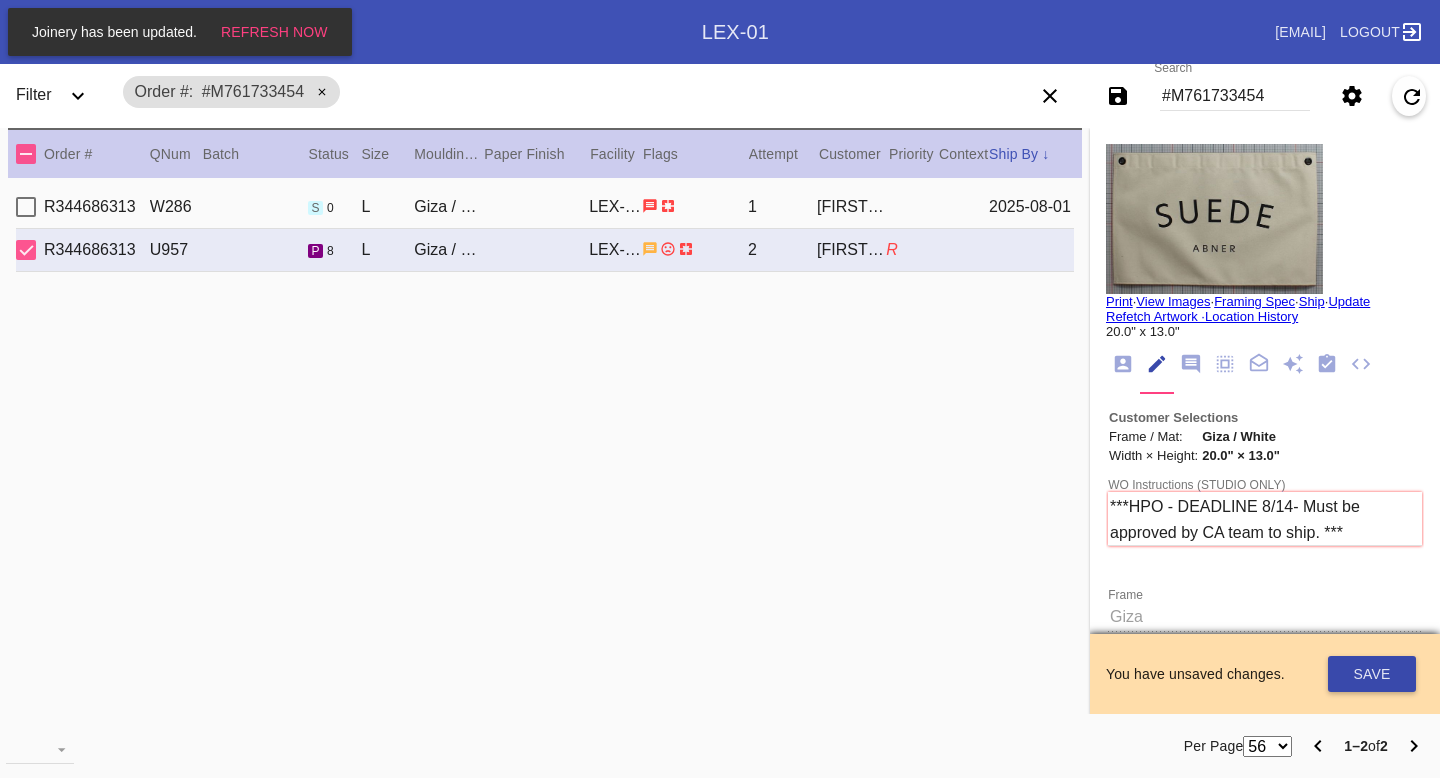 click on "Save" at bounding box center (1372, 674) 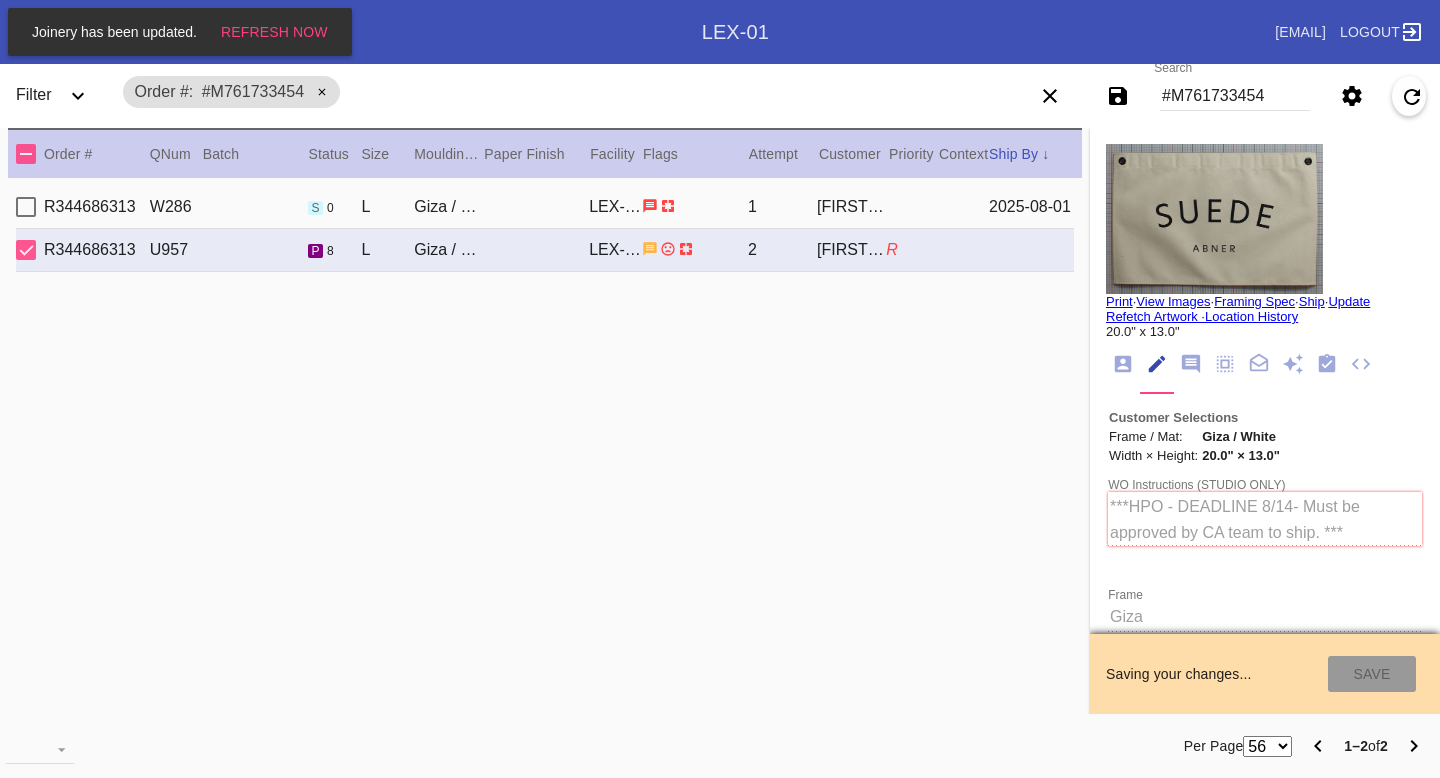 type on "7/27/2025" 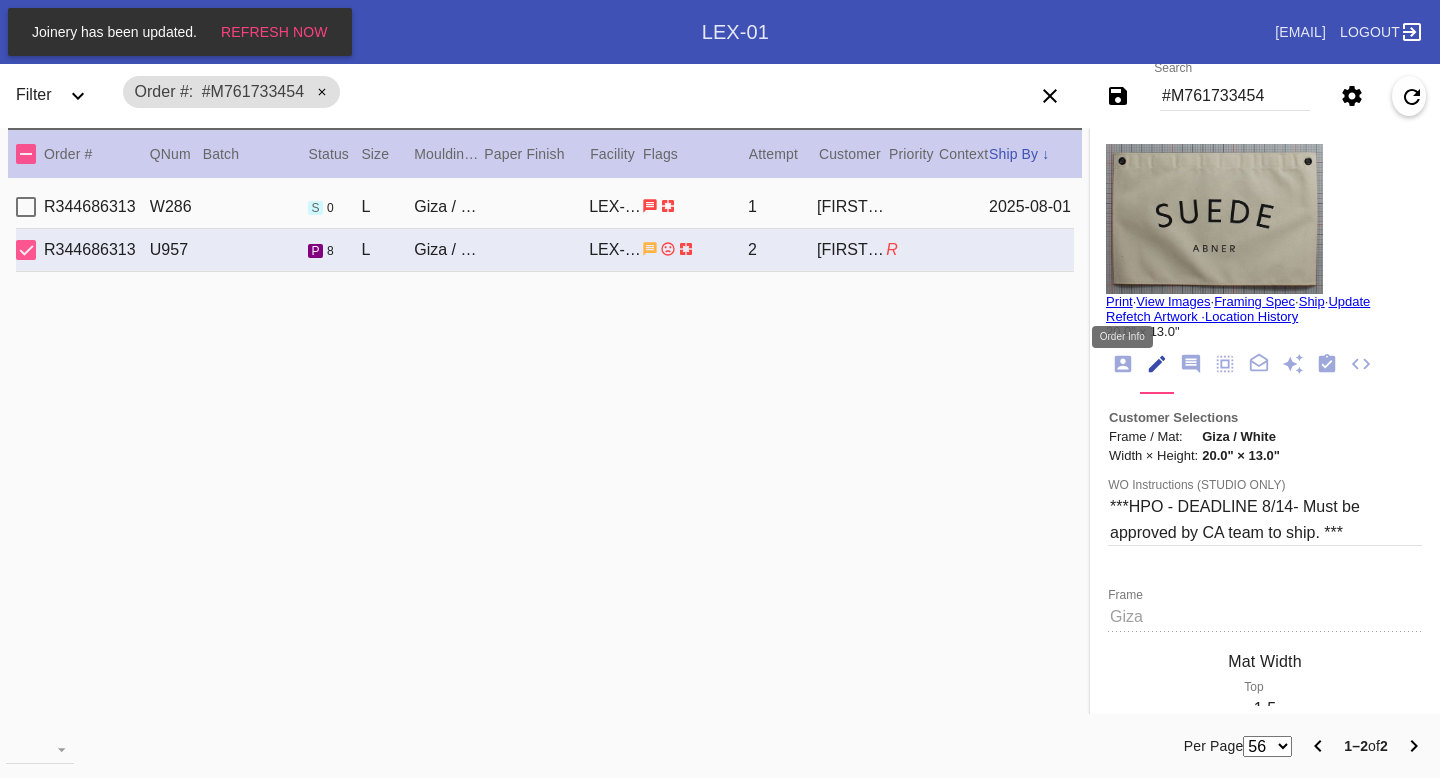 click 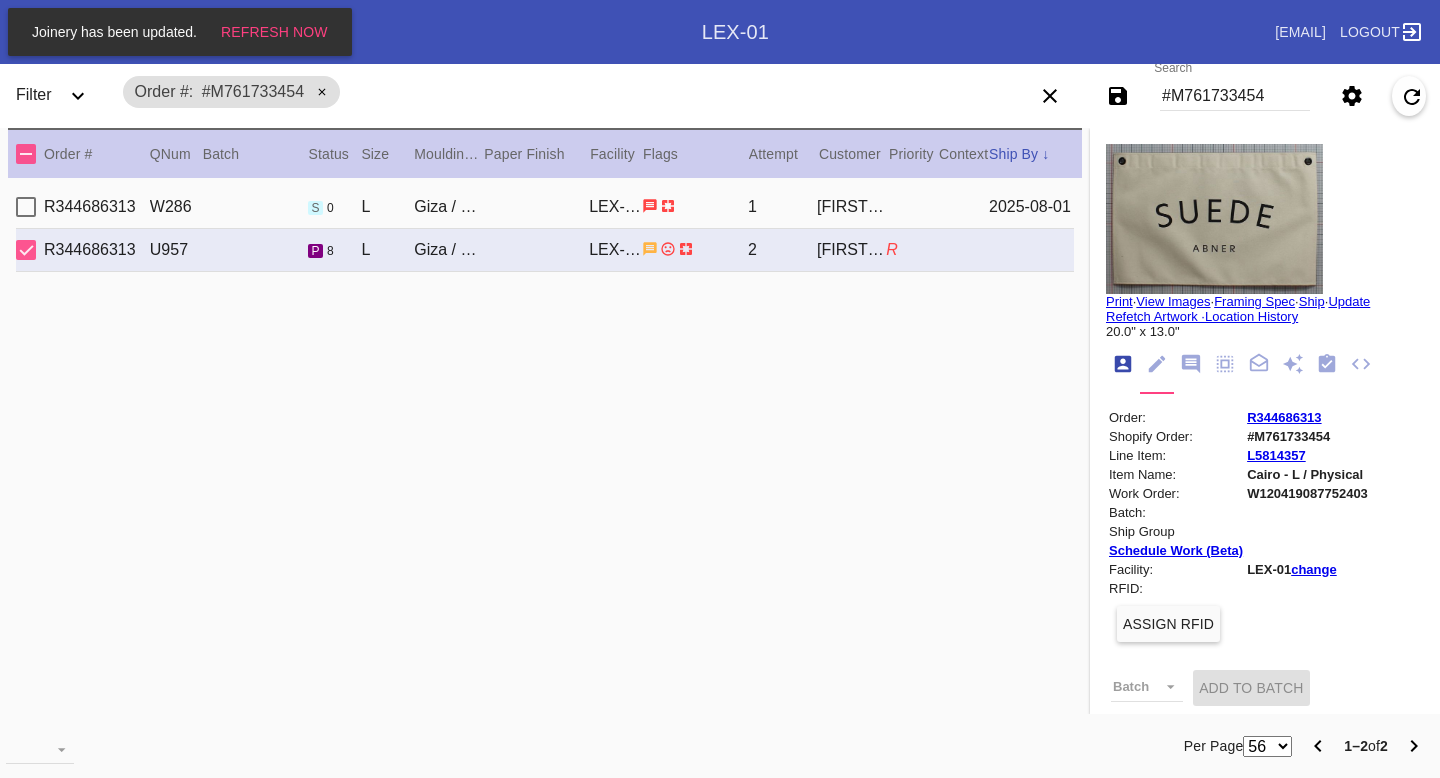 scroll, scrollTop: 24, scrollLeft: 0, axis: vertical 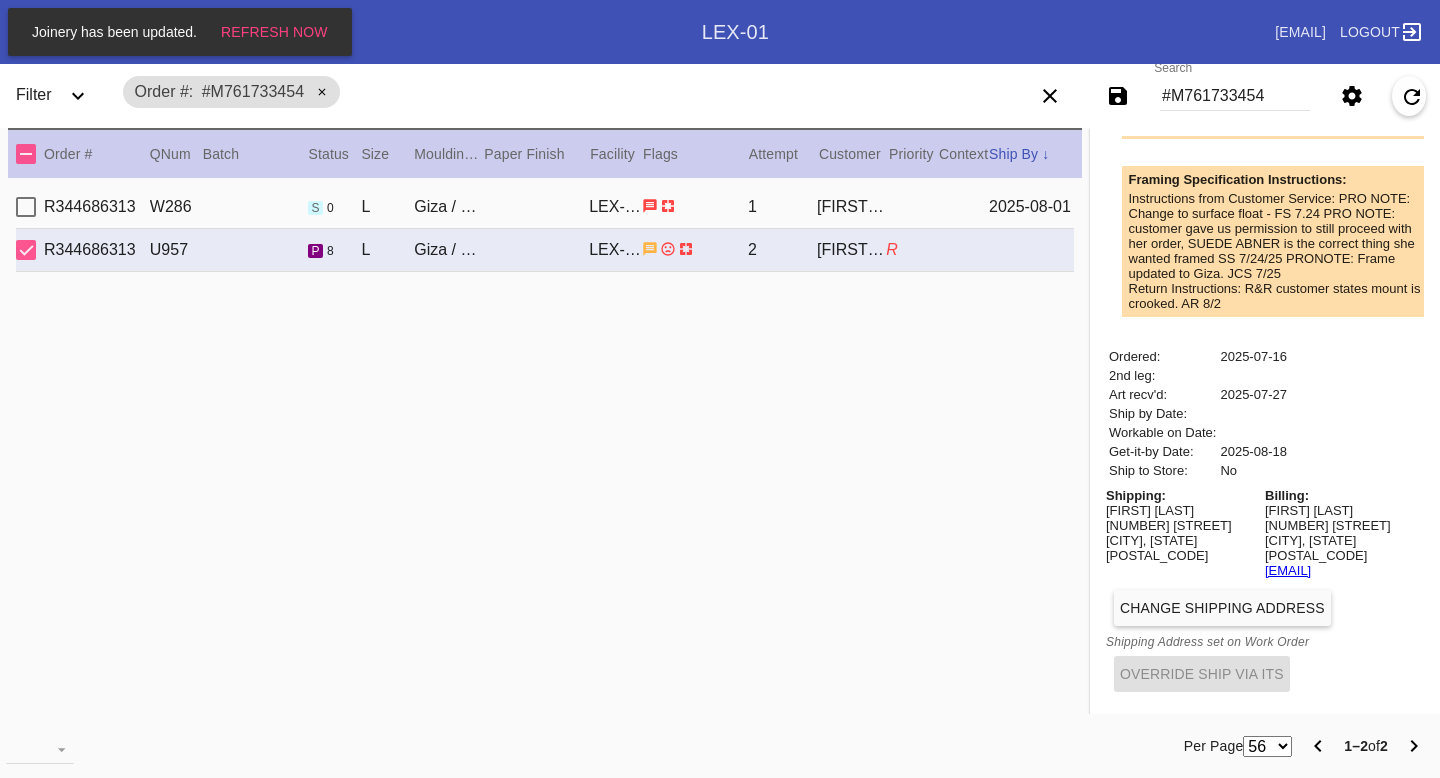 click on "Change Shipping Address" at bounding box center [1222, 608] 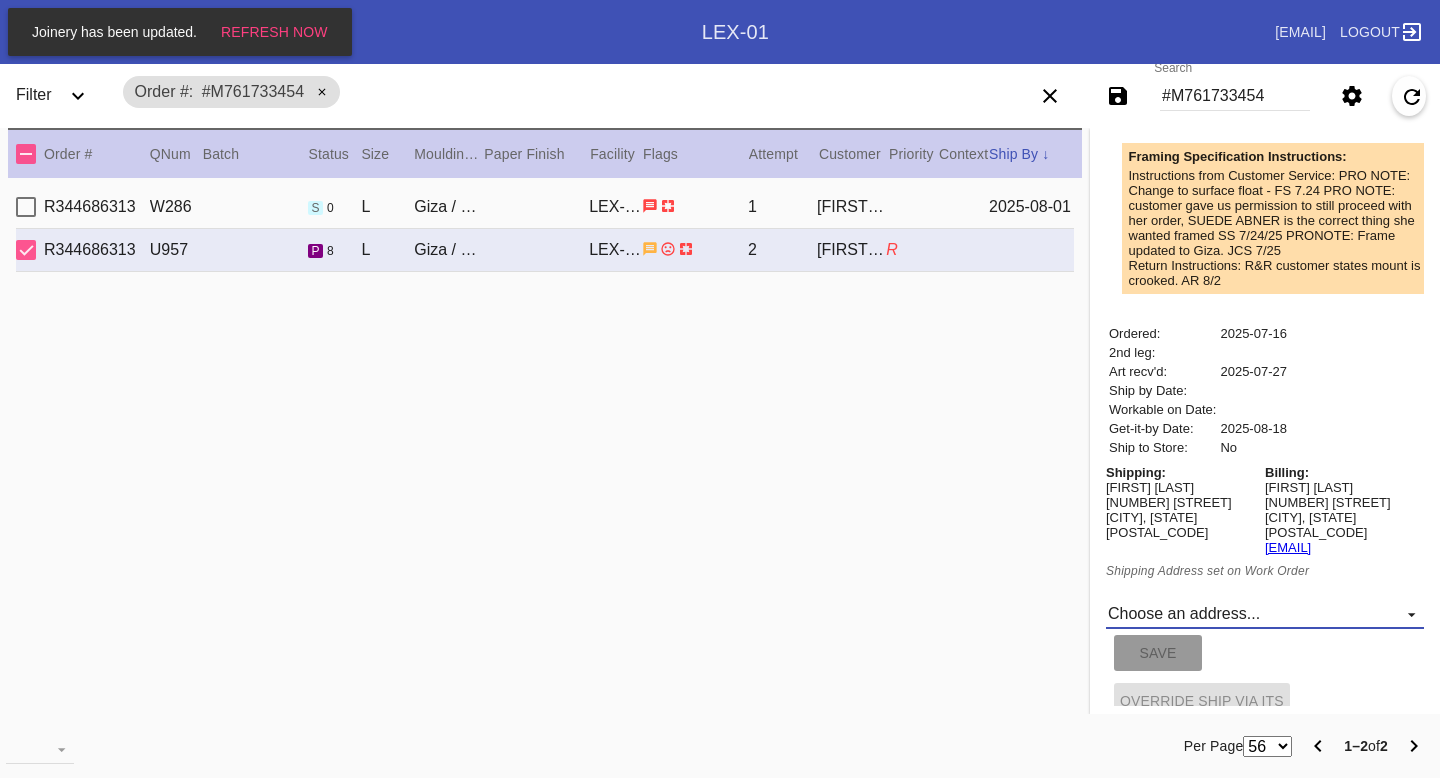 click on "Choose an address... New address..." at bounding box center [1265, 614] 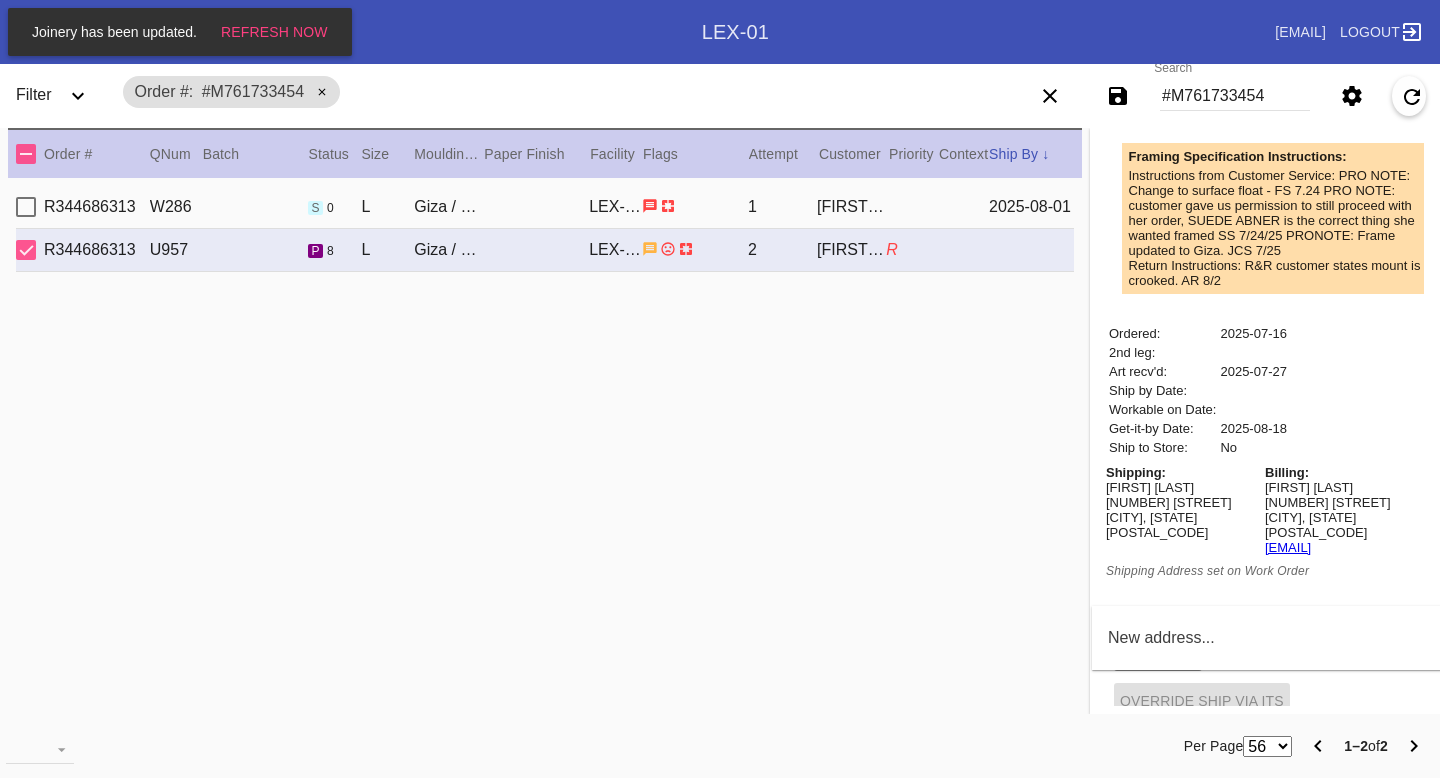 click on "New address..." at bounding box center (1161, 638) 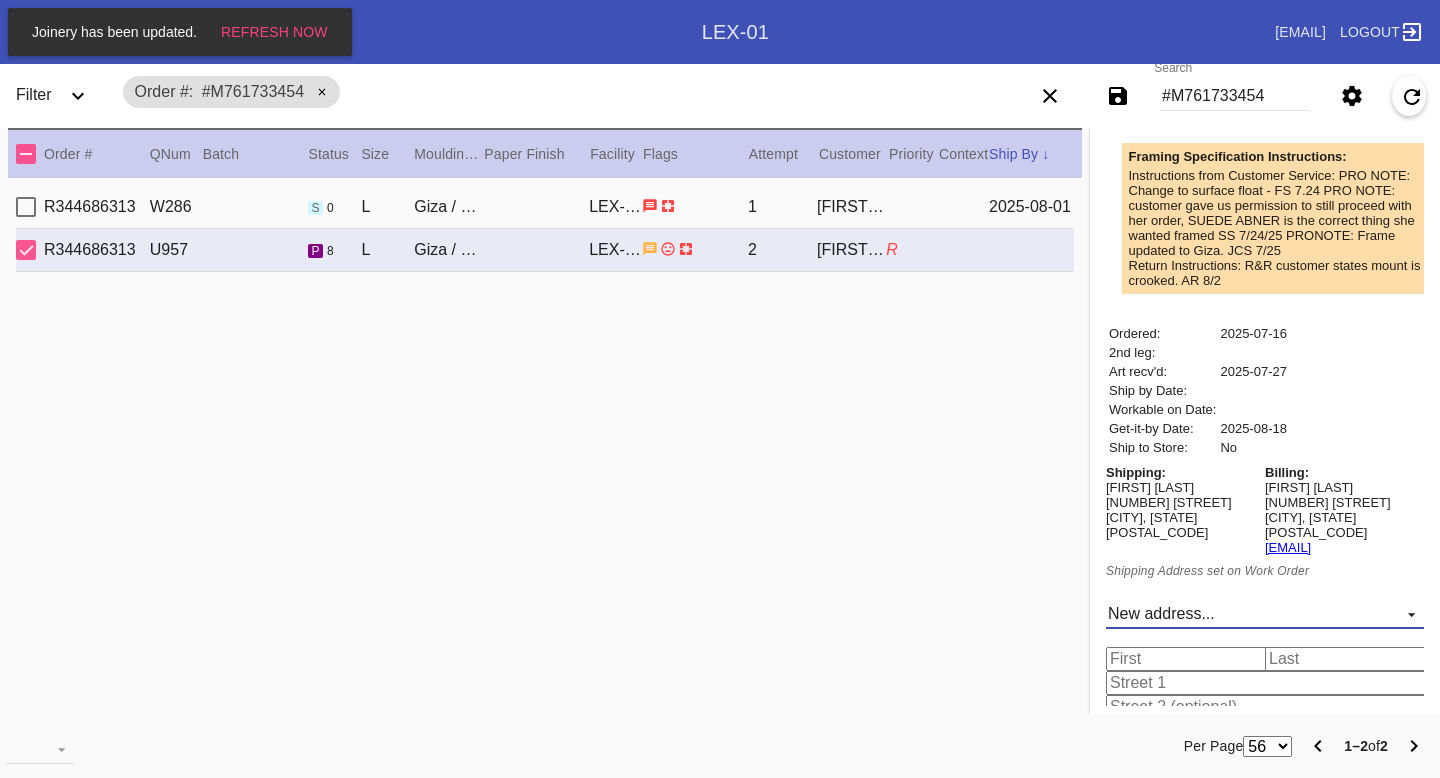 scroll, scrollTop: 911, scrollLeft: 0, axis: vertical 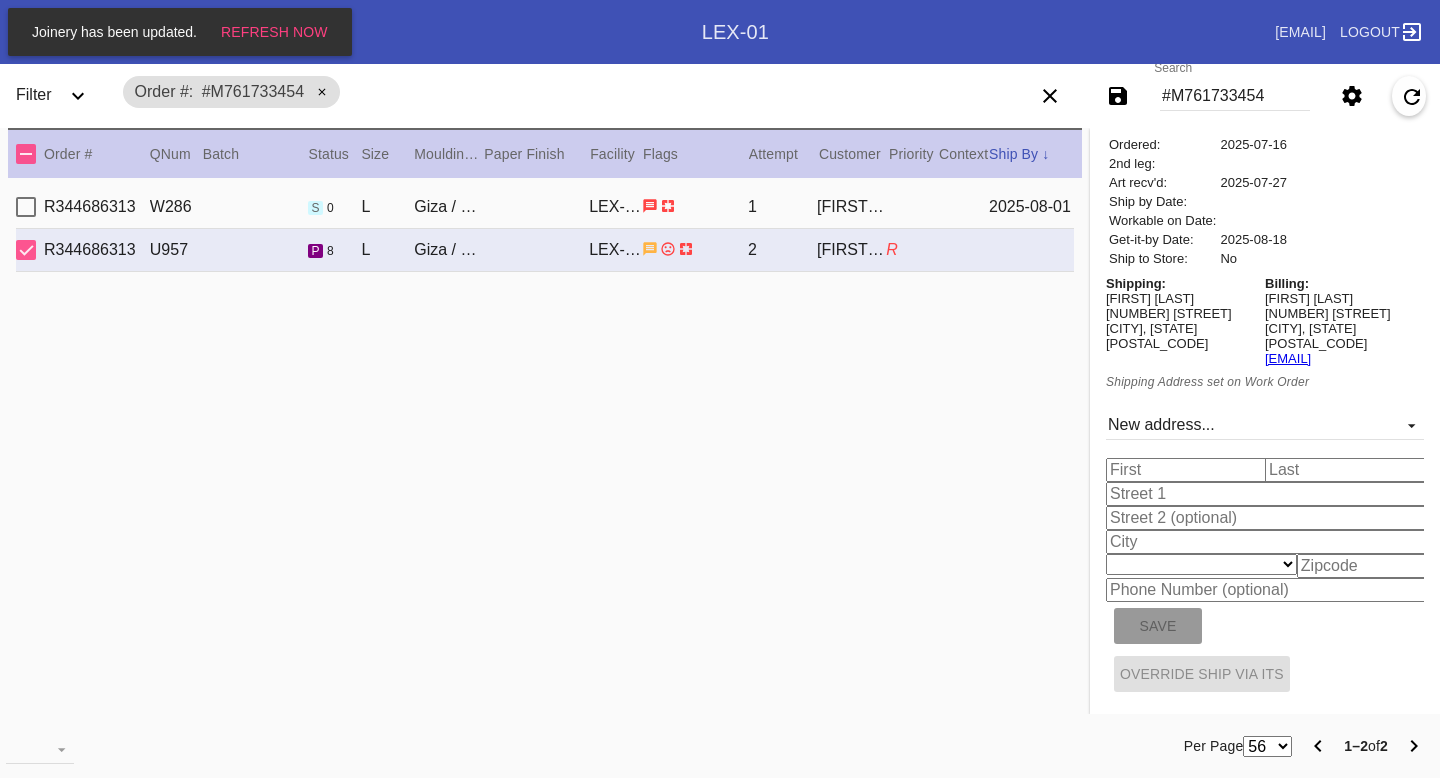click at bounding box center [1189, 470] 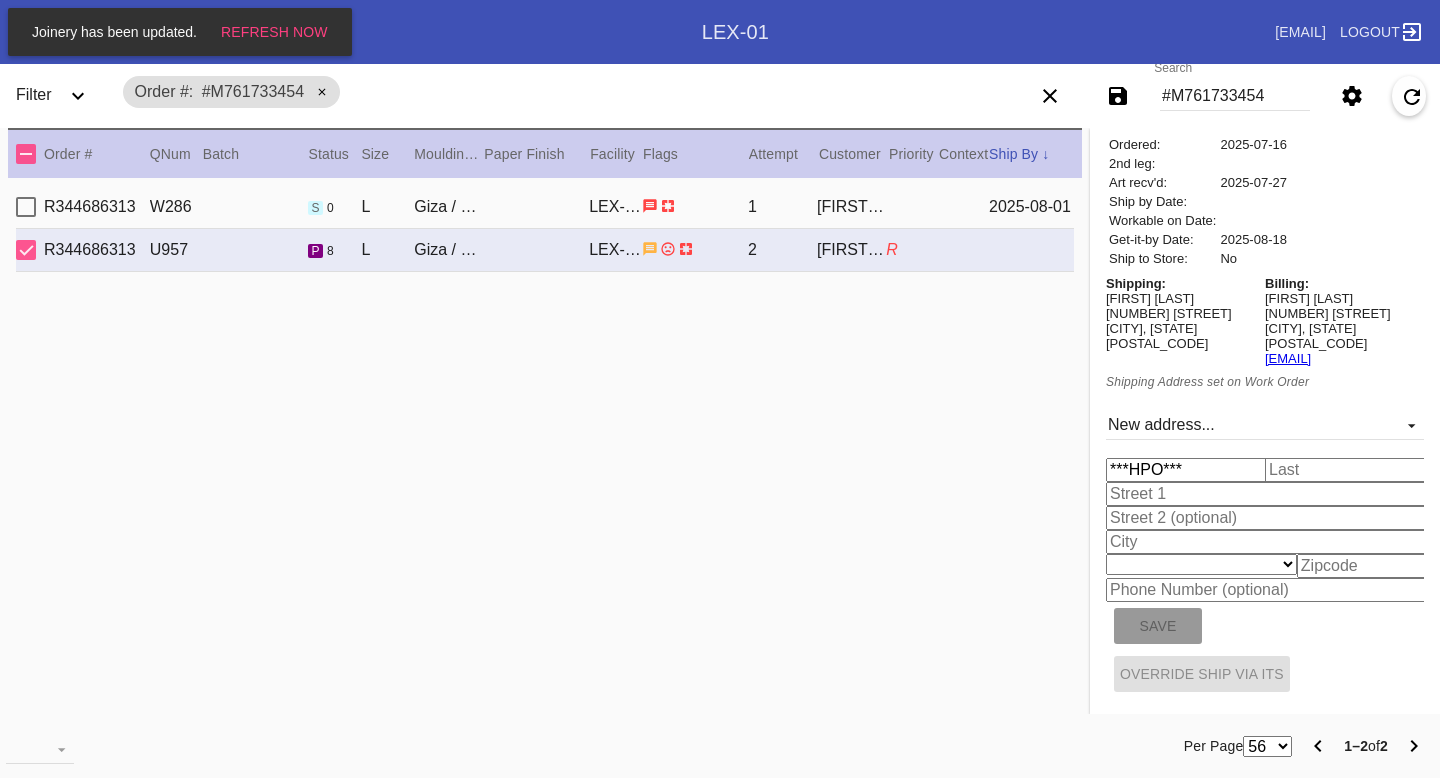 type on "DO NOT SHIP" 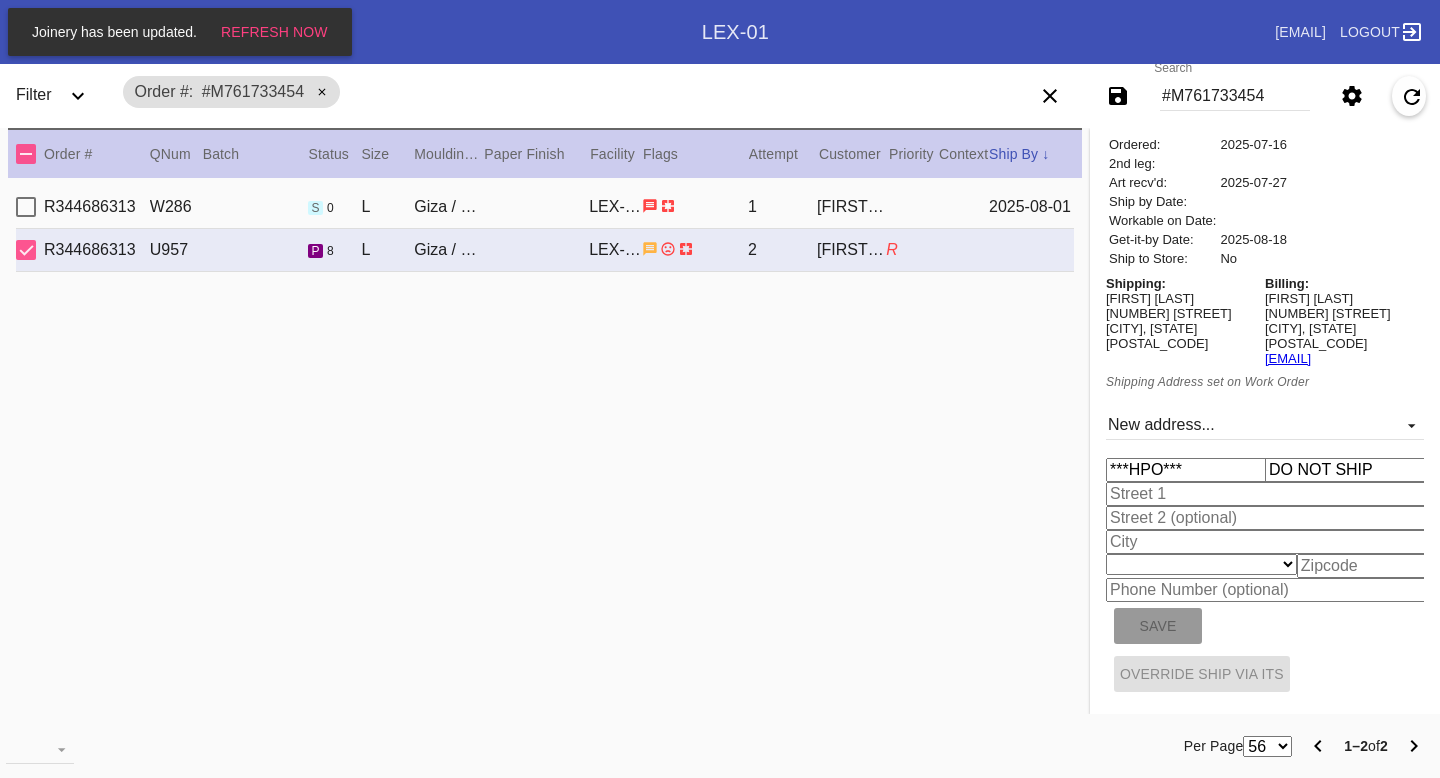 type on "DO NOT SHIP" 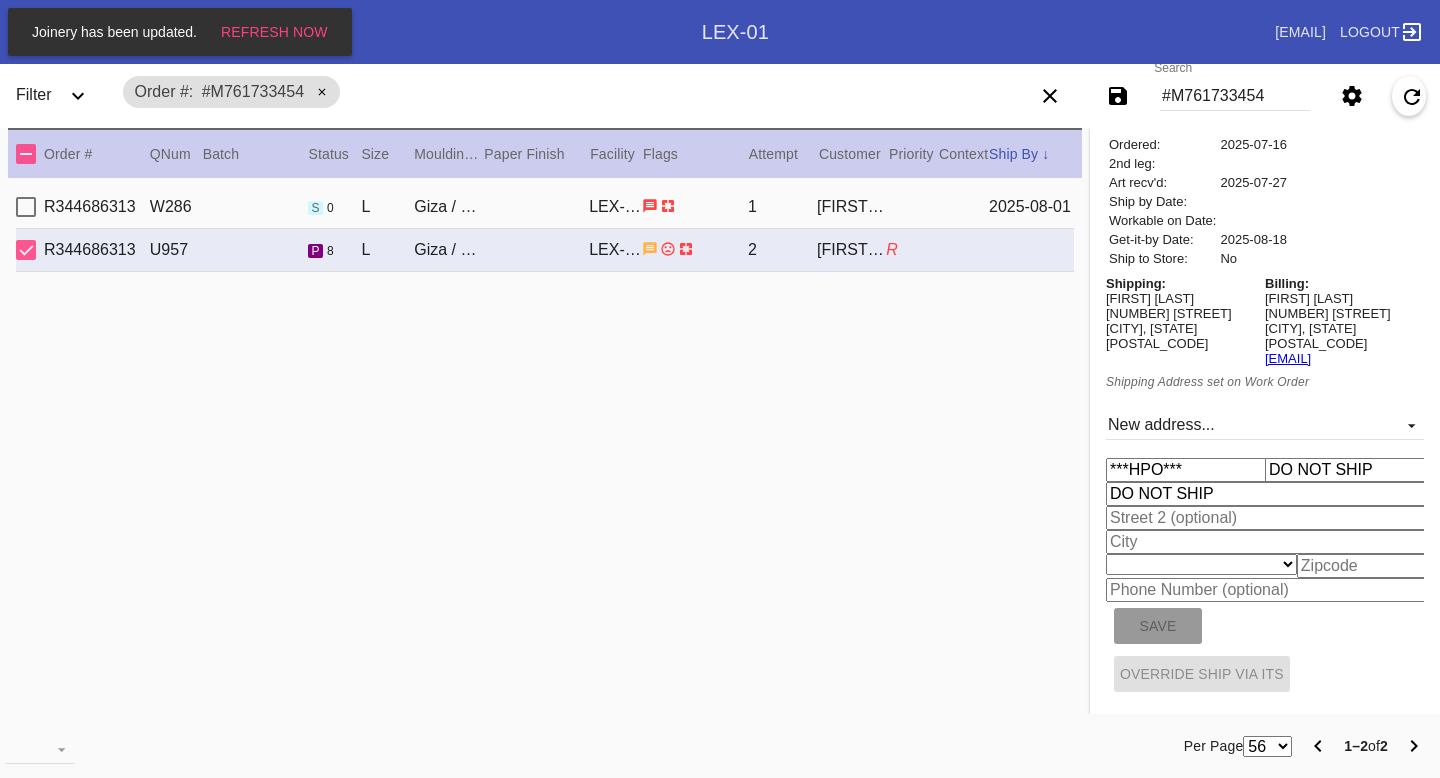type on "RICHMOND" 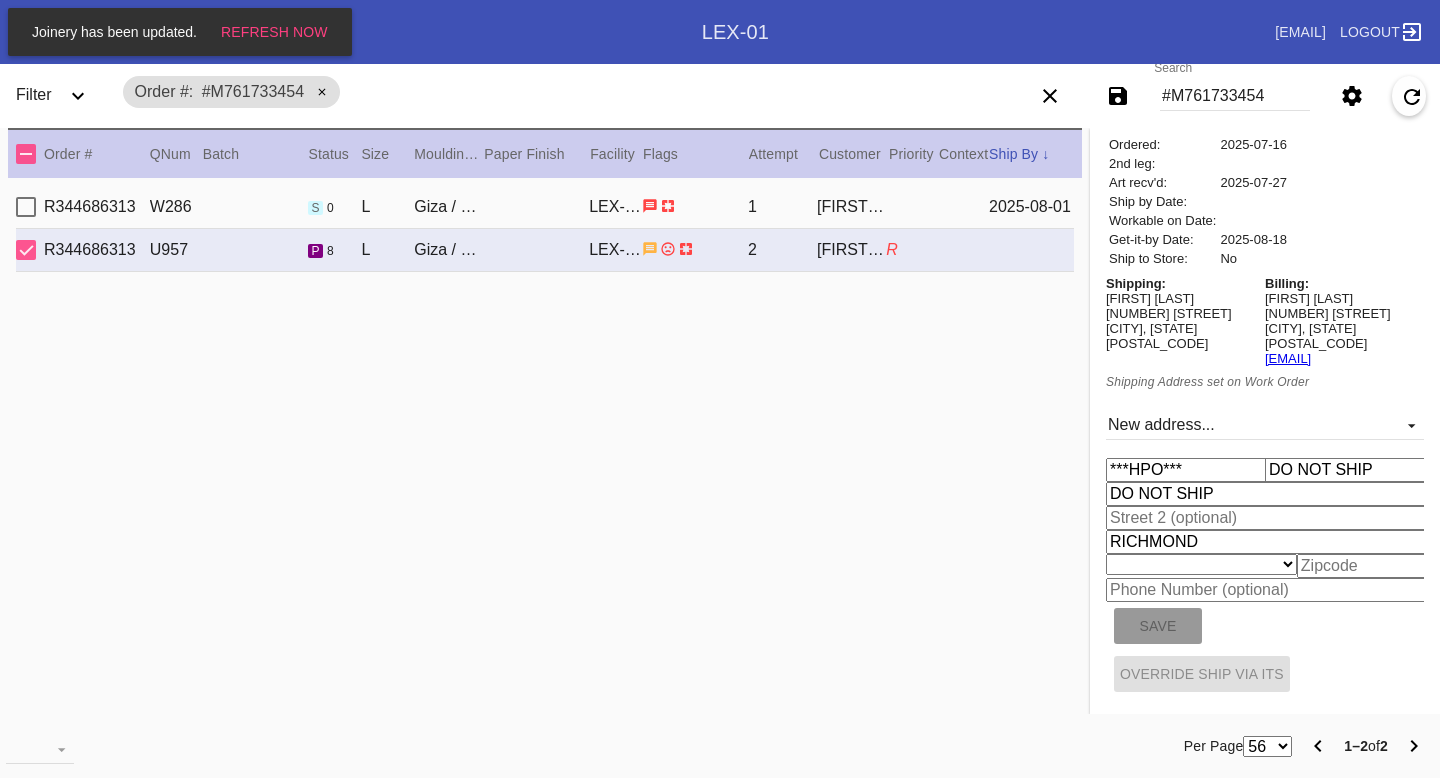 select on "number:42" 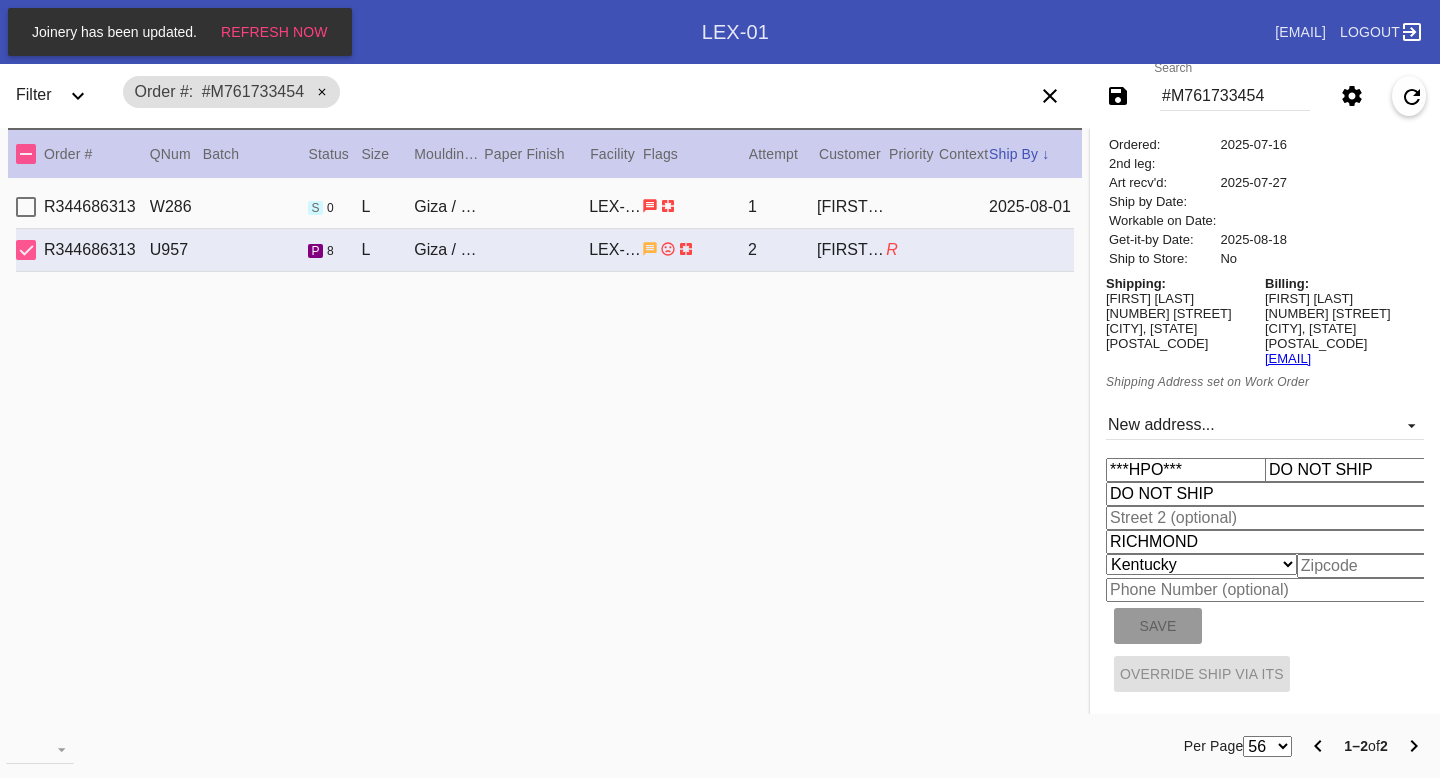 type on "00000" 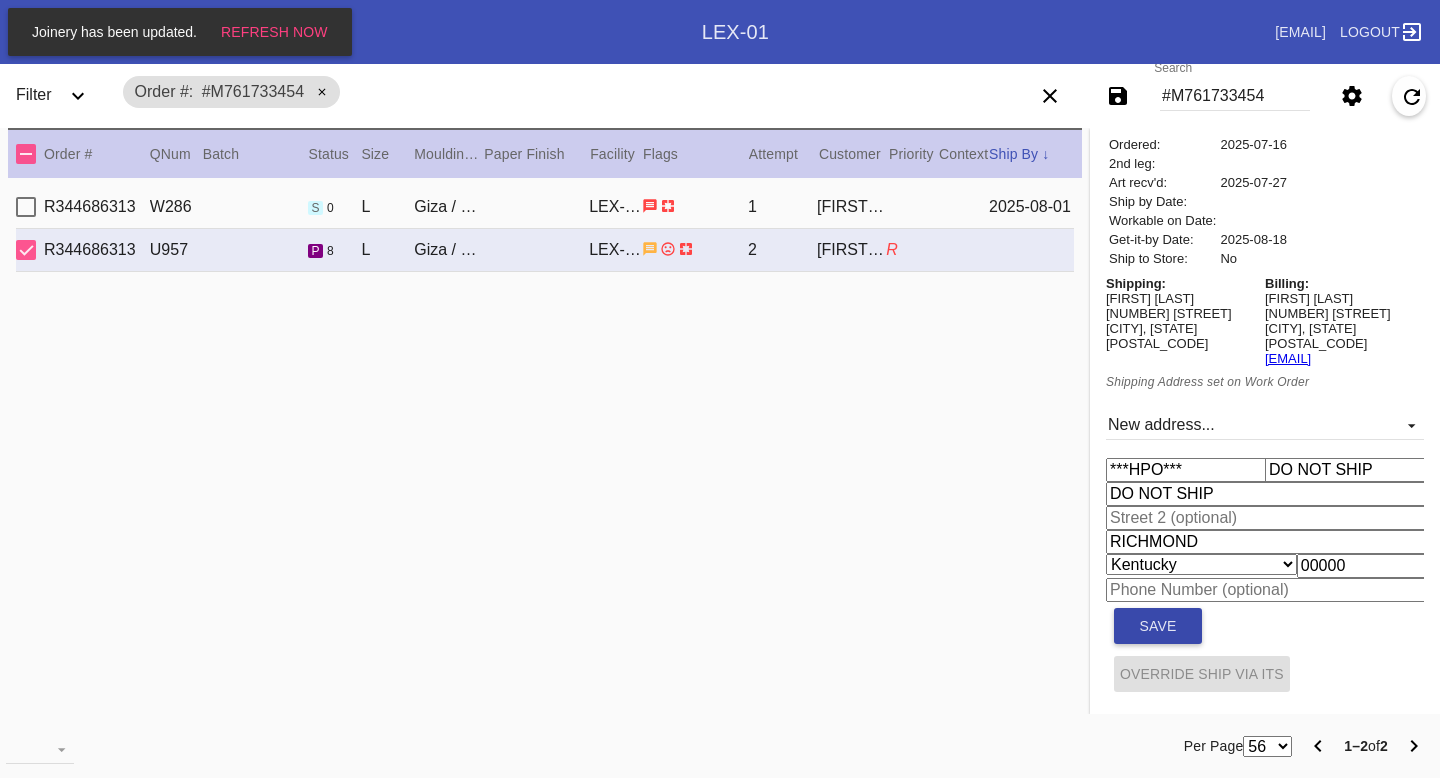 click on "Save" at bounding box center (1158, 626) 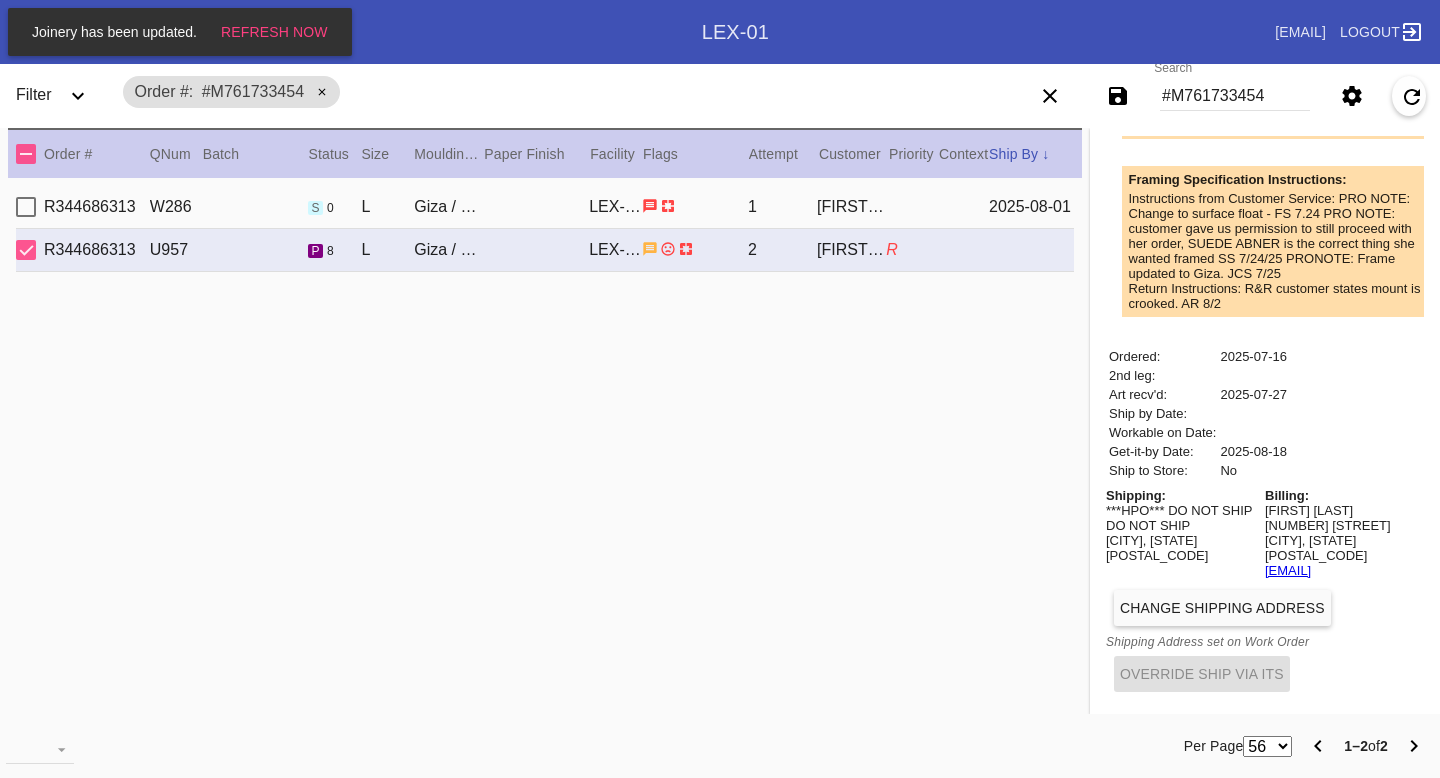 scroll, scrollTop: 694, scrollLeft: 0, axis: vertical 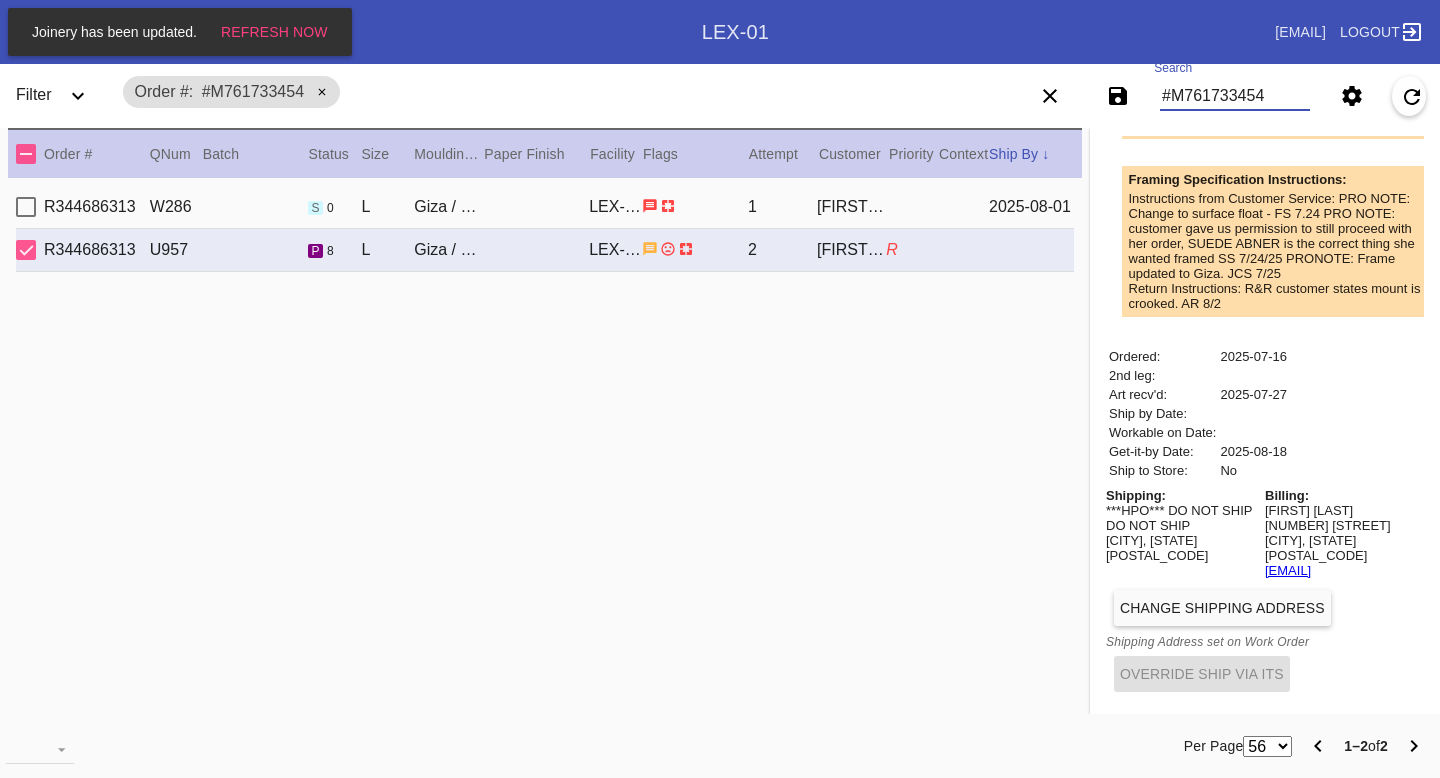 click on "#M761733454" at bounding box center (1235, 96) 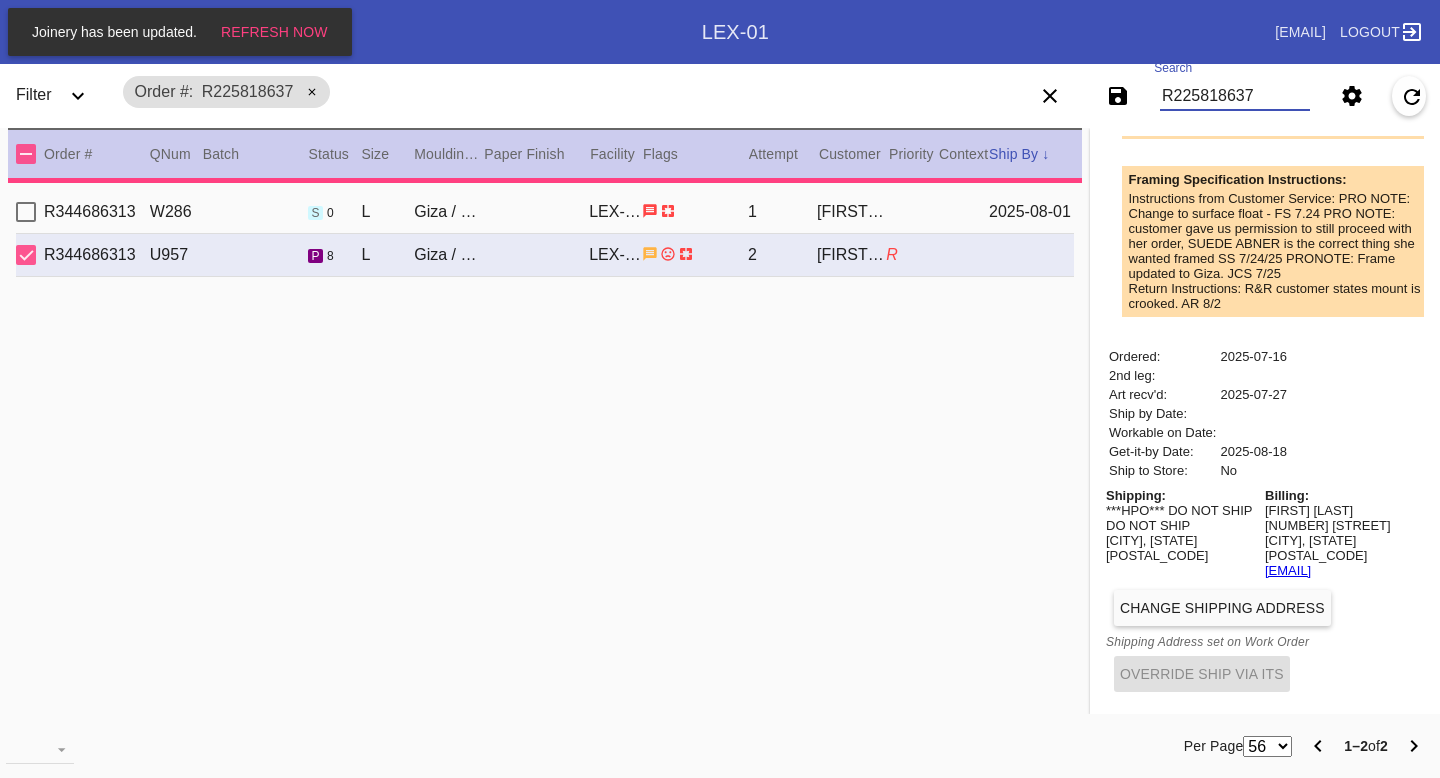 type 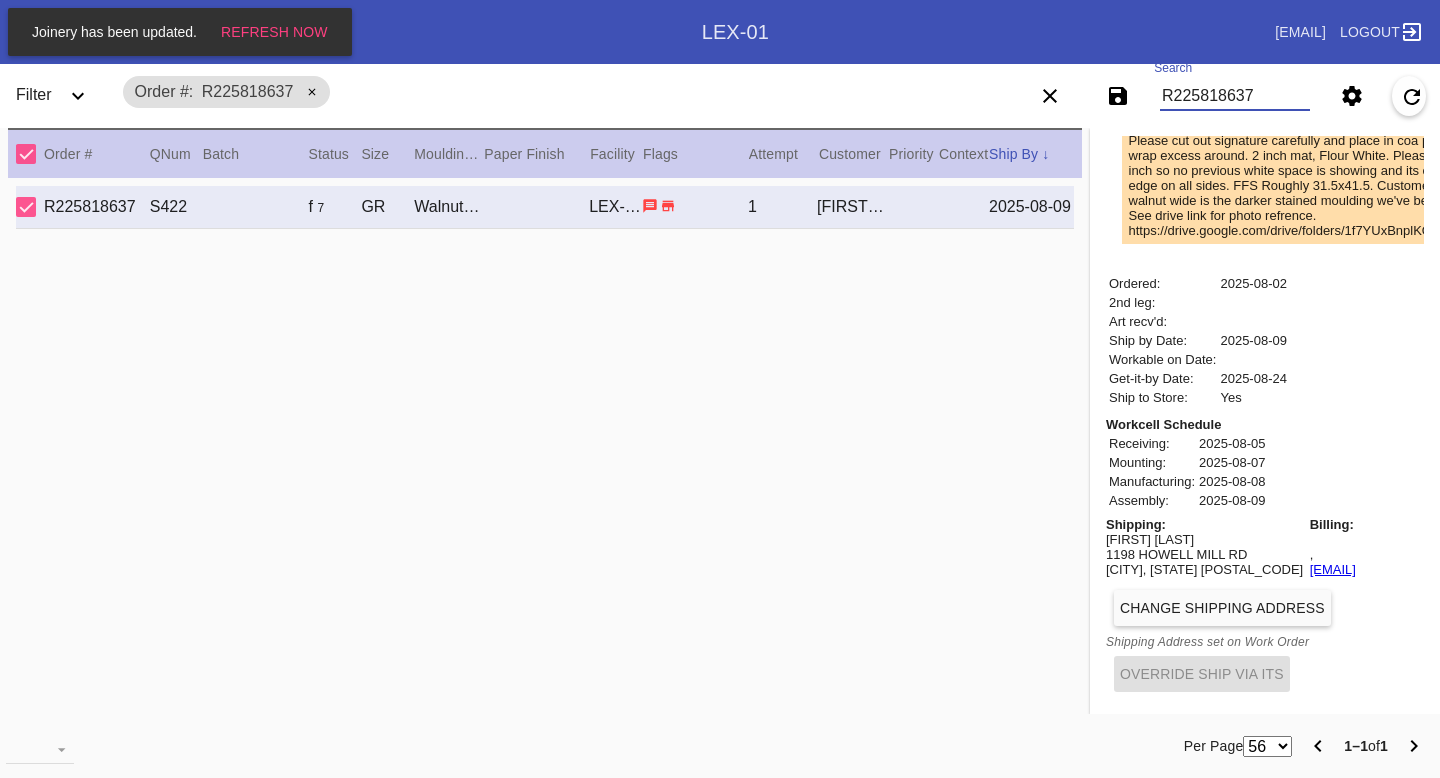 scroll, scrollTop: 695, scrollLeft: 0, axis: vertical 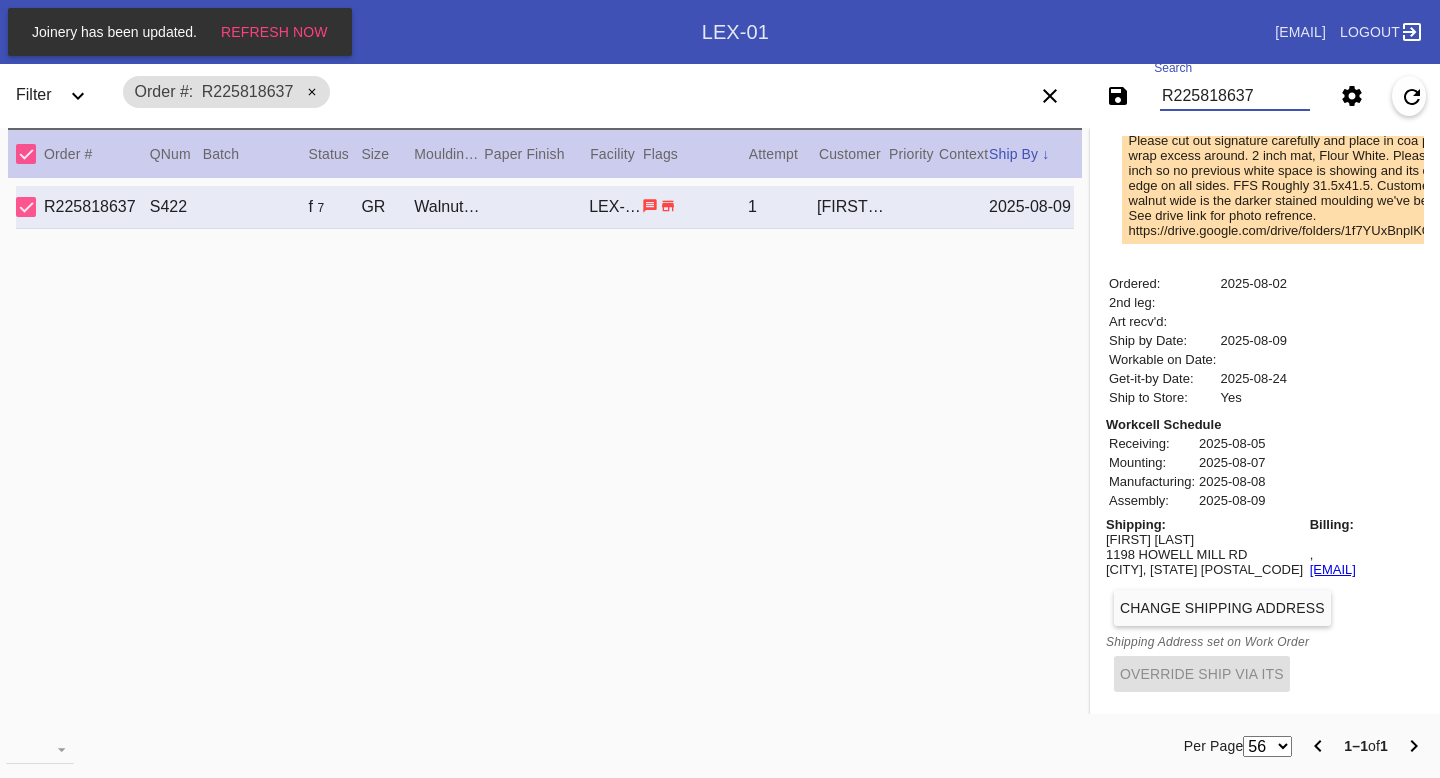 type on "R225818637" 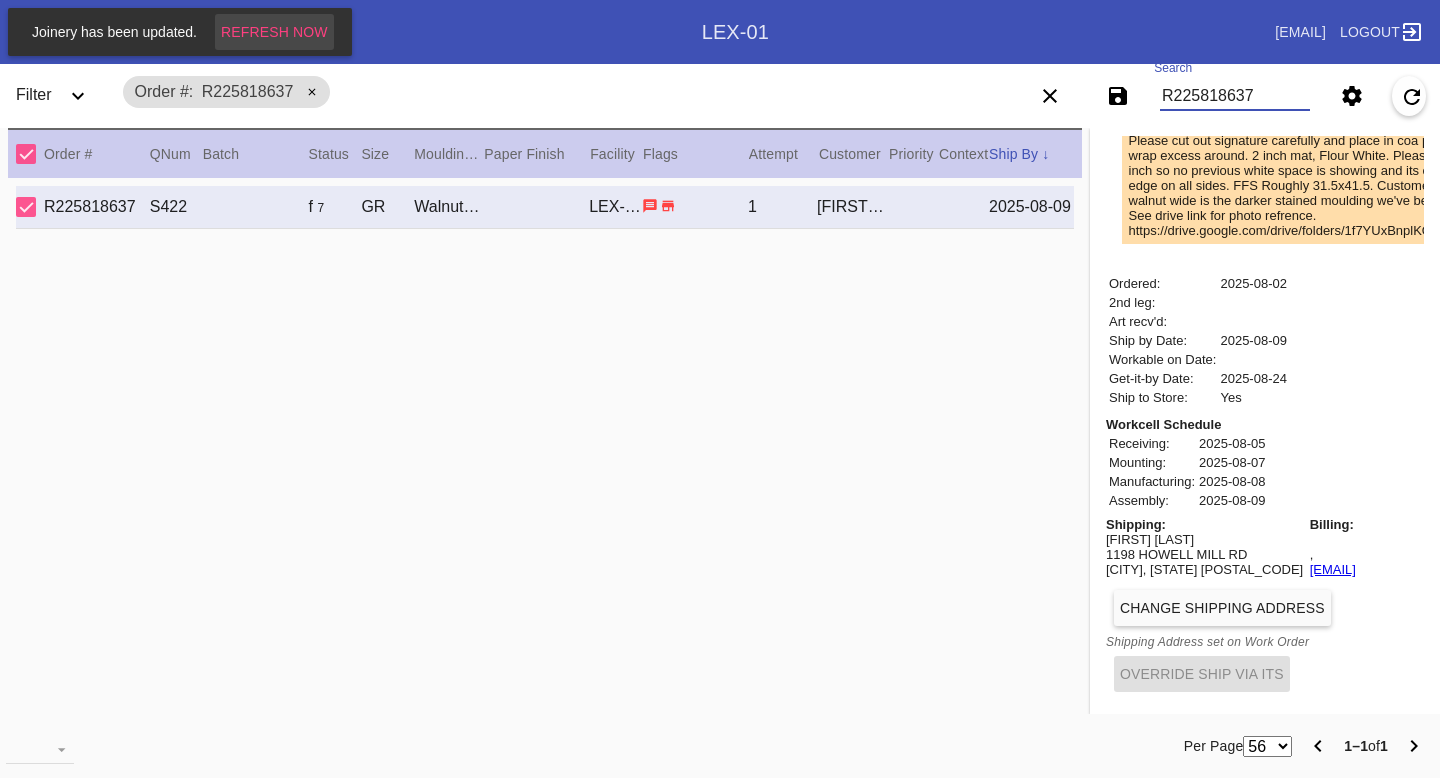 click on "Refresh Now" at bounding box center (274, 32) 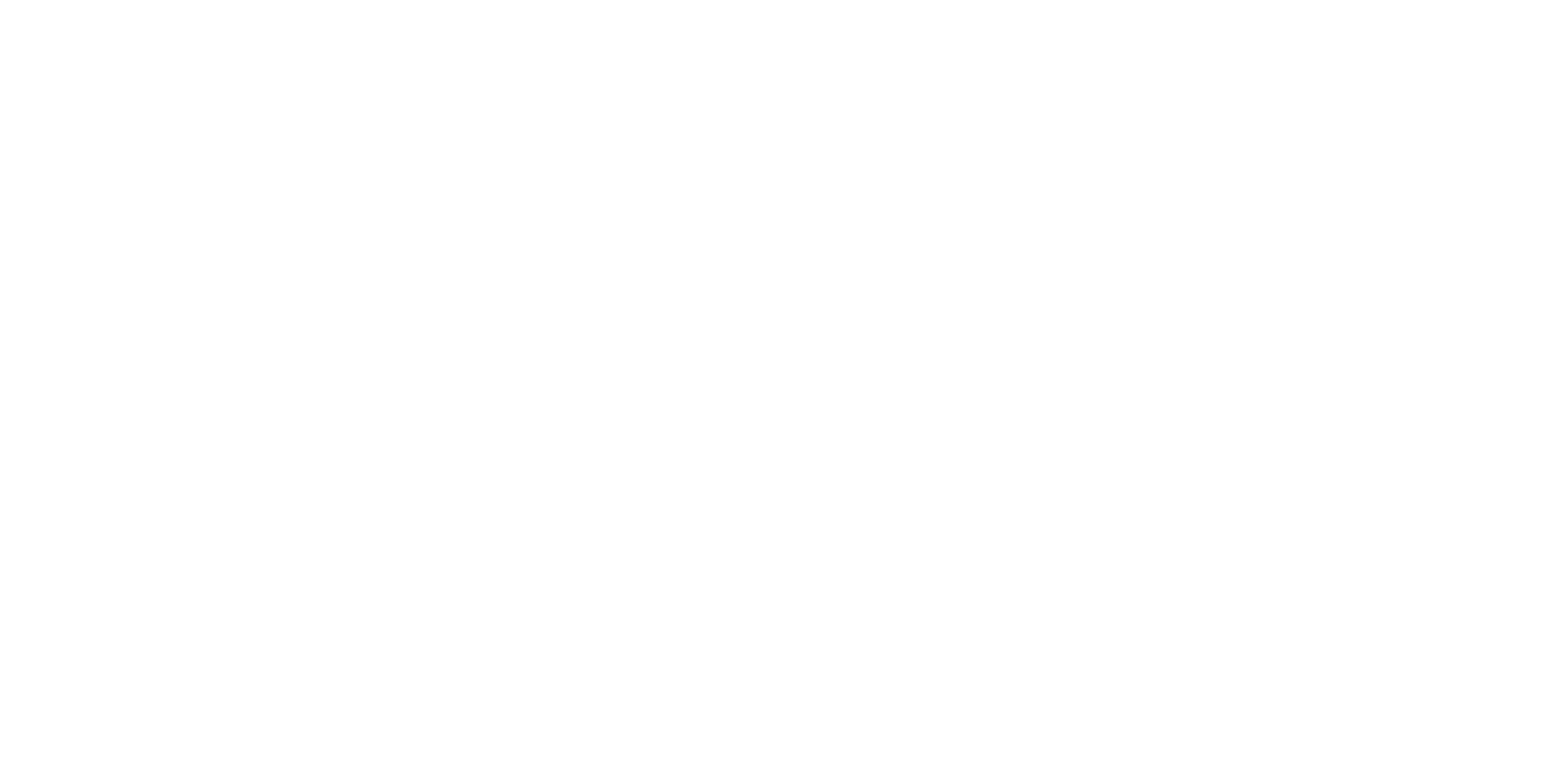 scroll, scrollTop: 0, scrollLeft: 0, axis: both 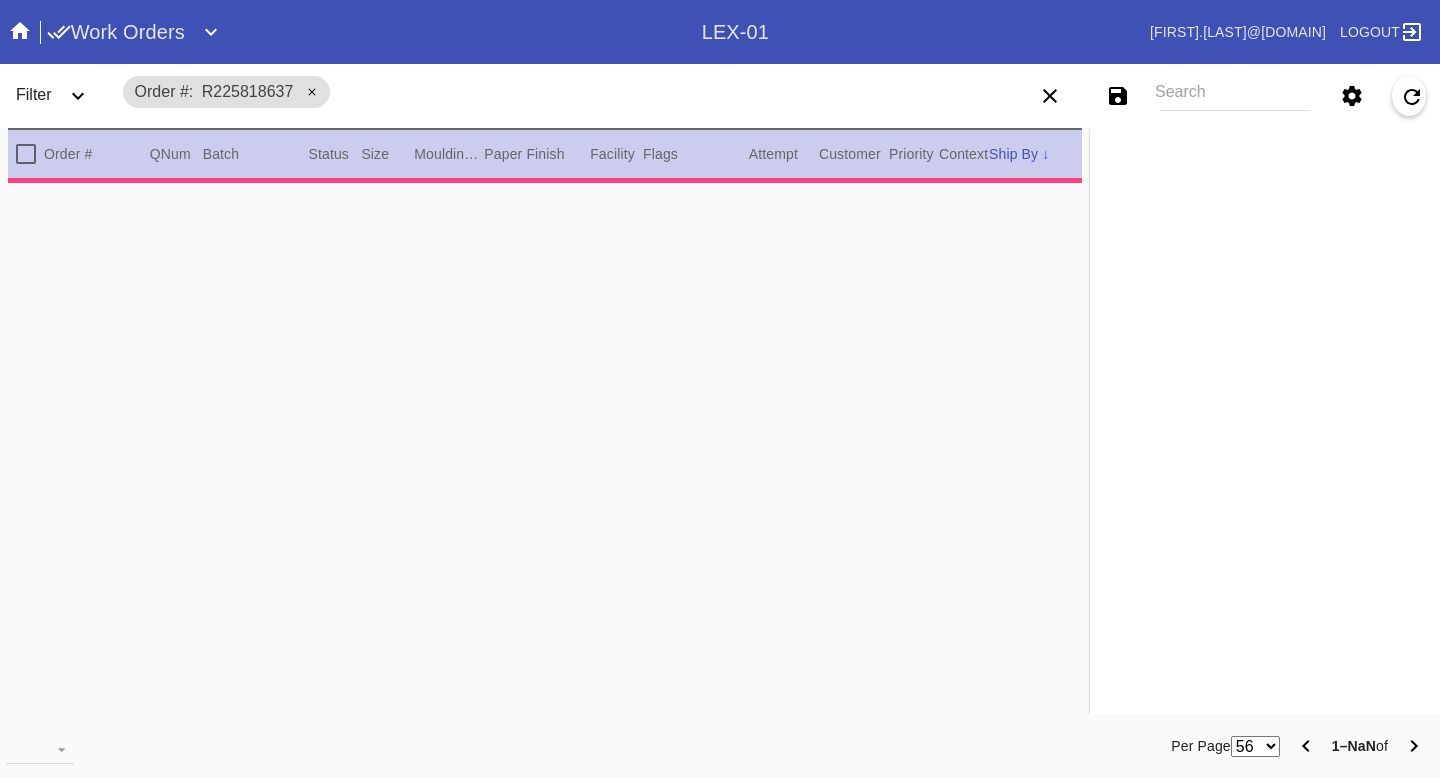 type on "2.0" 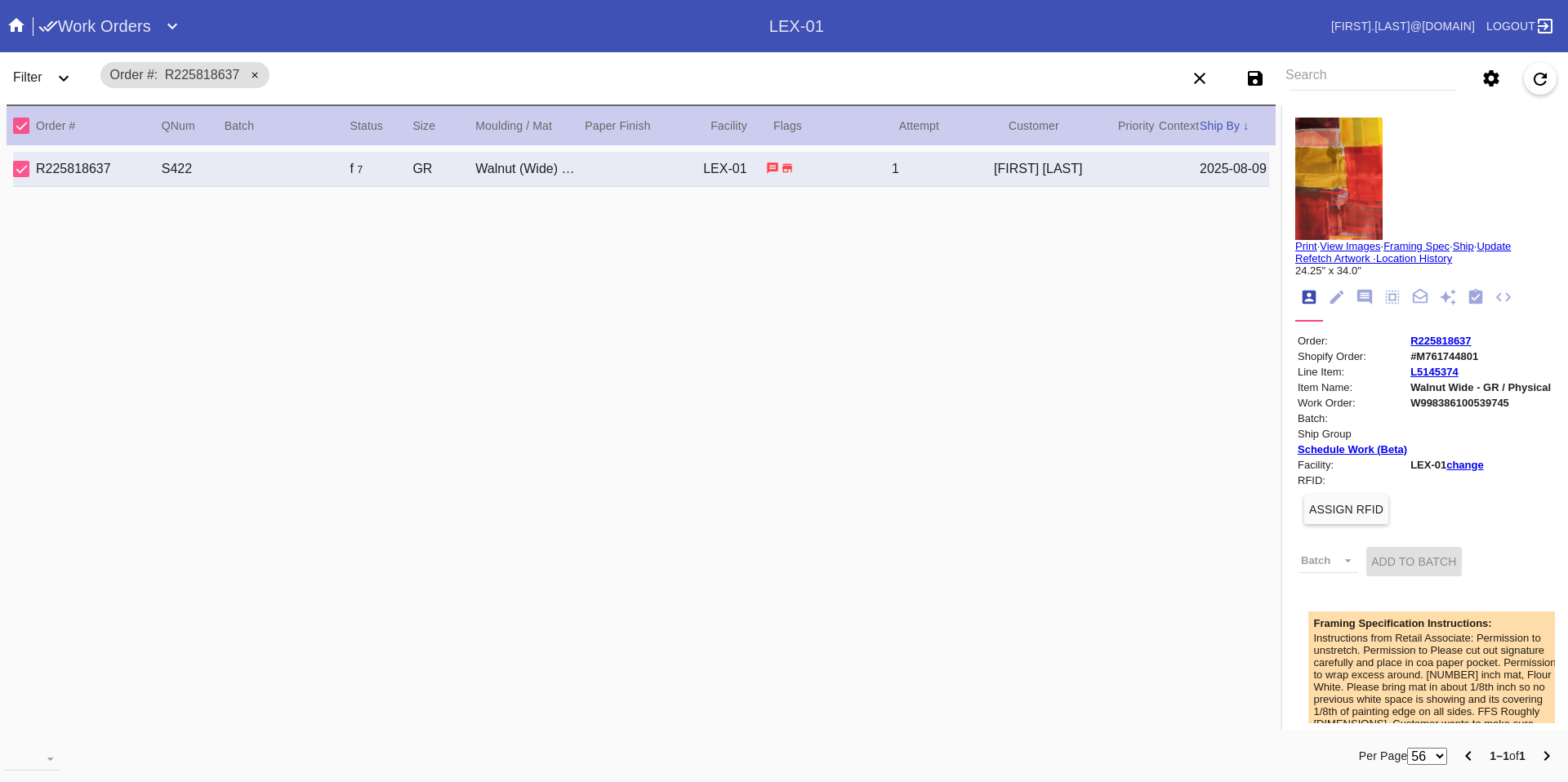 click on "Search" at bounding box center [1373, 78] 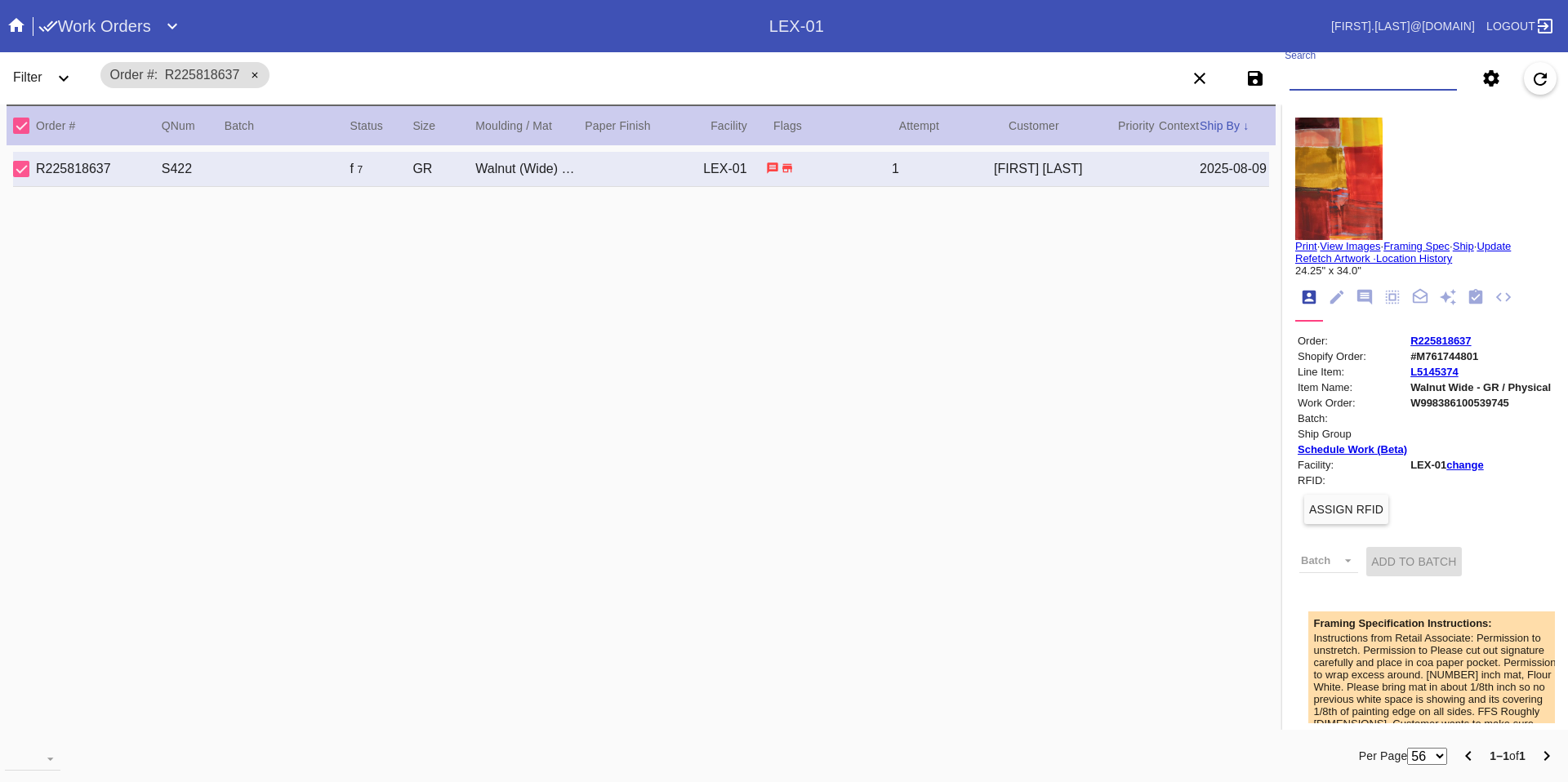 paste on "R504447426" 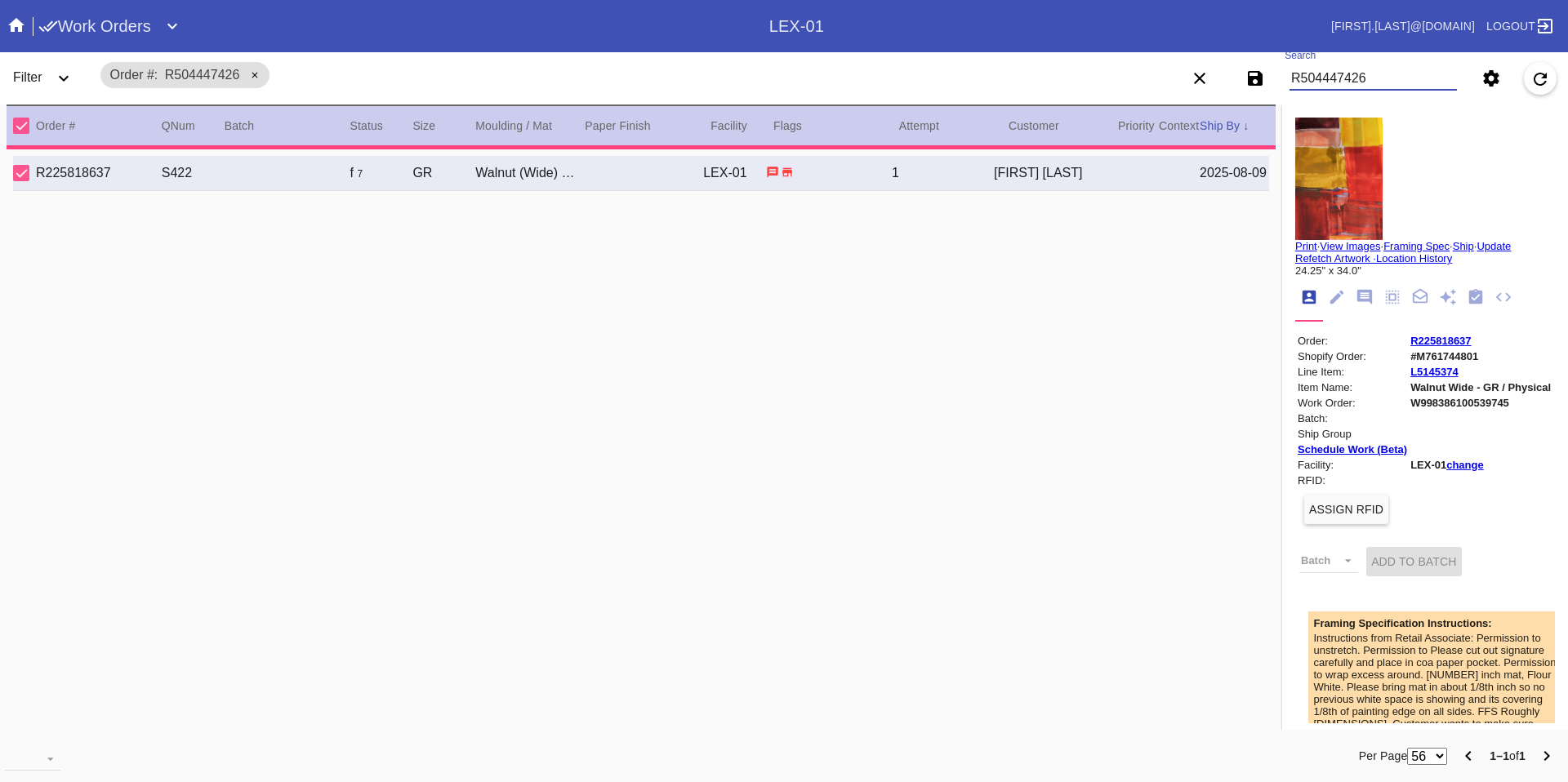 type on "0.0" 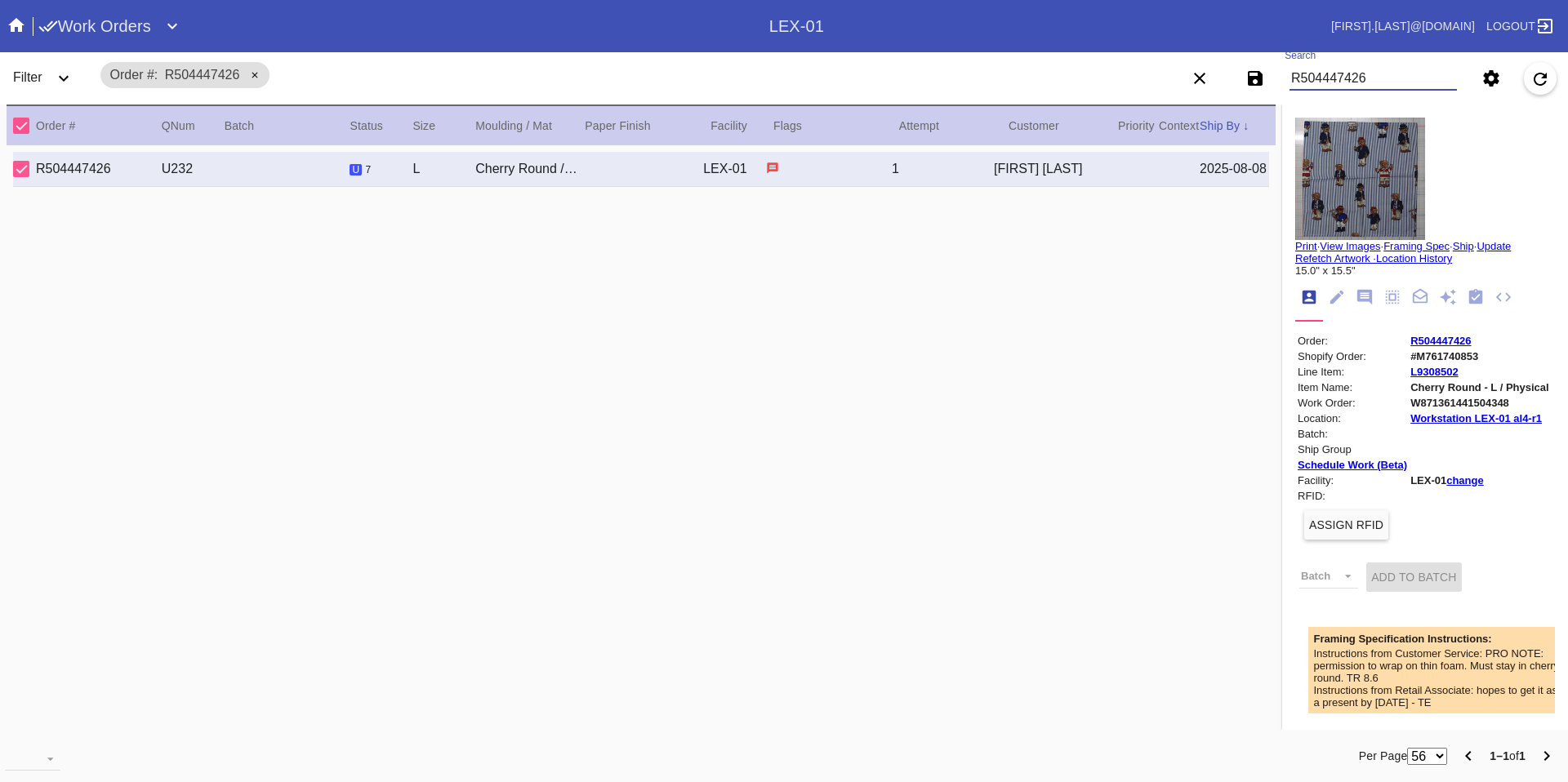 click at bounding box center [1360, 179] 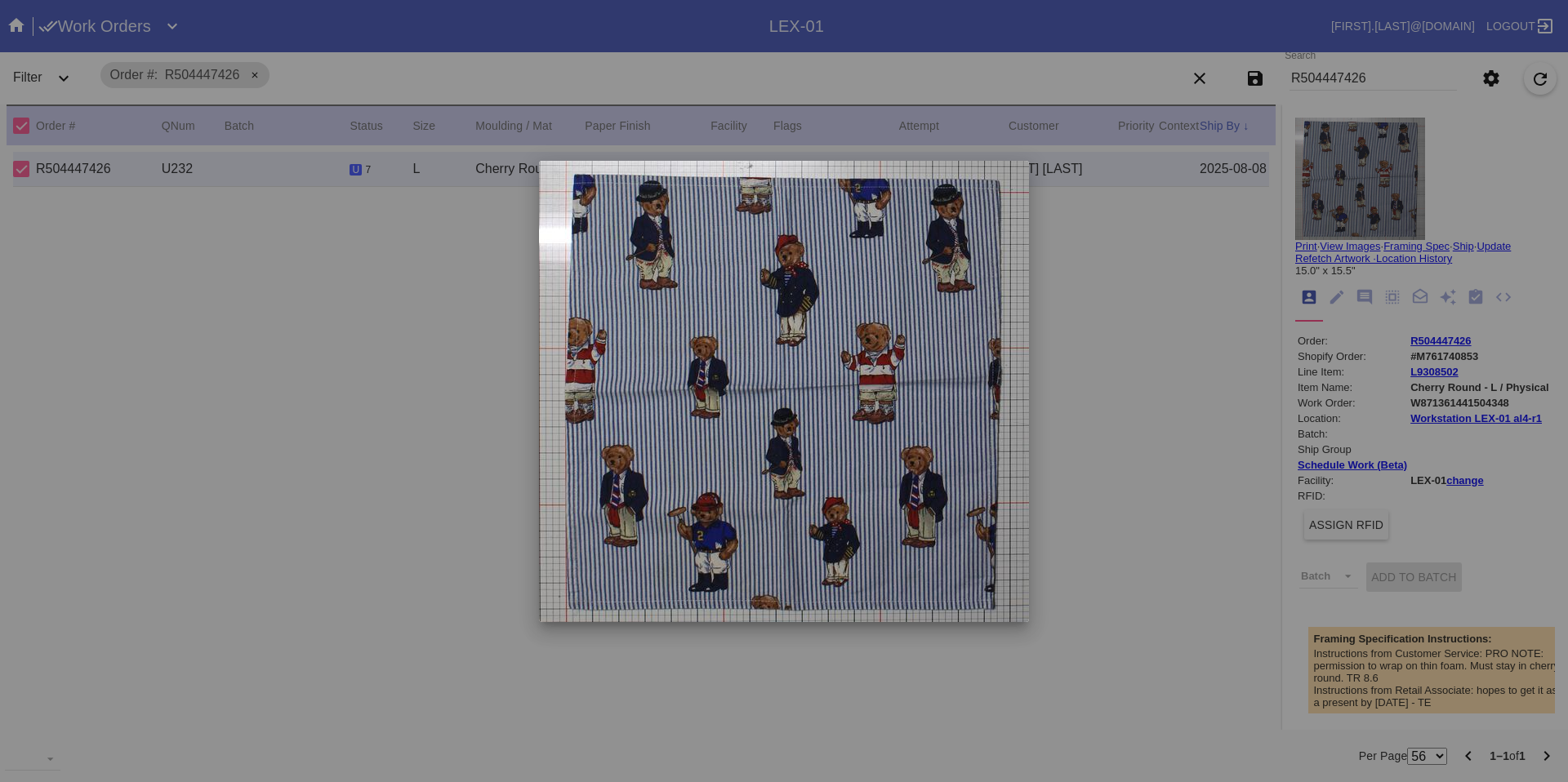 click at bounding box center [784, 391] 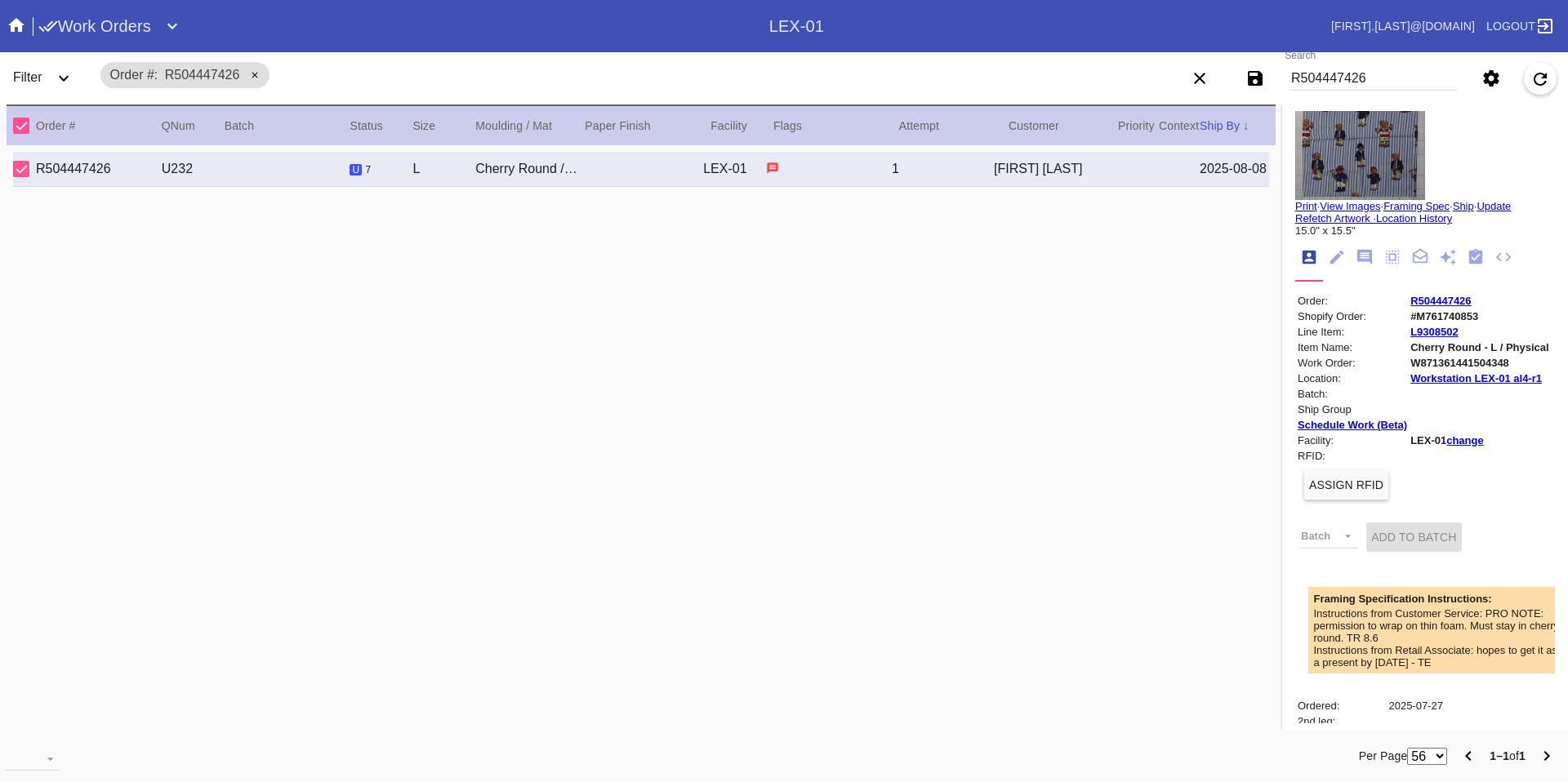 scroll, scrollTop: 0, scrollLeft: 0, axis: both 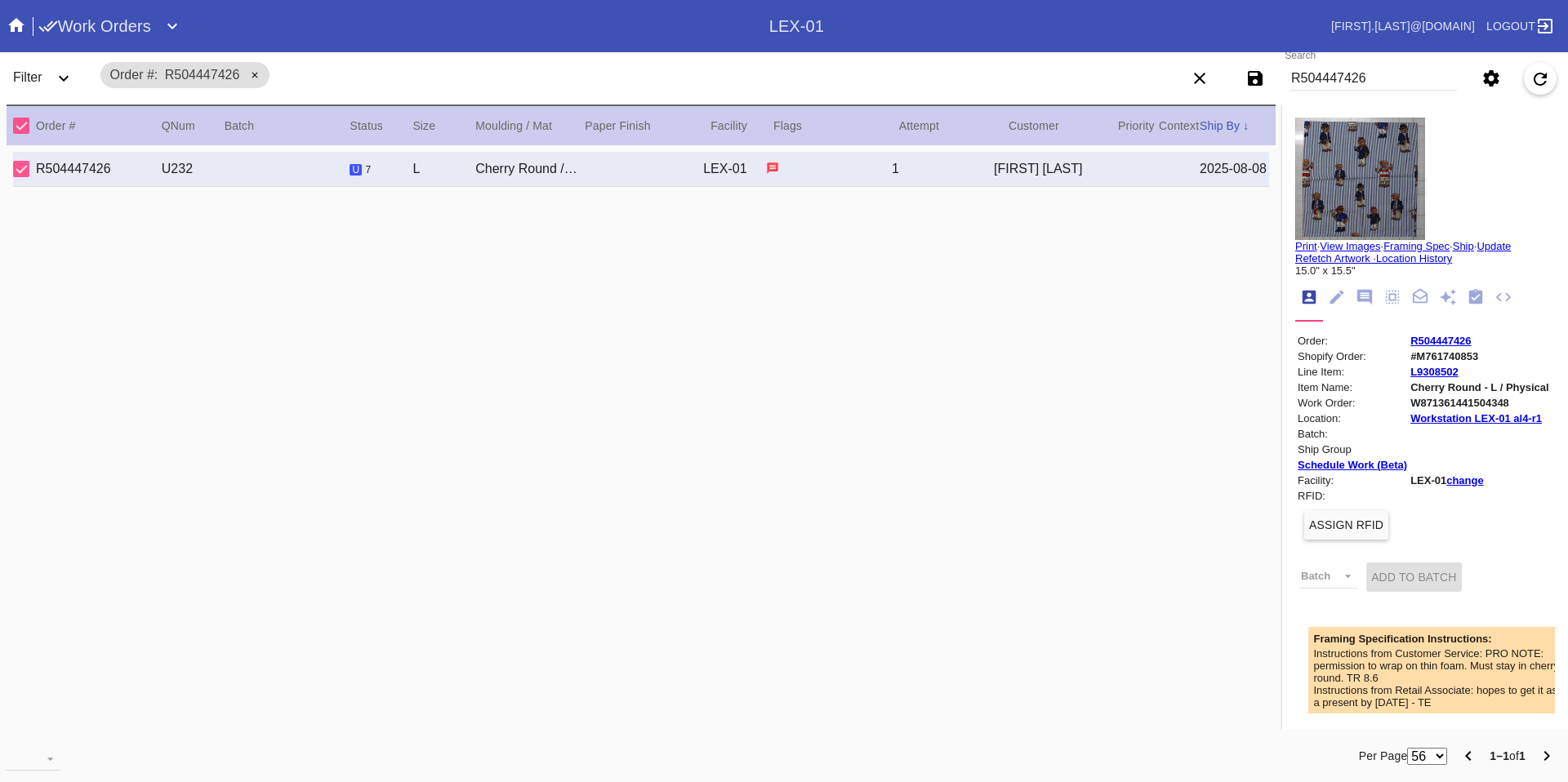click at bounding box center (1360, 179) 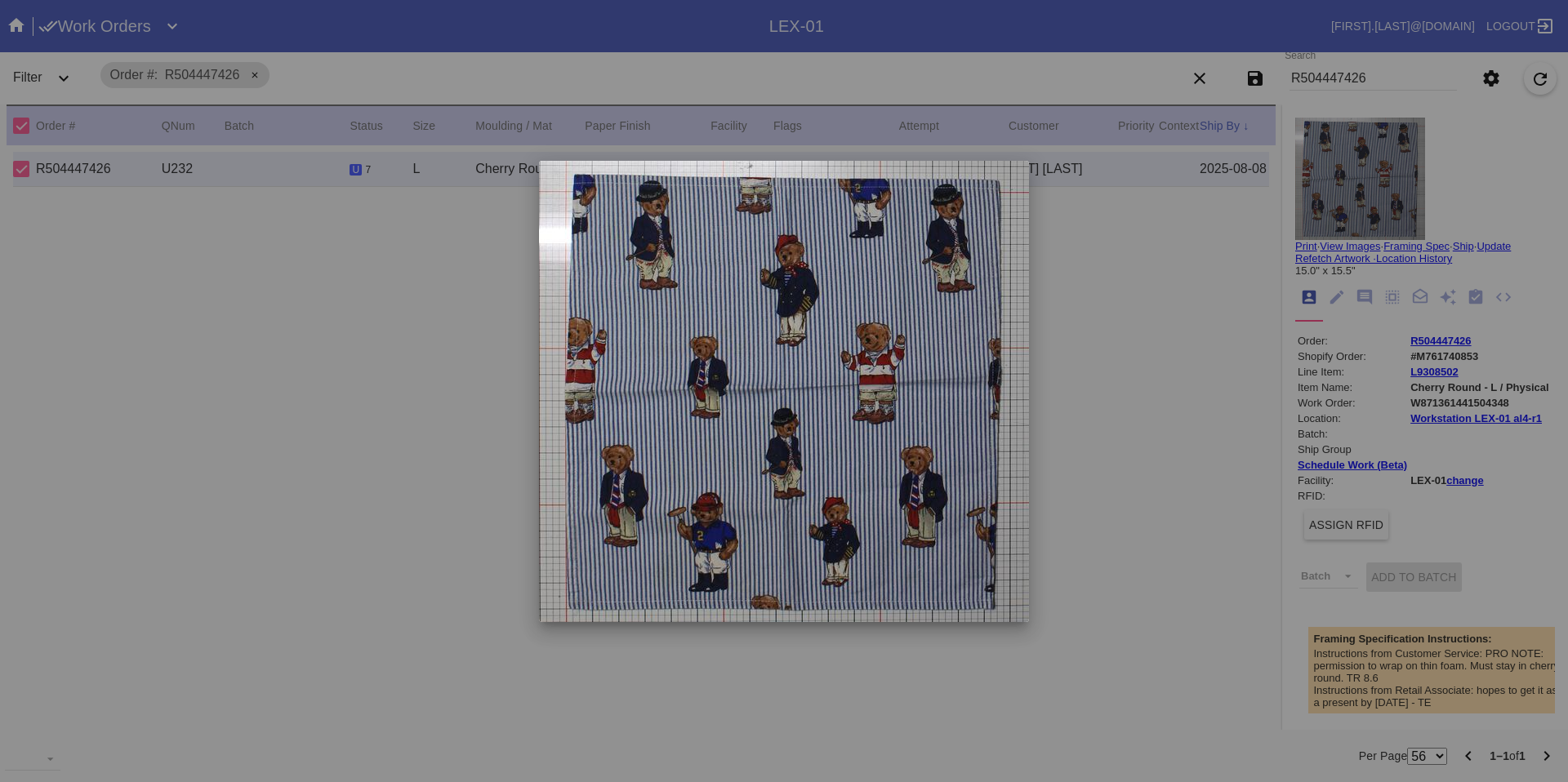 click at bounding box center (784, 391) 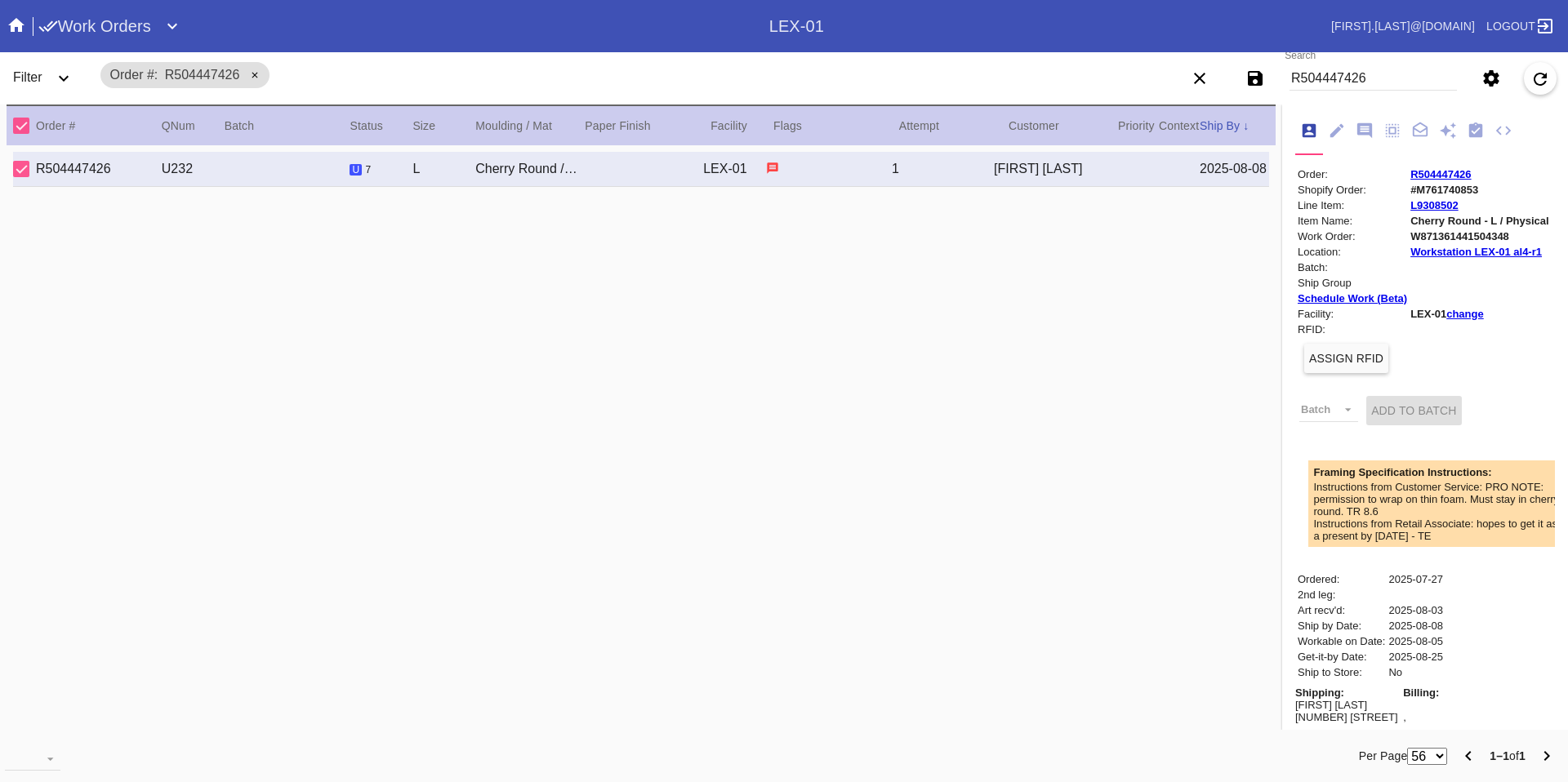 scroll, scrollTop: 0, scrollLeft: 0, axis: both 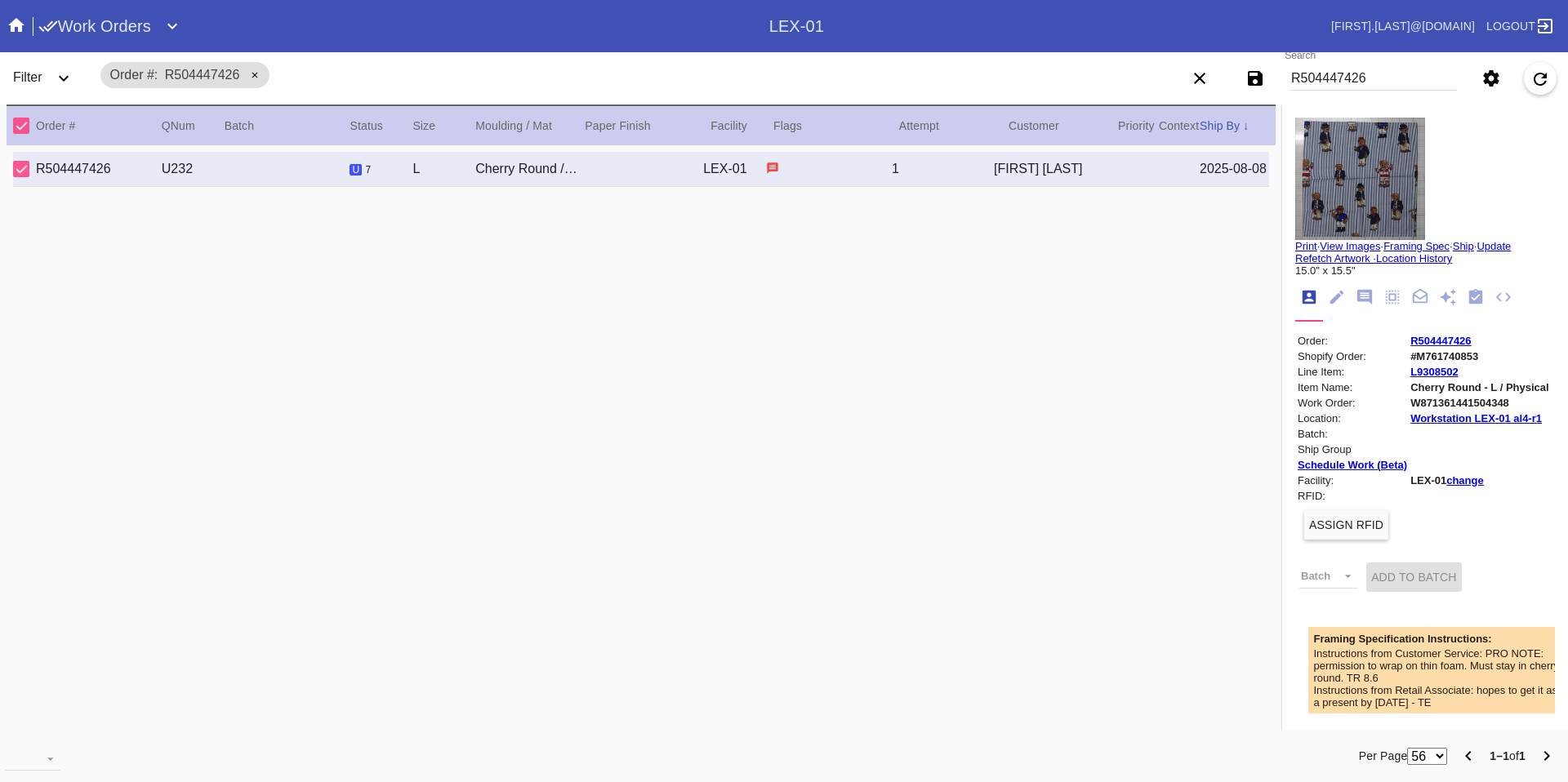 click at bounding box center (1360, 179) 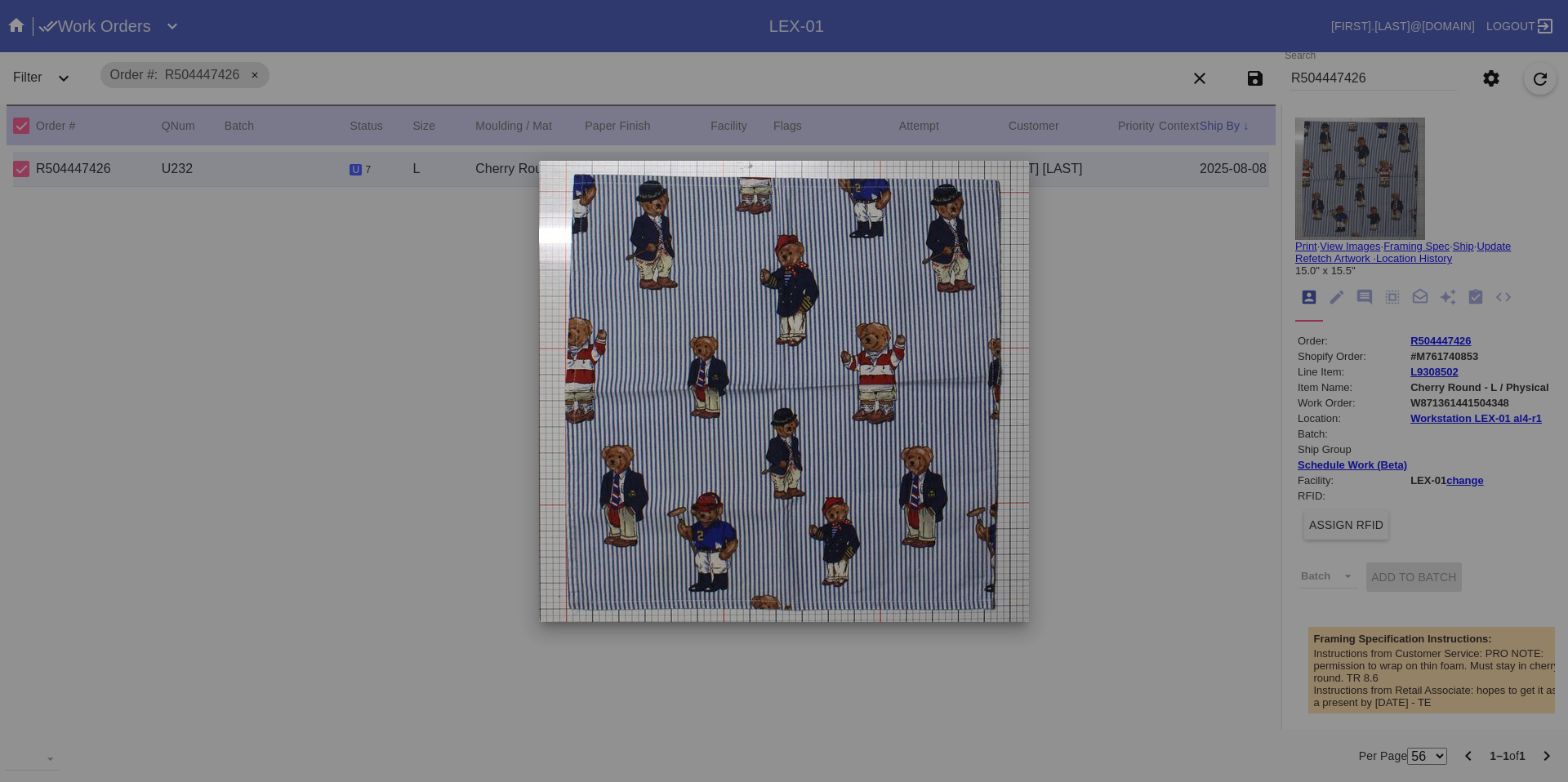 click at bounding box center [784, 391] 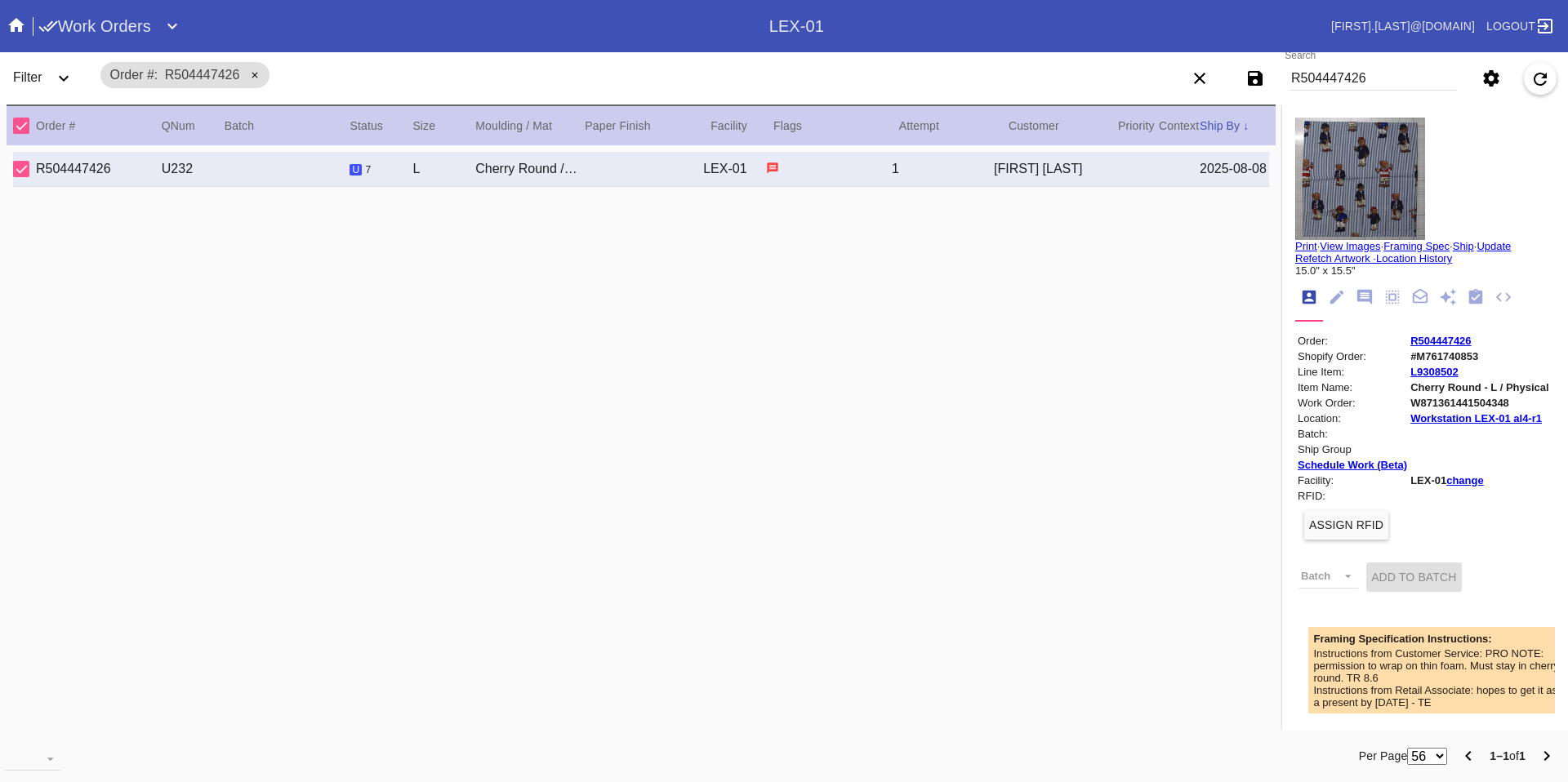 click on "R504447426" at bounding box center [1373, 78] 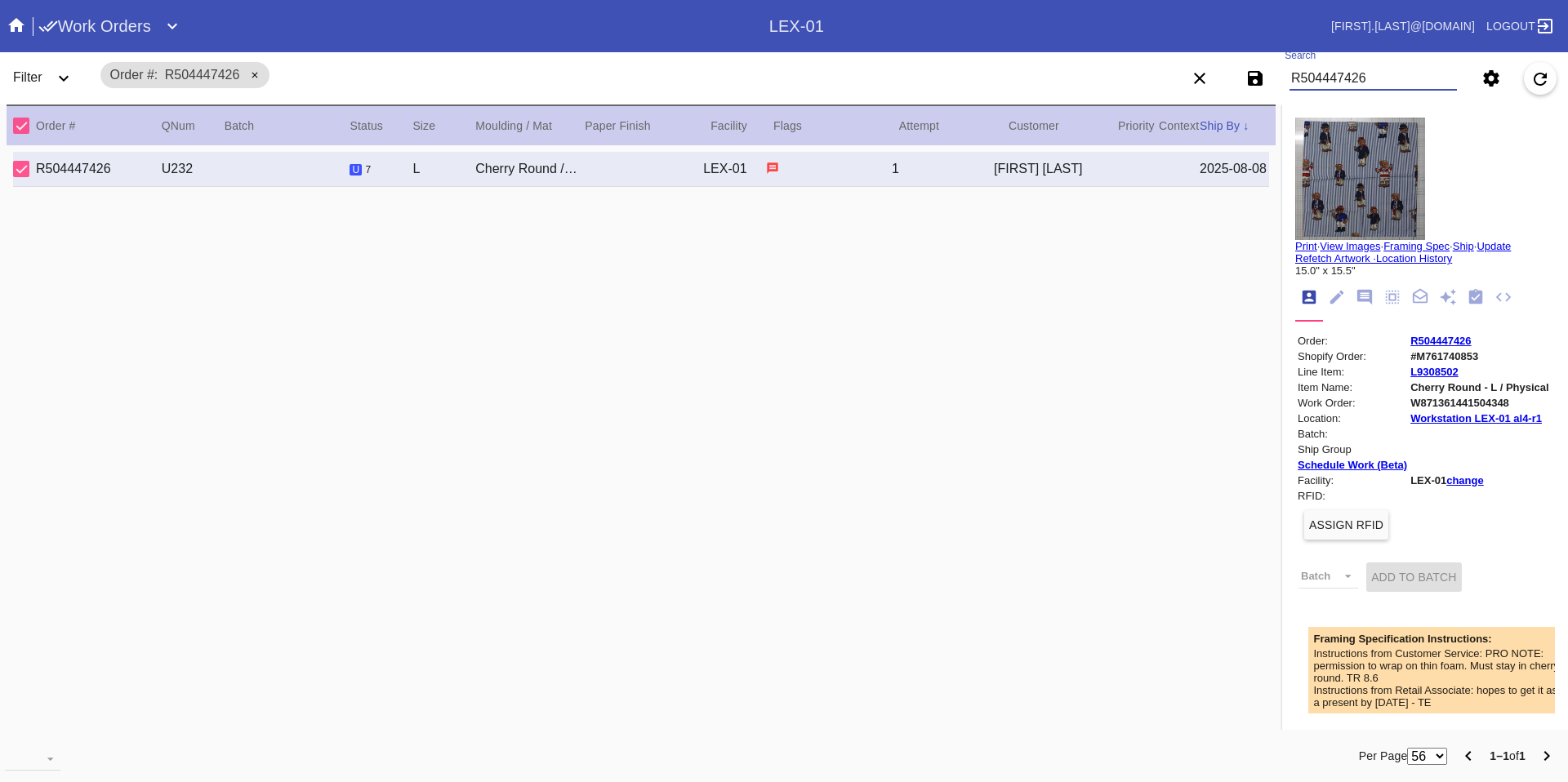 click on "R504447426" at bounding box center [1373, 78] 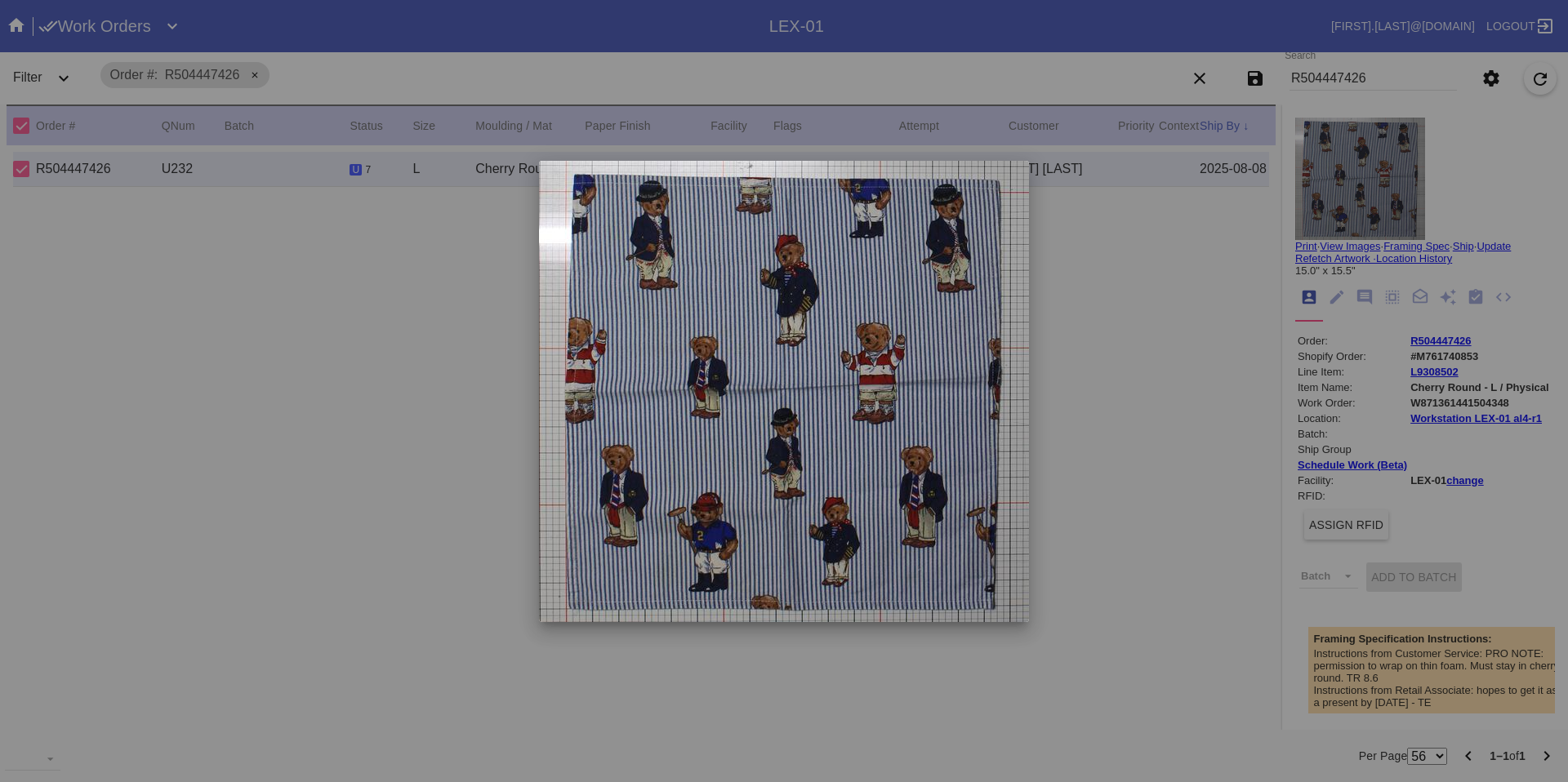 click at bounding box center (784, 391) 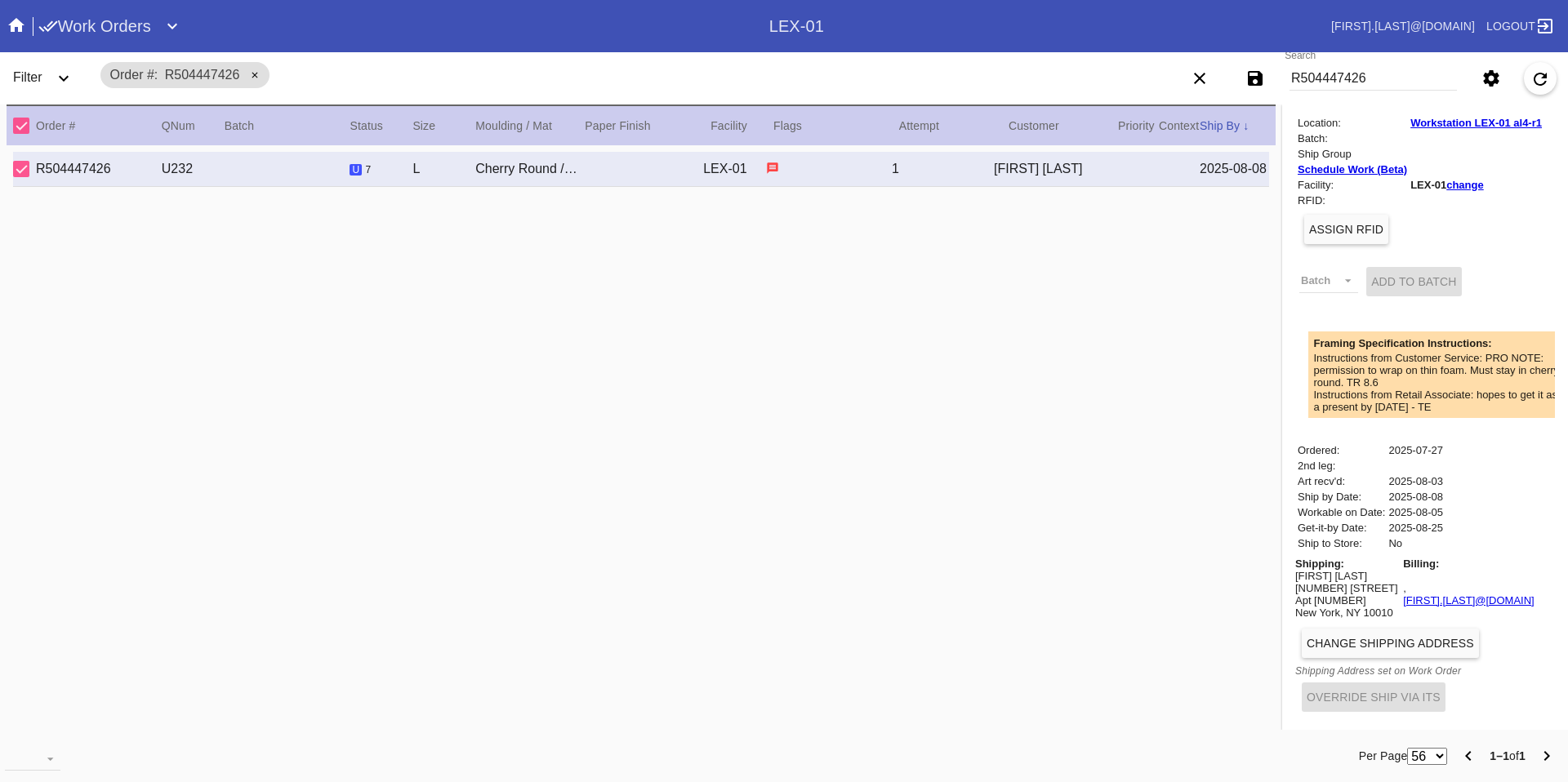 scroll, scrollTop: 0, scrollLeft: 0, axis: both 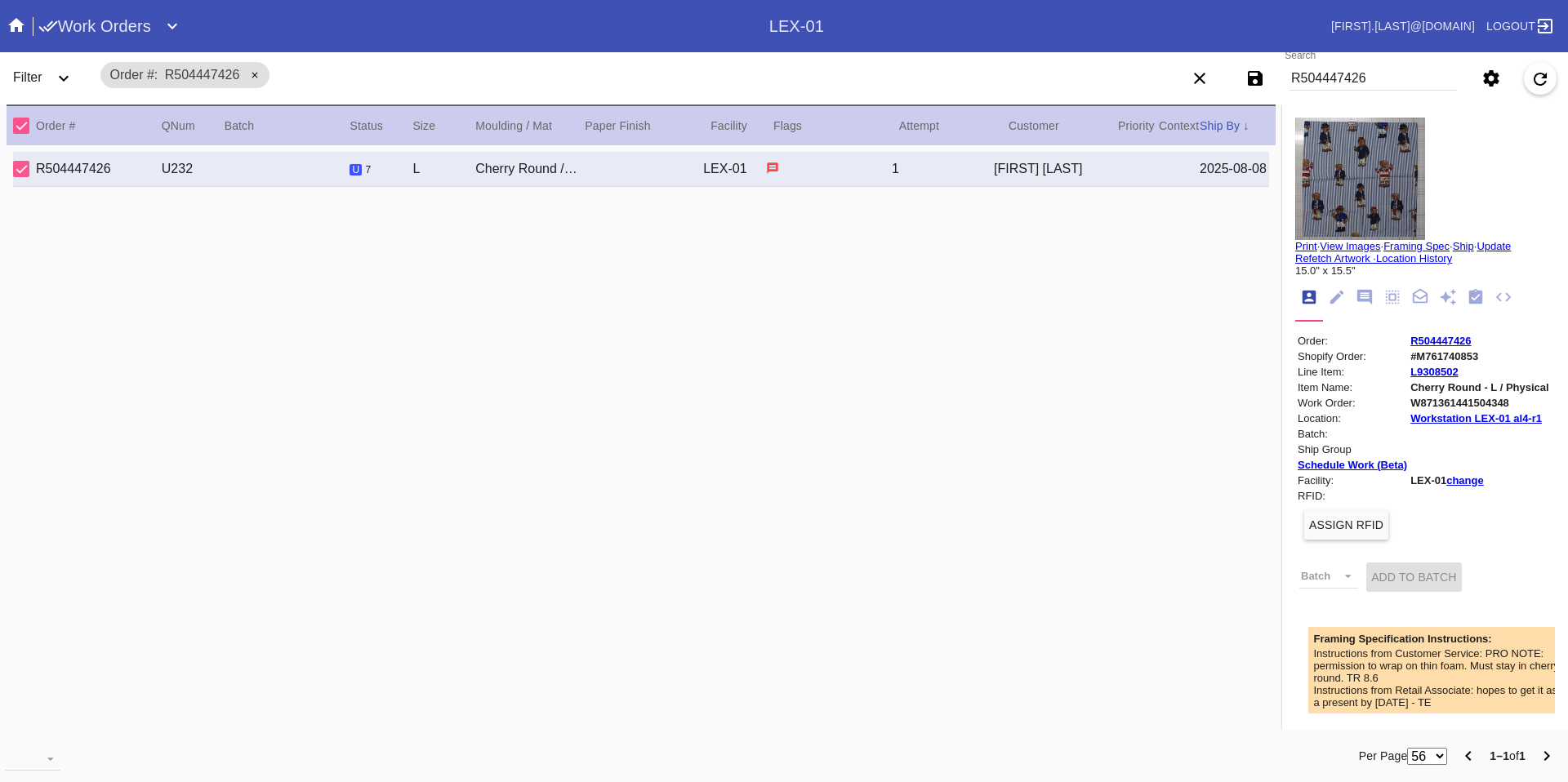 click on "R504447426" at bounding box center (1373, 78) 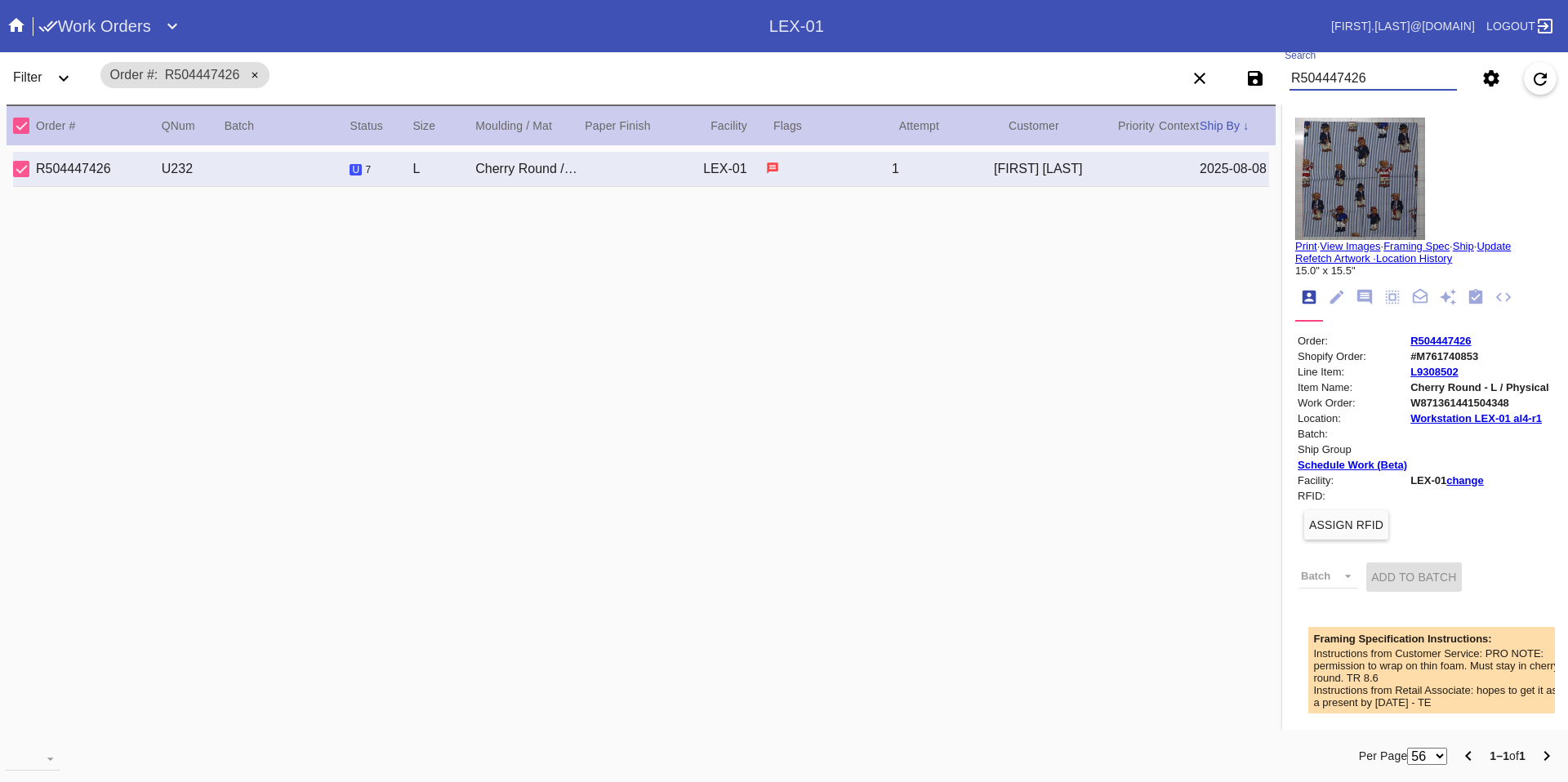 click on "R504447426" at bounding box center [1373, 78] 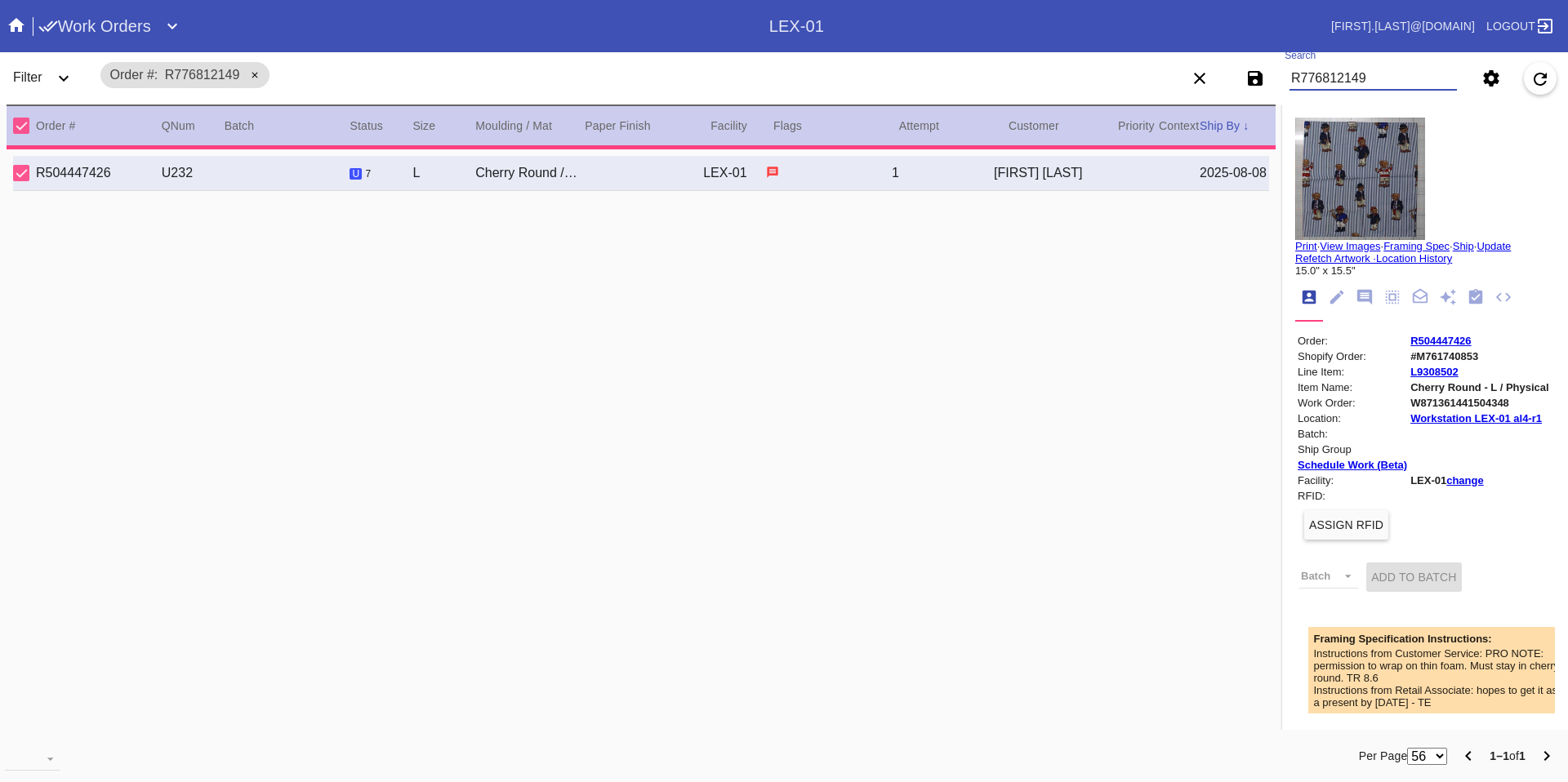 type on "3.0" 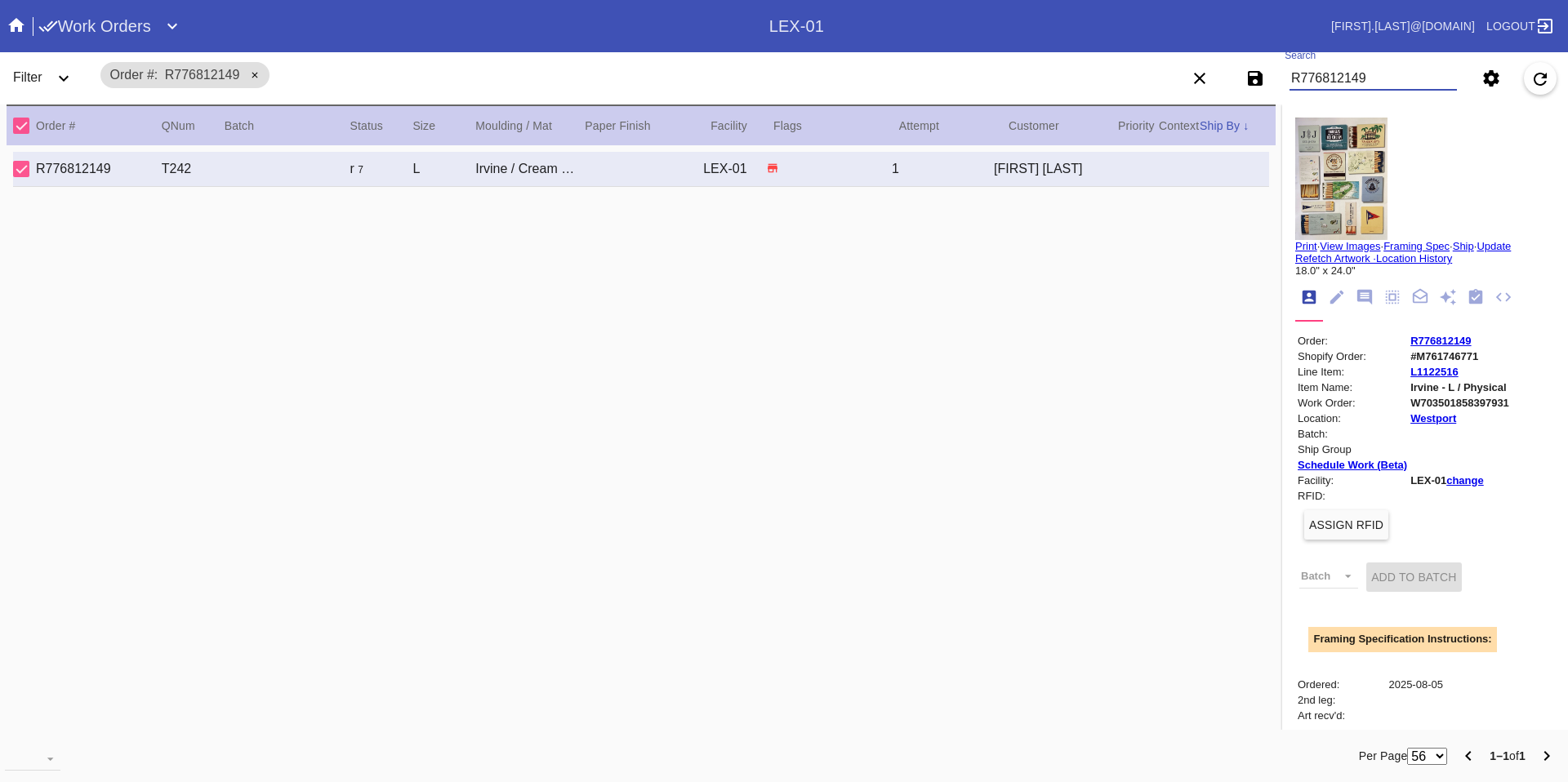type on "R776812149" 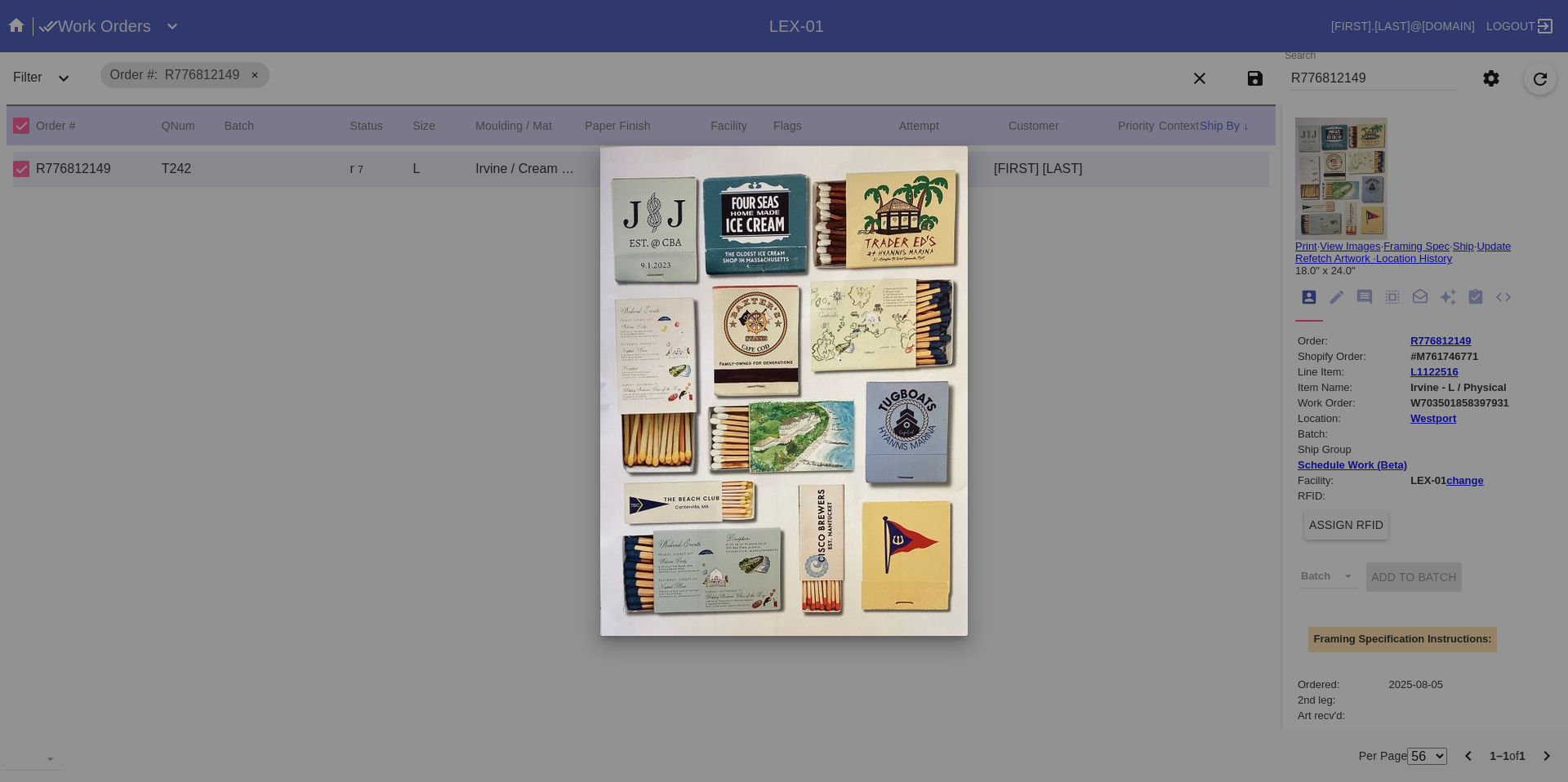 click at bounding box center [784, 391] 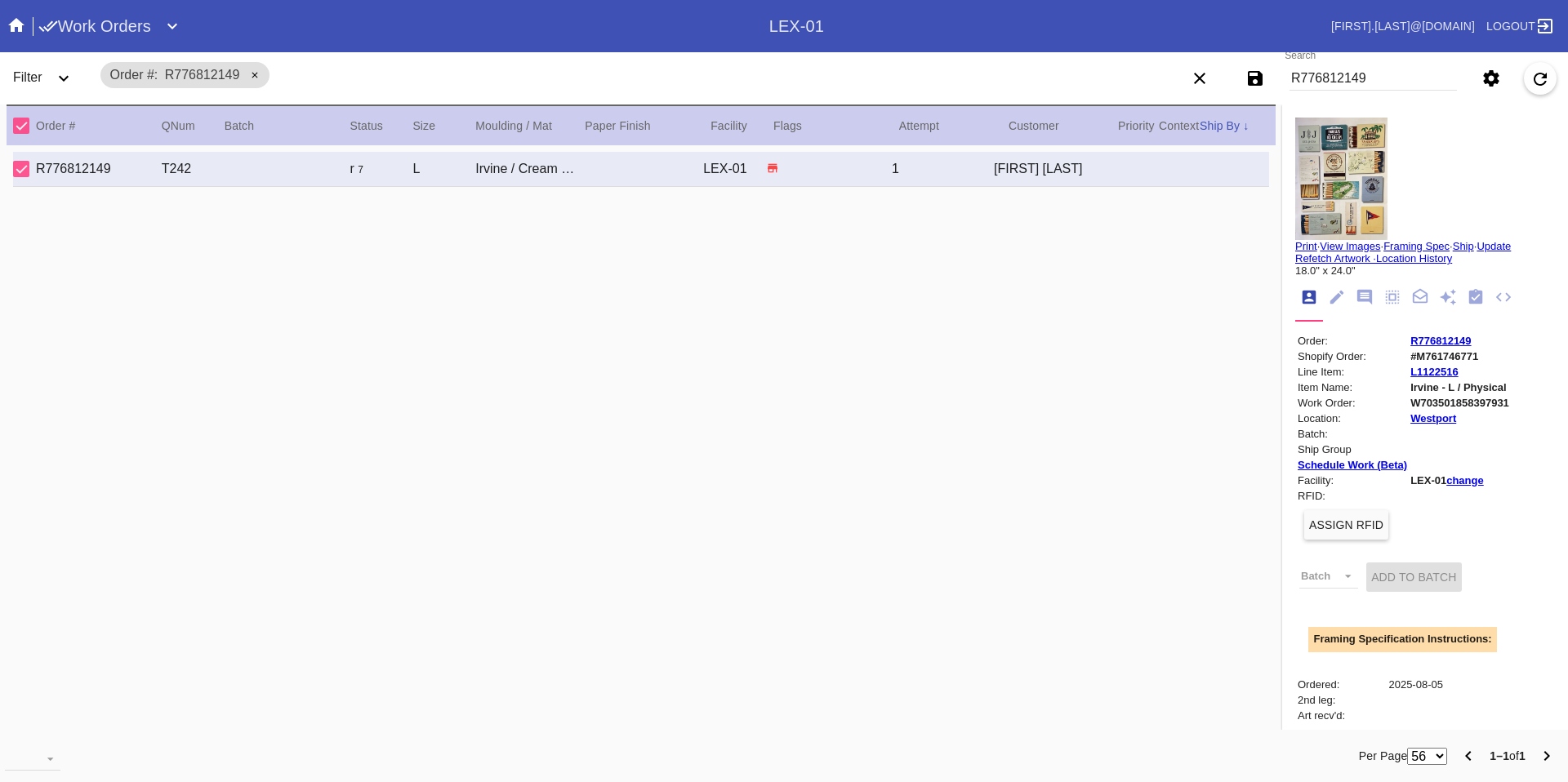 click at bounding box center [1341, 179] 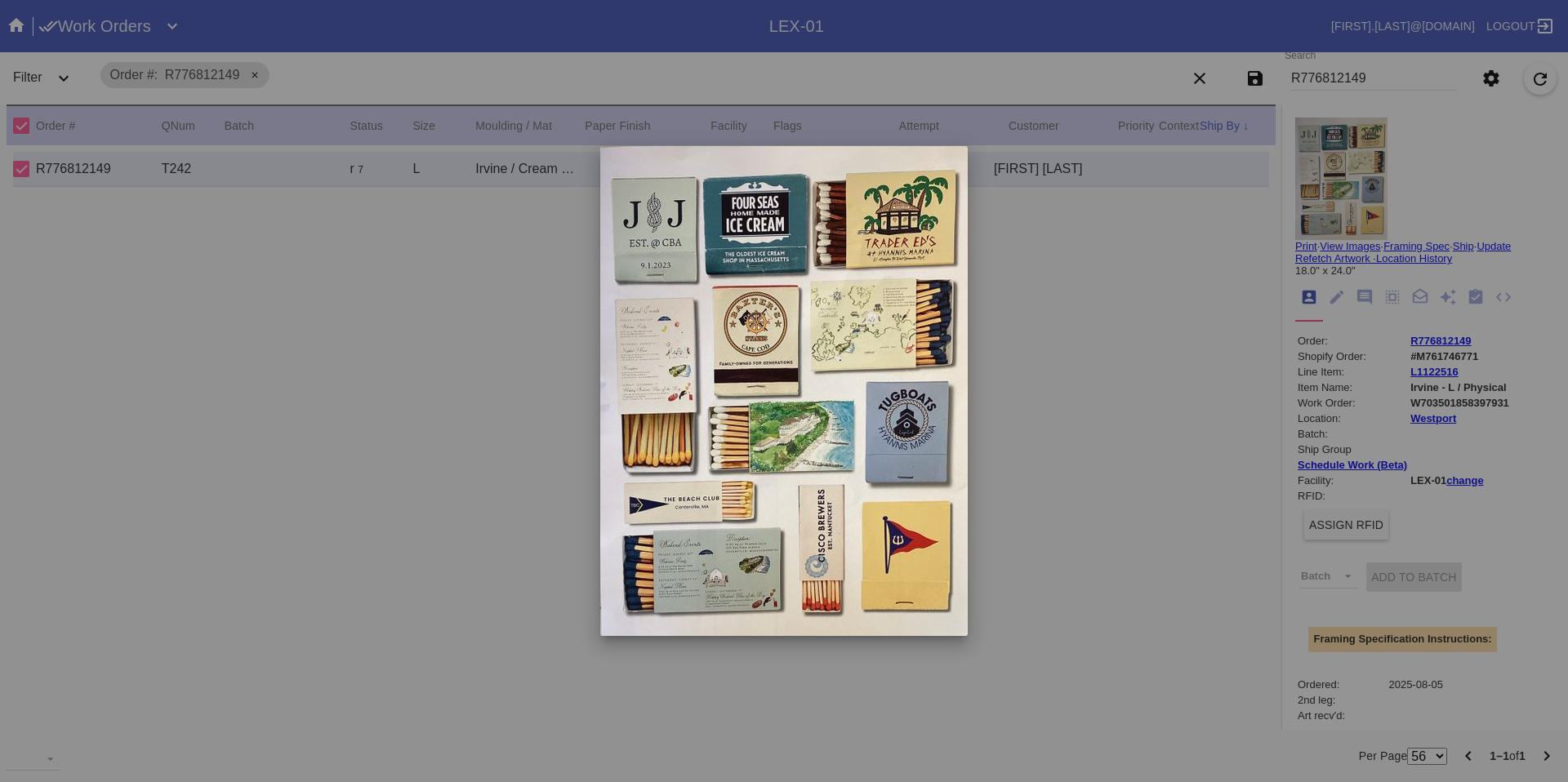 click at bounding box center (784, 391) 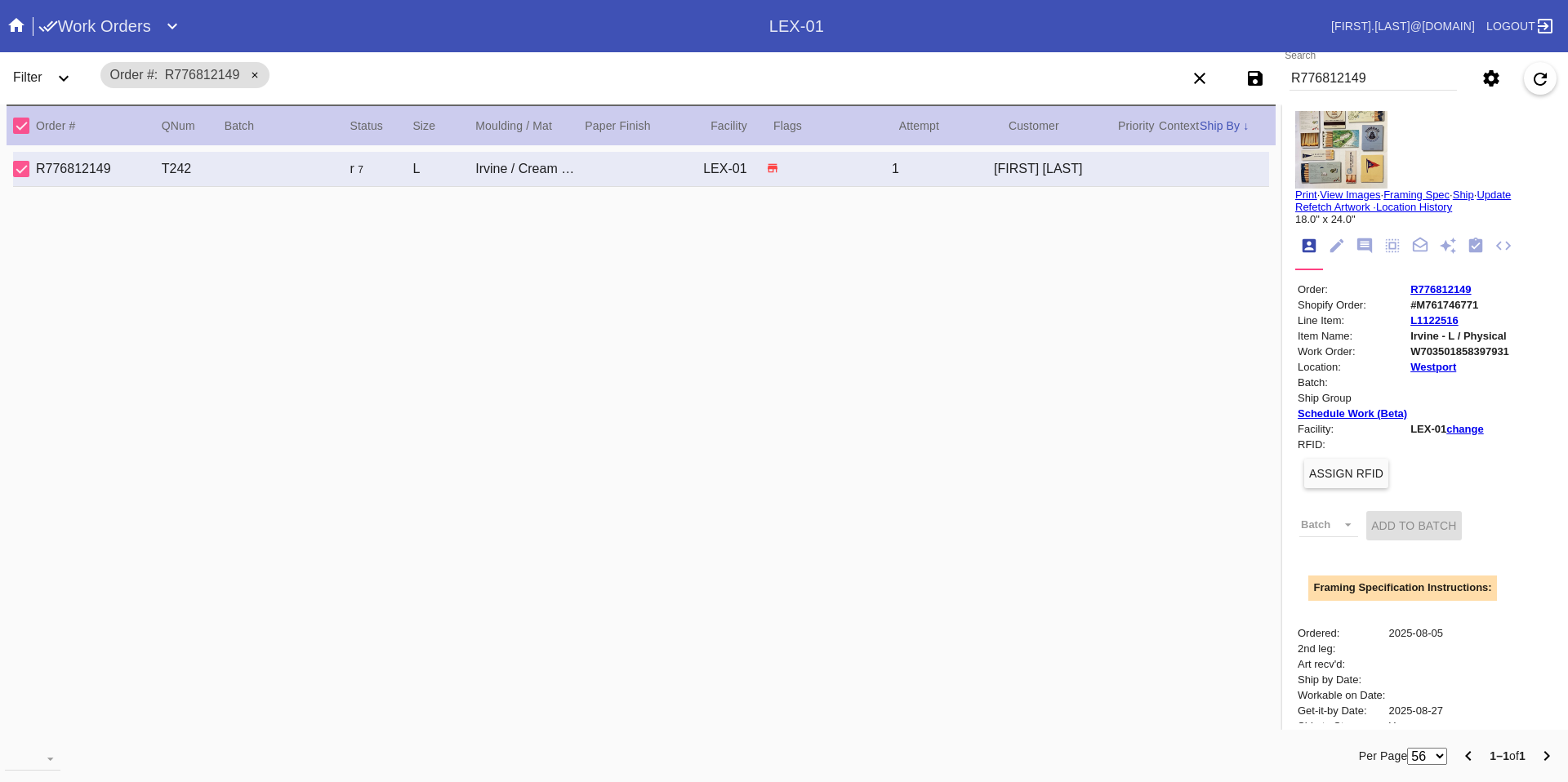 scroll, scrollTop: 0, scrollLeft: 0, axis: both 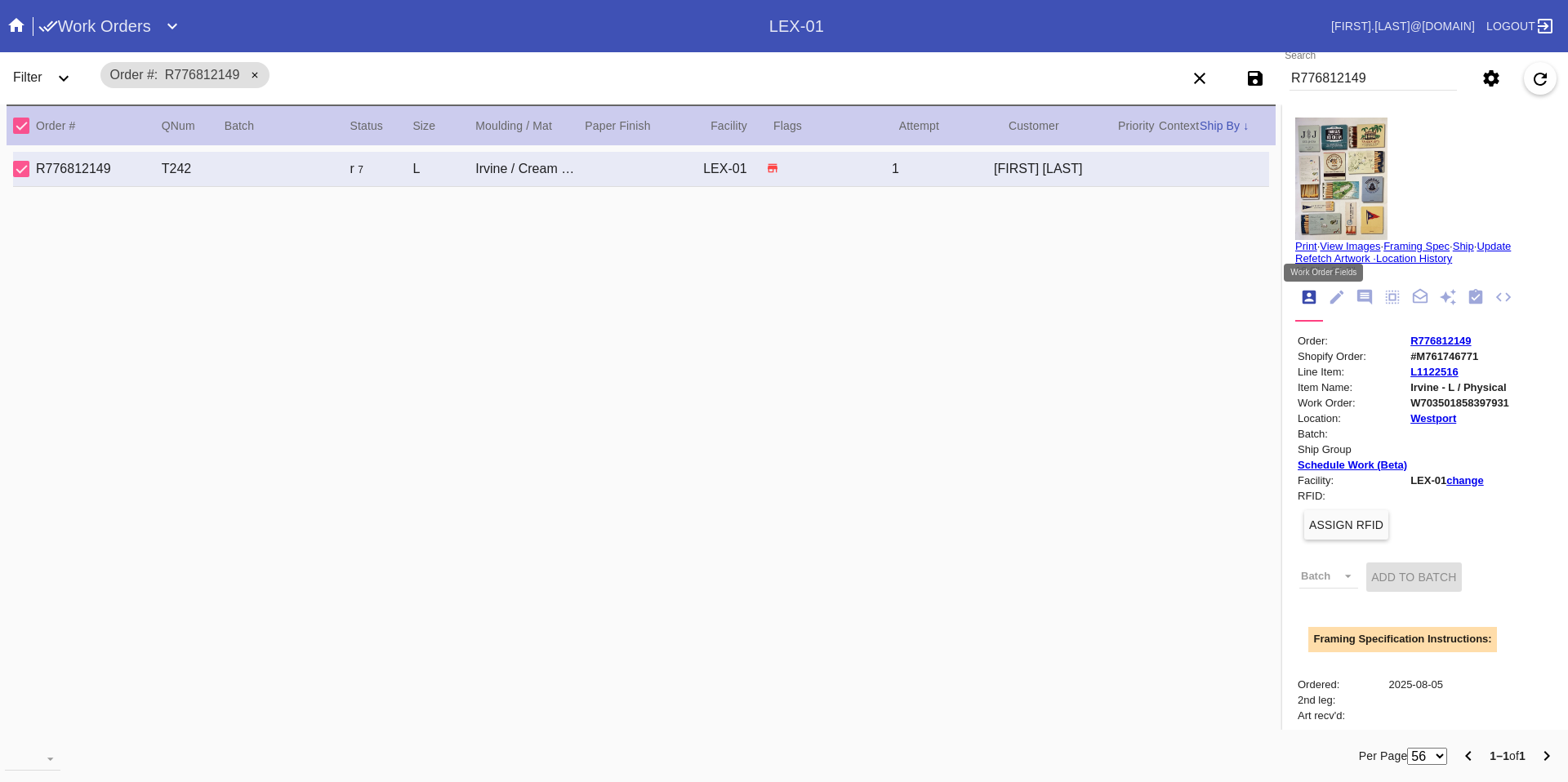 click 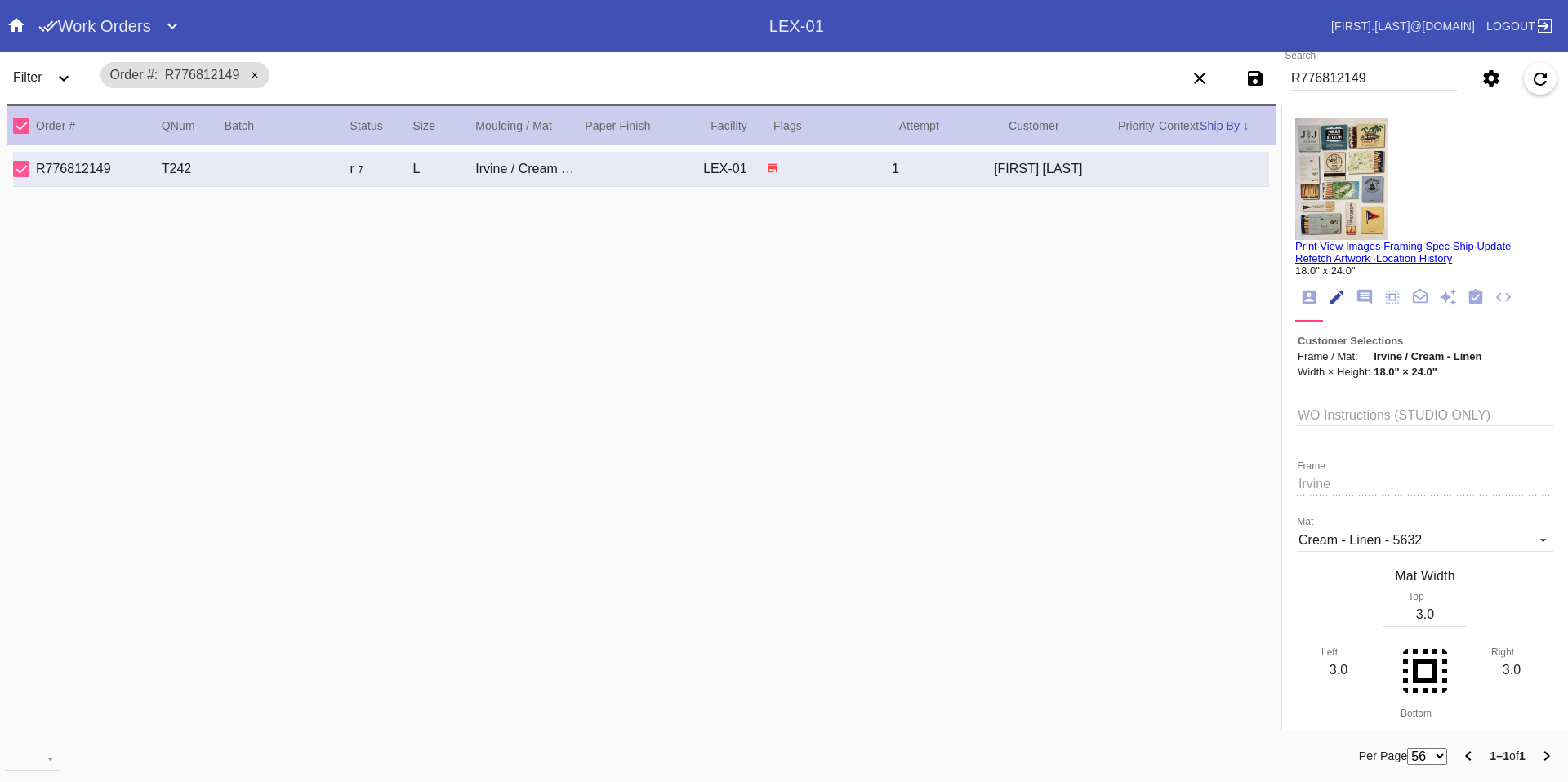 scroll, scrollTop: 60, scrollLeft: 0, axis: vertical 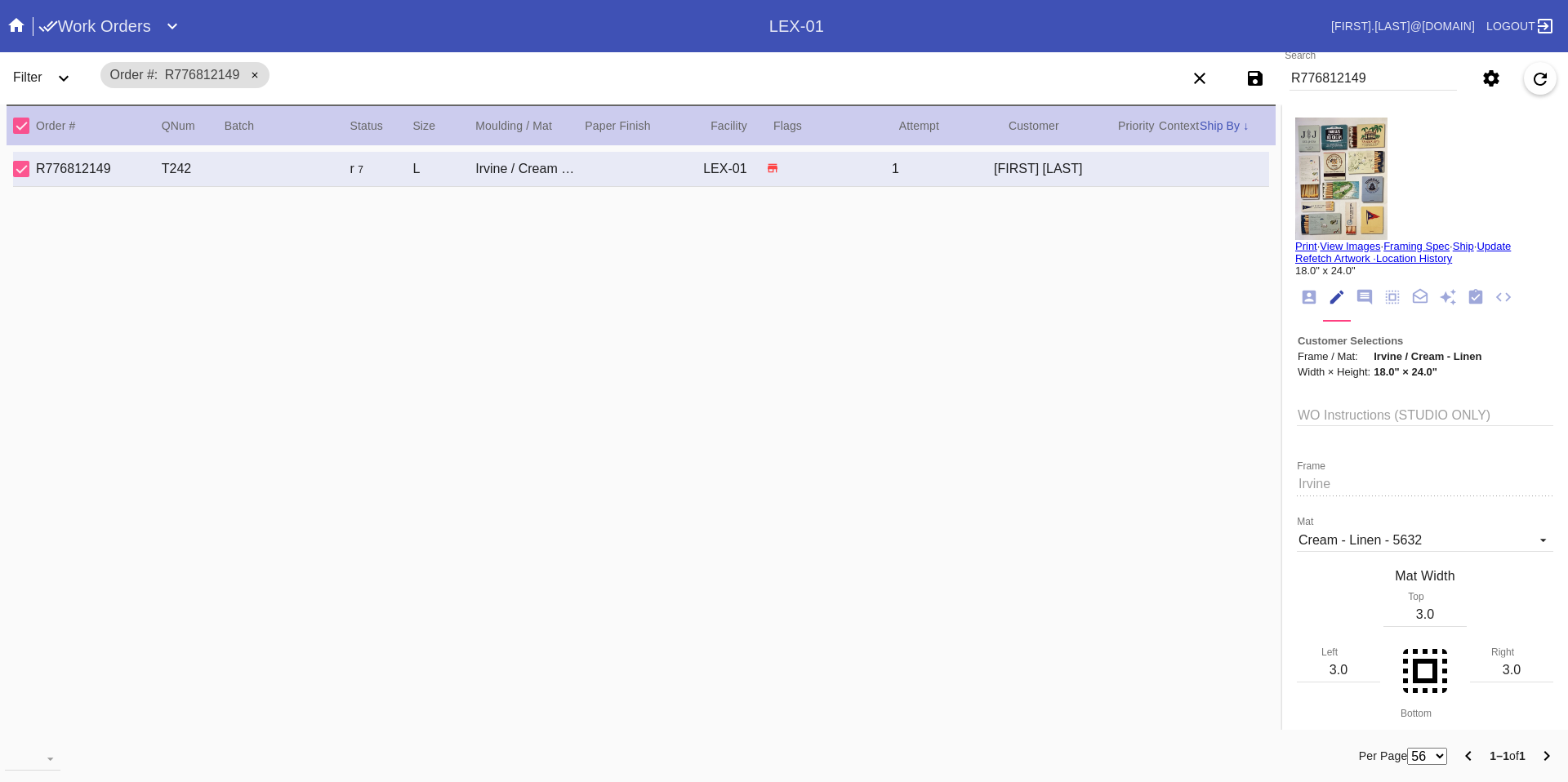 click 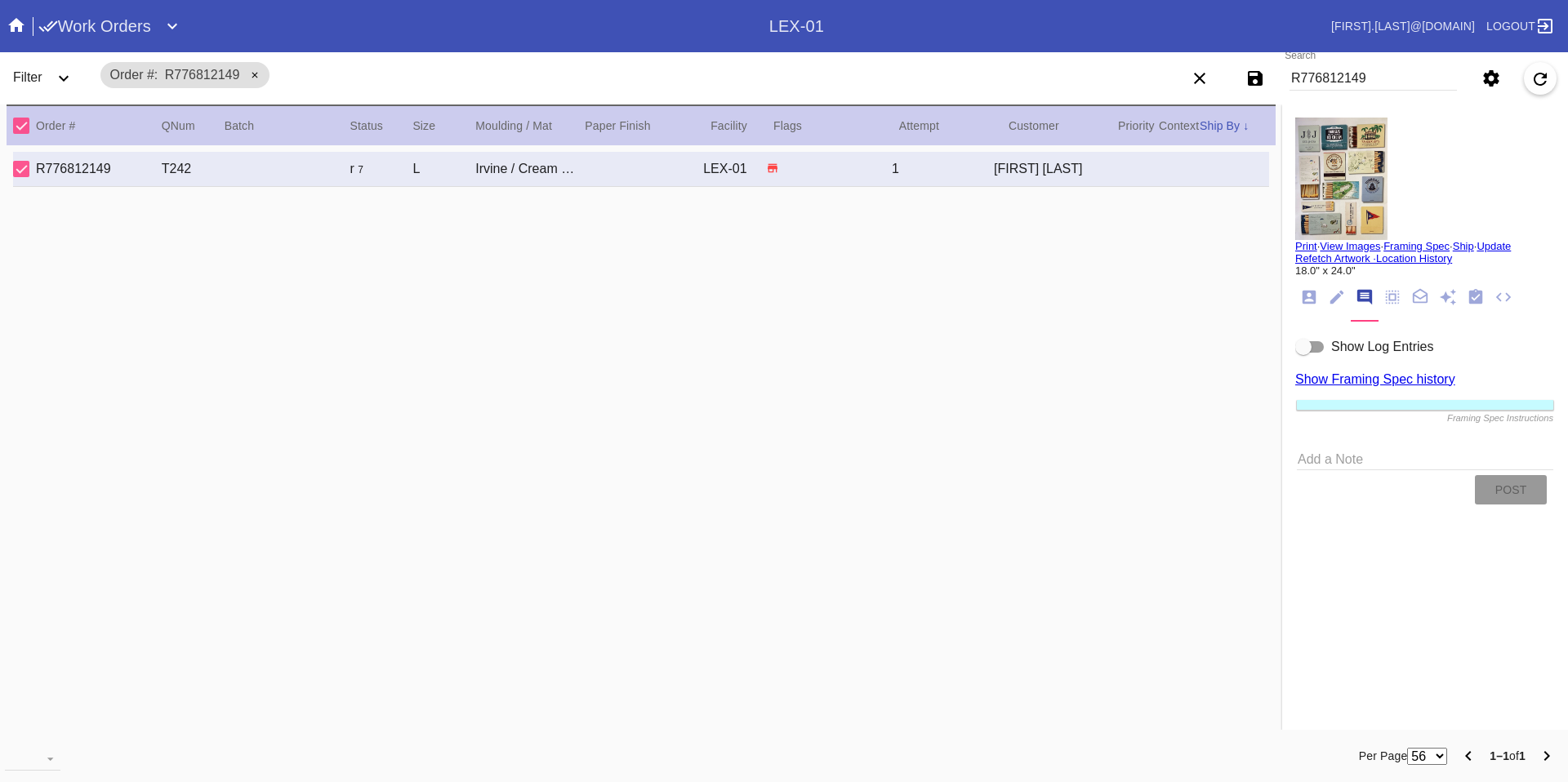 click on "Location History [DIMENSIONS] Order: [ORDER_ID] Shopify Order: #[ORDER_ID] Line Item: [LINE_ITEM_ID] Item Name: [ITEM_NAME] / Digital Work Order: [WORK_ORDER_ID] Location: Westport Batch: Ship Group Schedule Work (Beta) Facility: LEX-01 change RFID:
Assign RFID
Batch Batch New Batch LEX01-250715-001 () LEX01-250327-001 () LEX01-250319-006 () LEX01-250306-004 () LEX01-250220-010 () LEX01-250219-008 () LEX01-250211-016 () LEX01-250211-012 () LEX01-250121-012 () LEX01-241224-002 () LEX01-241119-022 () LEX01-241119-014 () LEX01-241021-002 () LEX01-241017-003 () LEX01-241014-006 () LEX01-241003-002 () LEX01-210426-026 () LEX01-210412-039 () LEX01-210313-028 () LEX01-210228-001 () LEX01-210124-003 () LEX01-201218-082 () 200616-38 () 191125-107 () Add to Batch Special Instructions on Order: Ordered:" at bounding box center [1425, 417] 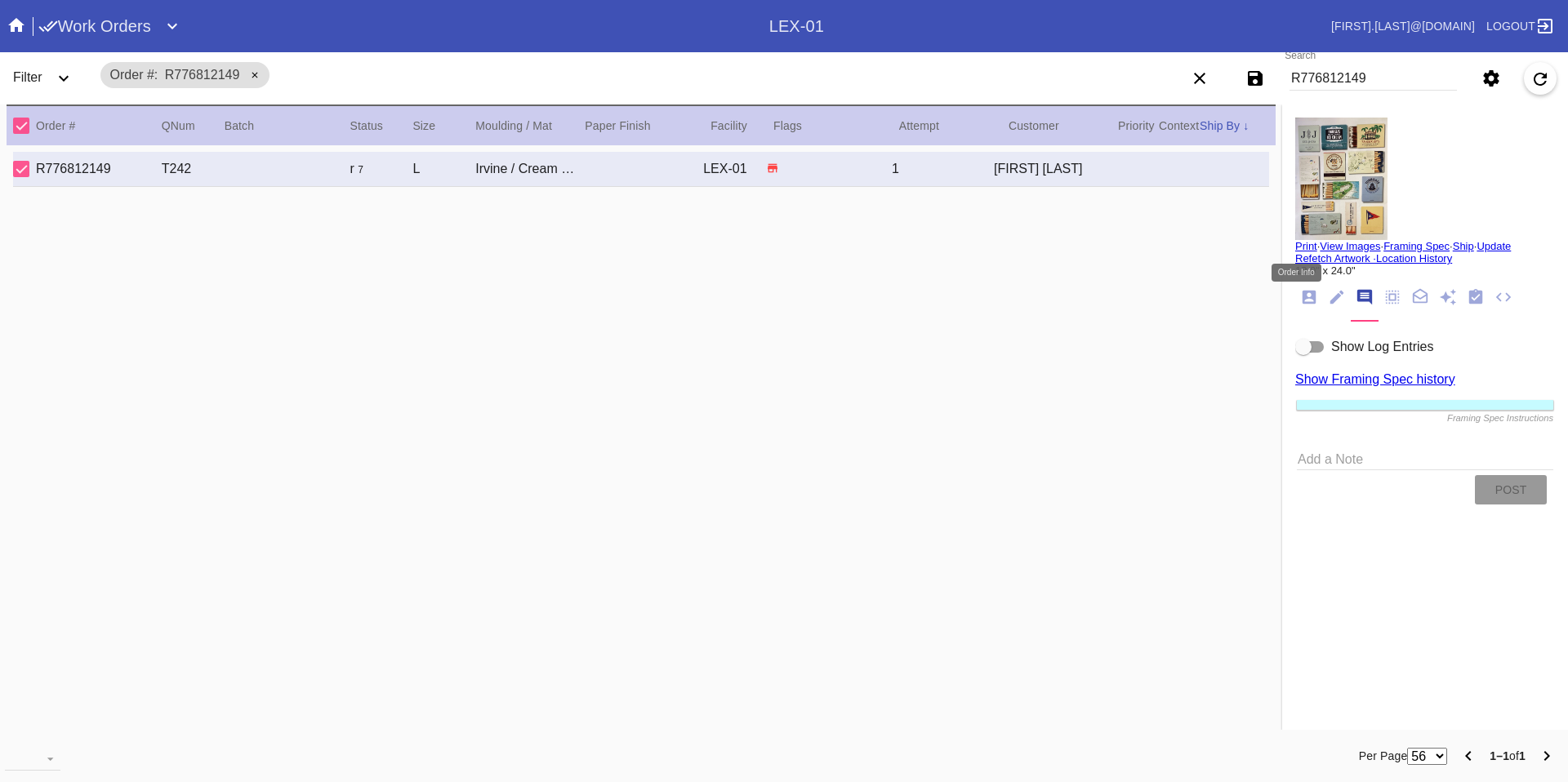 click 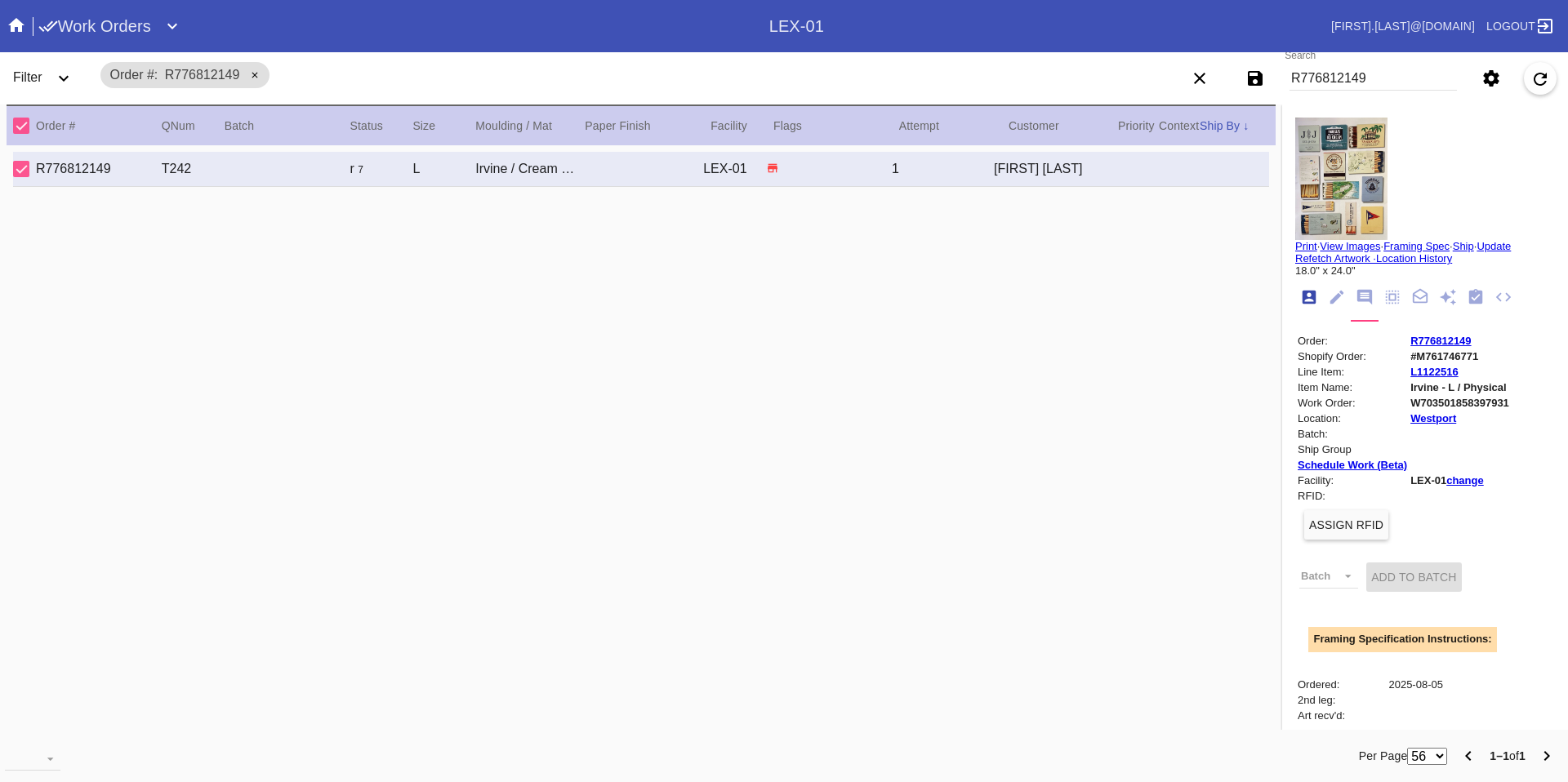 scroll, scrollTop: 20, scrollLeft: 0, axis: vertical 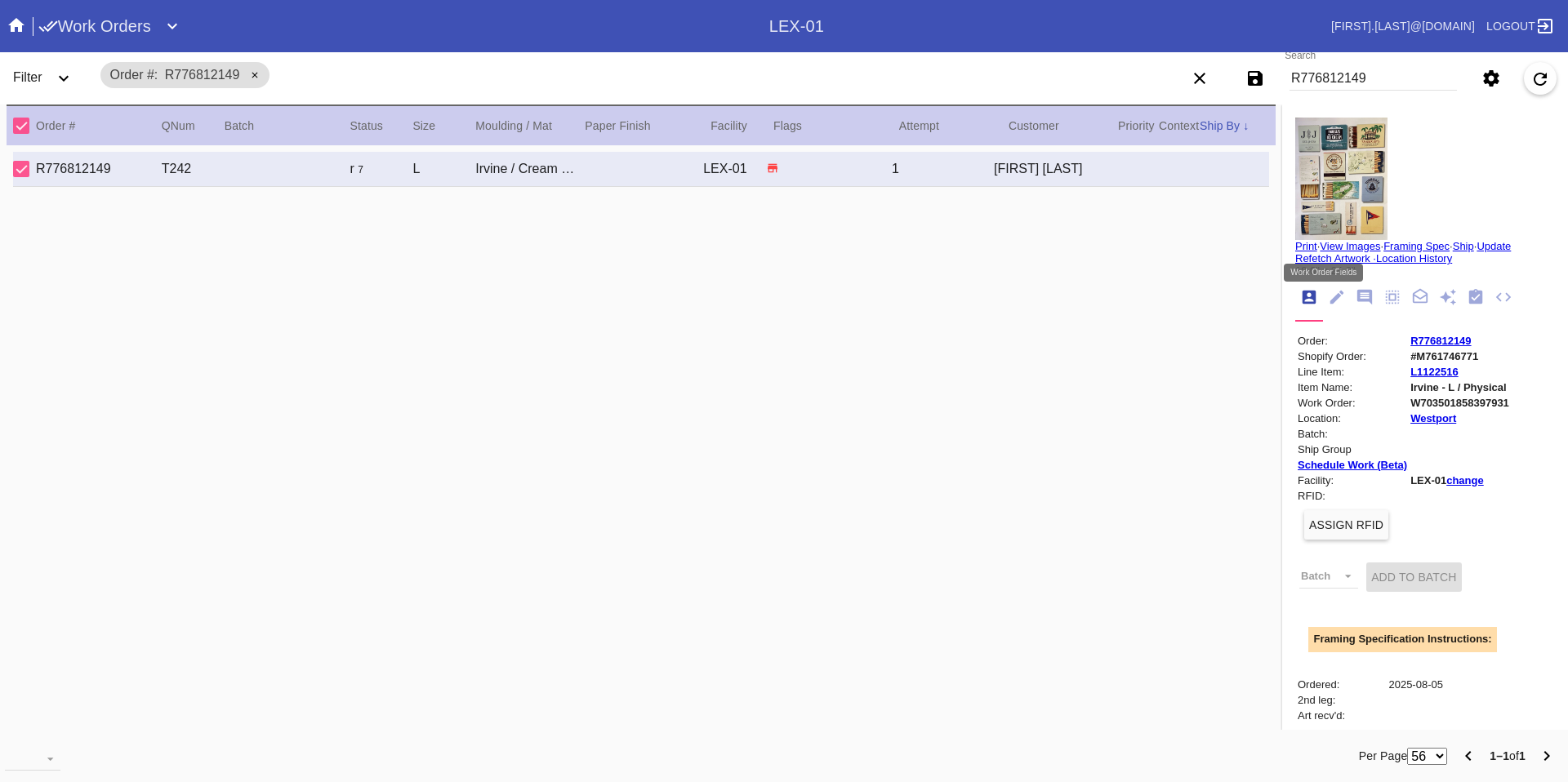 click 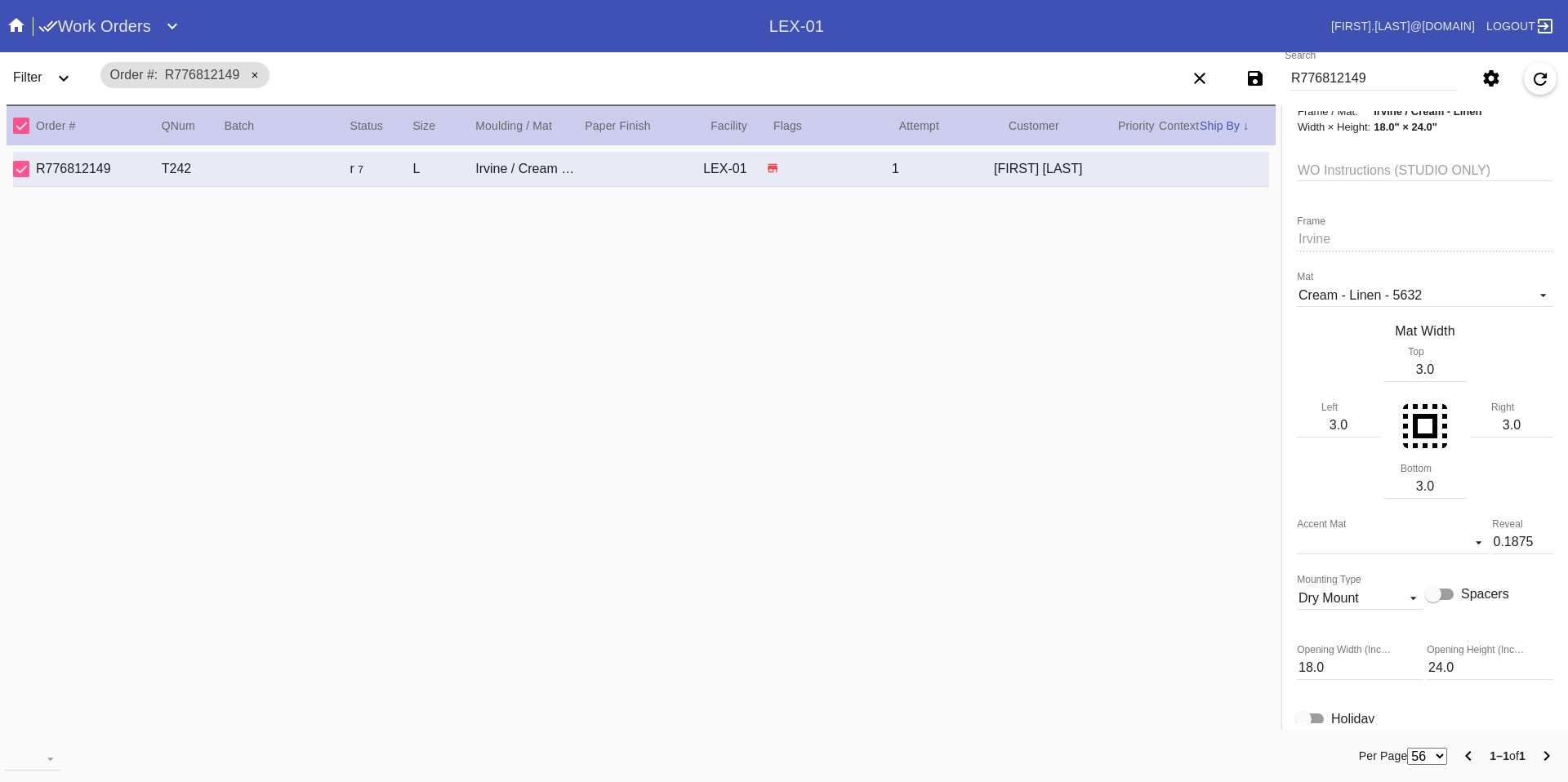 scroll, scrollTop: 819, scrollLeft: 0, axis: vertical 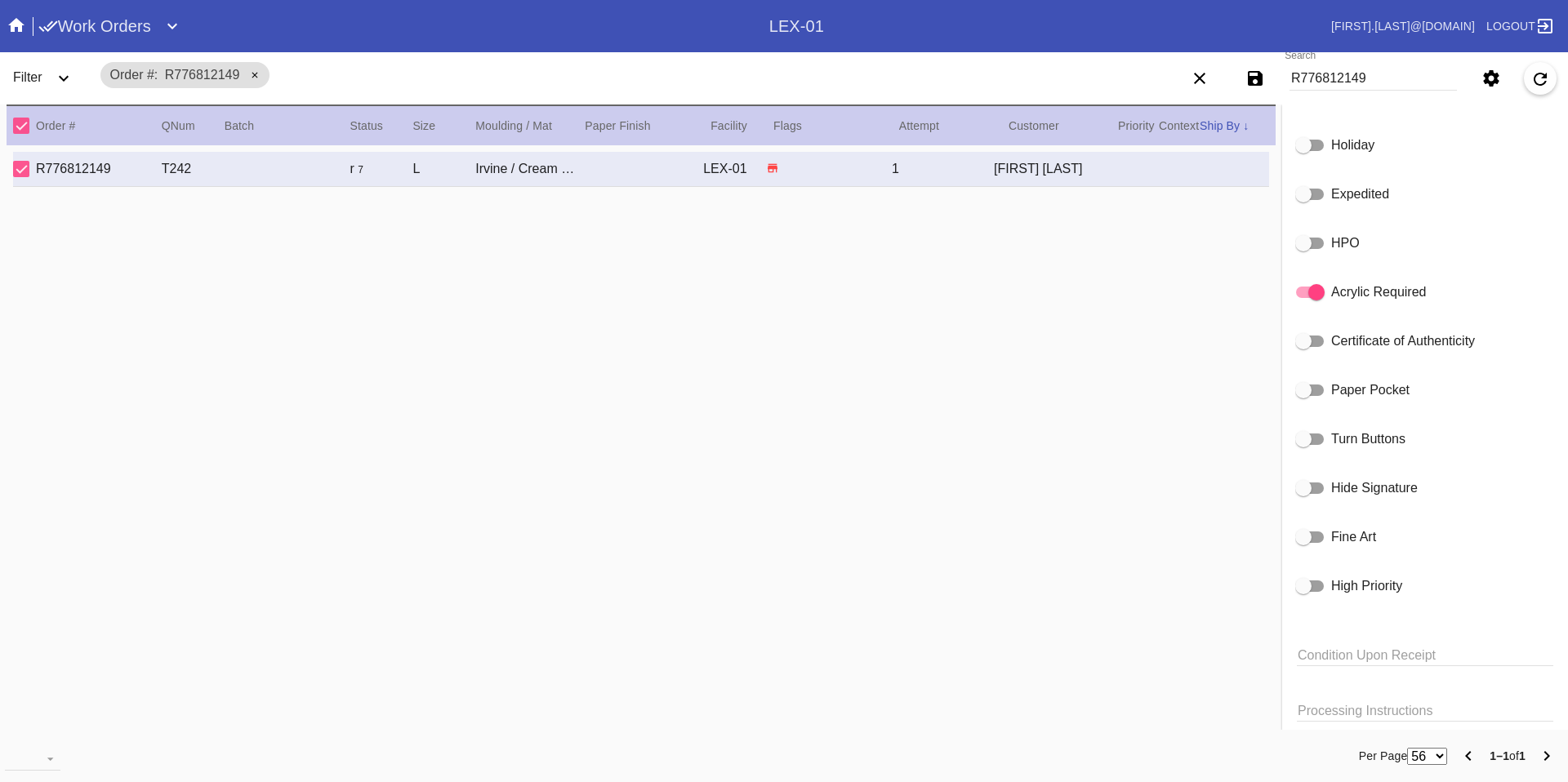 click 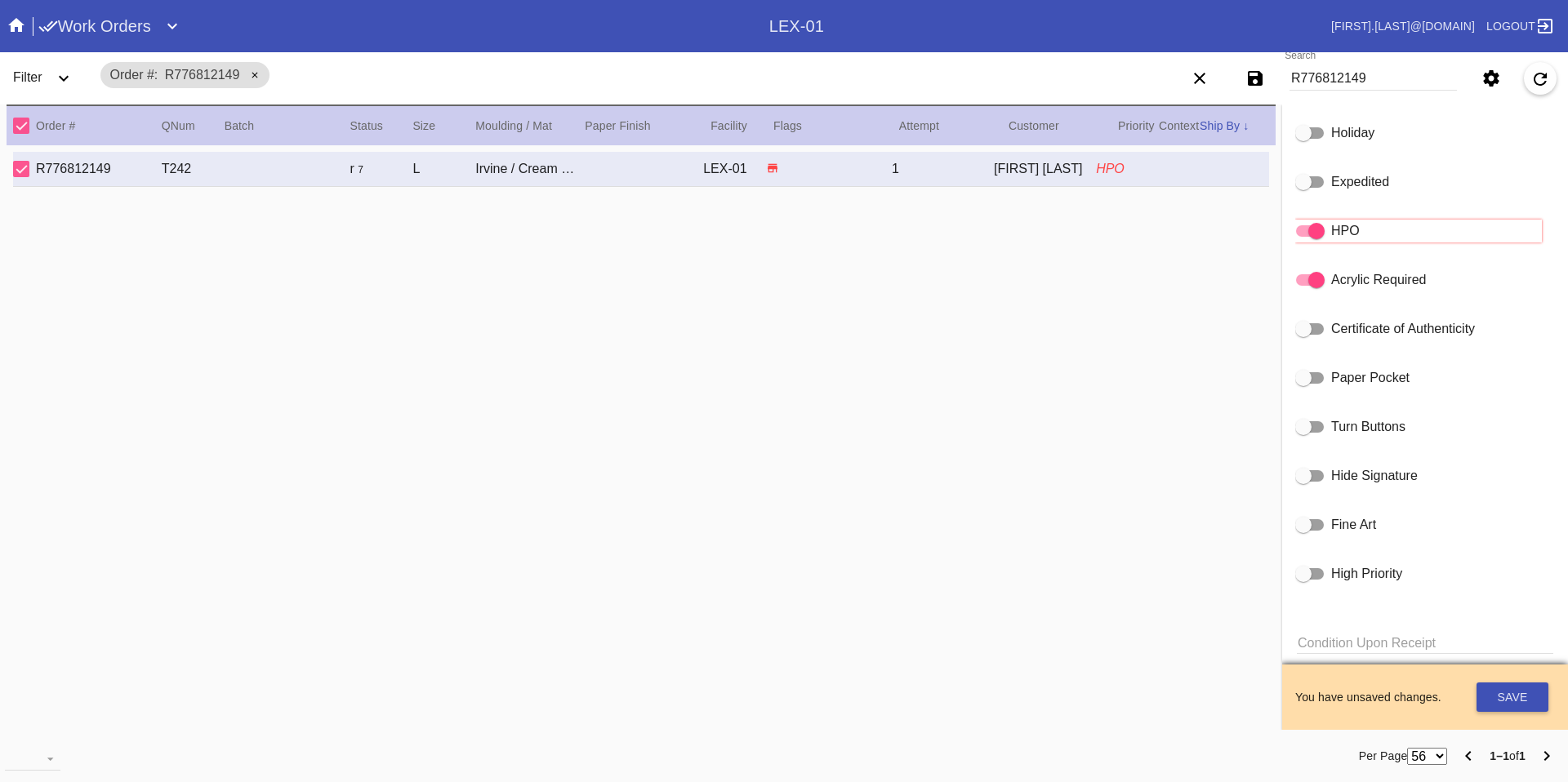 scroll, scrollTop: 819, scrollLeft: 0, axis: vertical 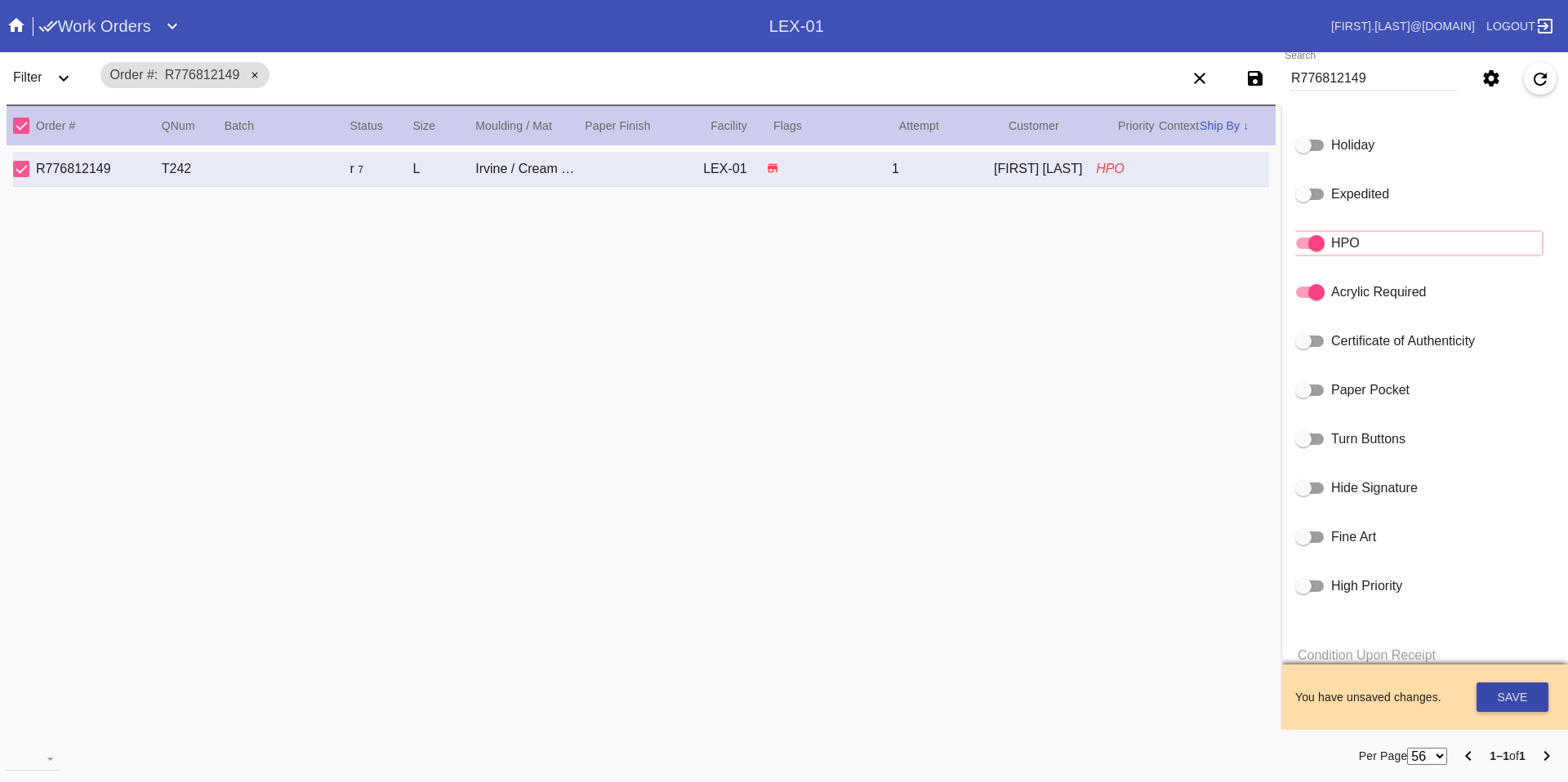 click on "Save" at bounding box center [1512, 697] 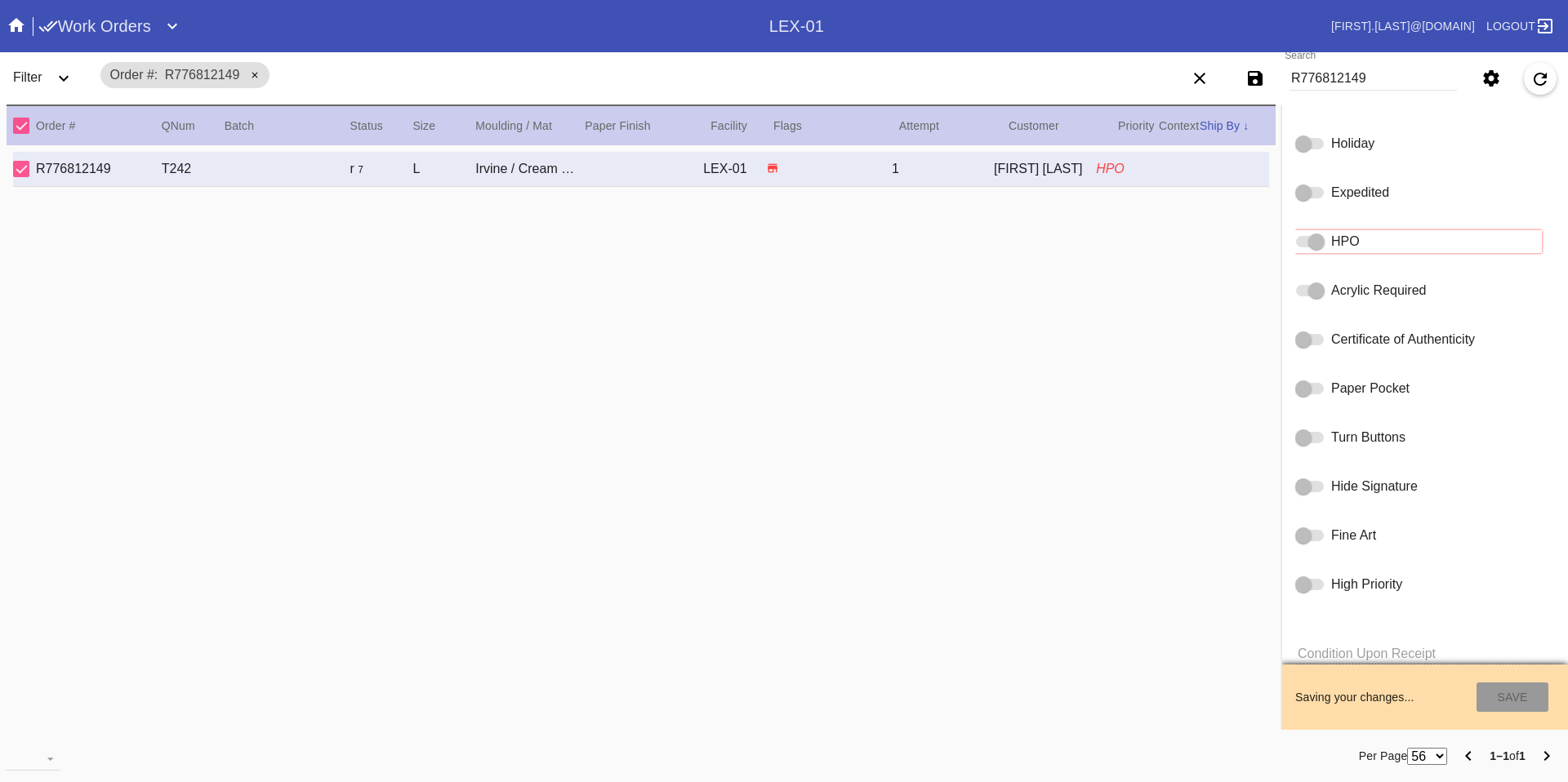 type on "[DATE]" 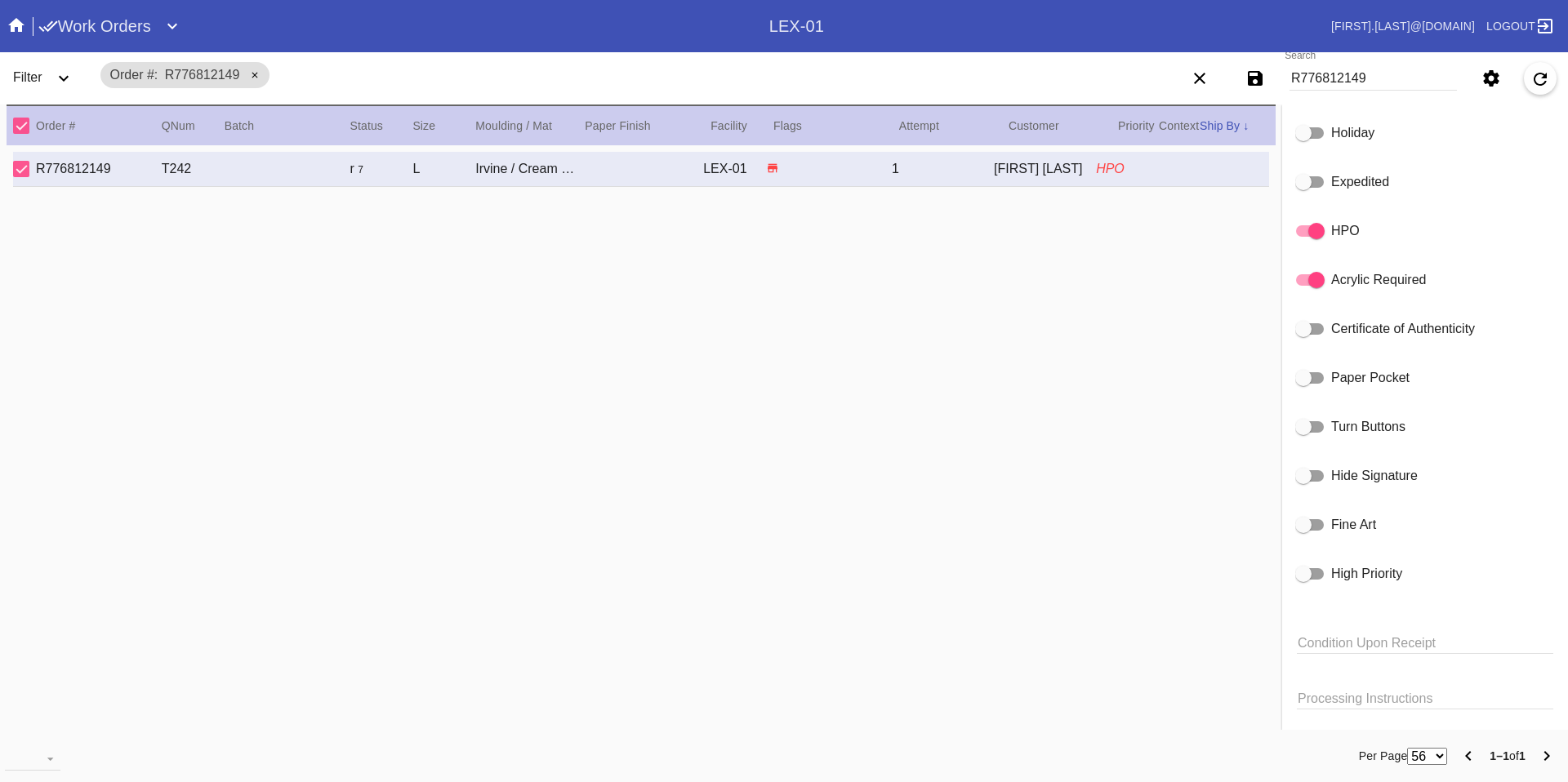 scroll, scrollTop: 819, scrollLeft: 0, axis: vertical 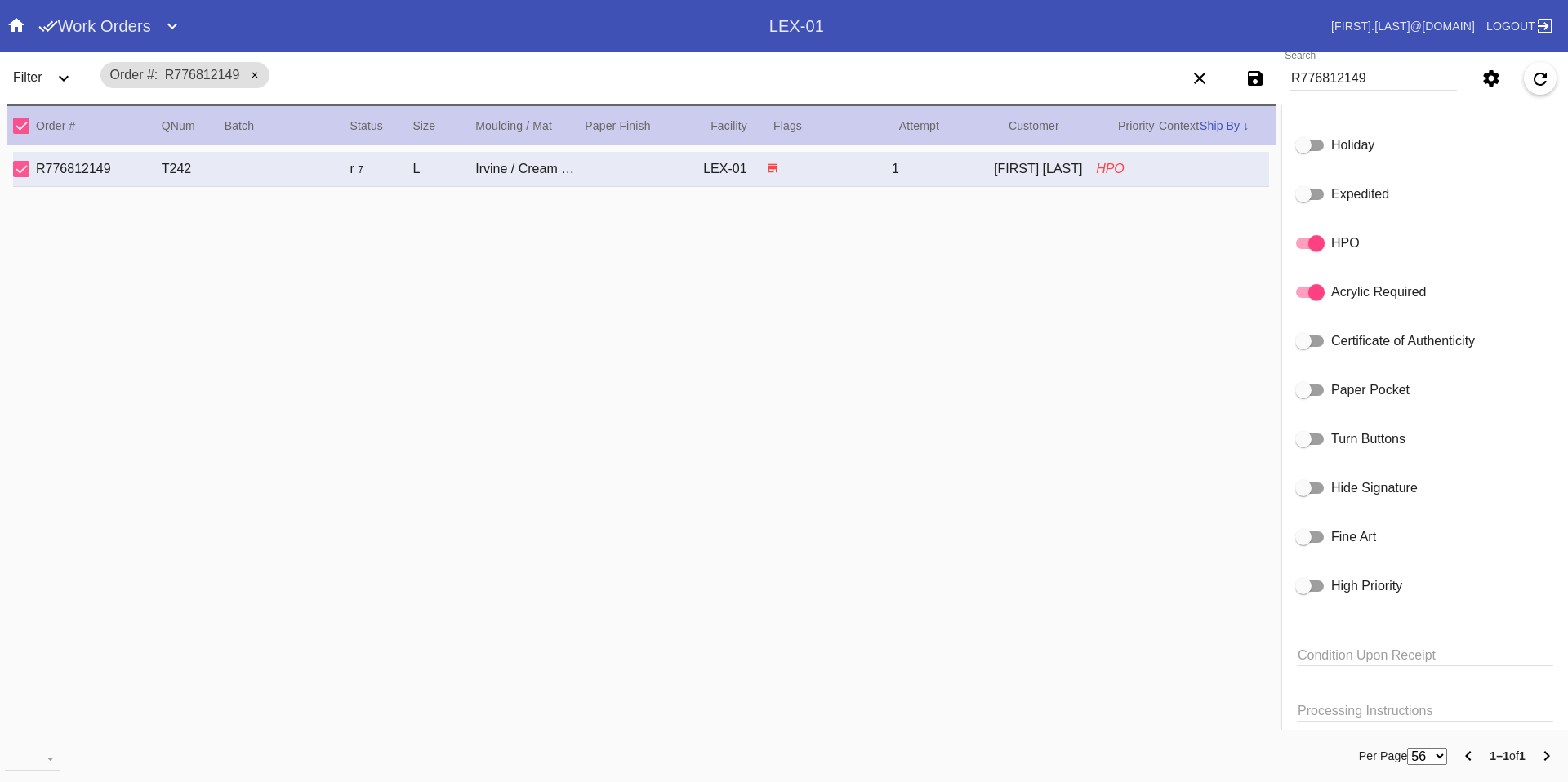 click on "WO Instructions (STUDIO ONLY) Frame Mat Cream - Linen - 5632 Acrylic - ACRY01 Black with Black Core, novacore - 5089 Black - BL42 Black - Linen - 5560 Black Oversized - BLOV-1 Blue Floral Mat - FL01 Blue - Linen - 11-076 Blush - BW9571C Bottle Blue - BW334 Brazilian White, novacore - E4346 Brulée - E4770 Burgundy - BW038 Burgundy Mini Stripe - MSBG Burgundy Mini Stripe - Horizontal - MSBG-H Burgundy Mini Stripe Horizontal - Oversized - MSBG-OS-H Burgundy Mini Stripe - Oversized - MSBG-OS Cake - E4203 Camel - Linen - 5561 Canvas - CV62 Chai - 11-080 Chocolate - 11-065 Cool Gray - BW802 Cool White - 8 Ply - 229502 Corner Garden Landscape - KV02-L Cream - Linen - 5632 Dark Green - E4804P Dark Olive - 11-071 Denim - 11-074 Designer's Choice Mat - DC52 Digital White - BW8701 Digital White Oversized - BW8701O Dove White - BW222 Dove White Oversized - BW222O Dusty Blue - 11-073 Fabric White - SRM3567 Fabric White Oversized - SRM3567O Fern - 11-063 Float Mounting (+$25) - Float Flour White - E4065 Gray - GY32 Top" at bounding box center [1425, 285] 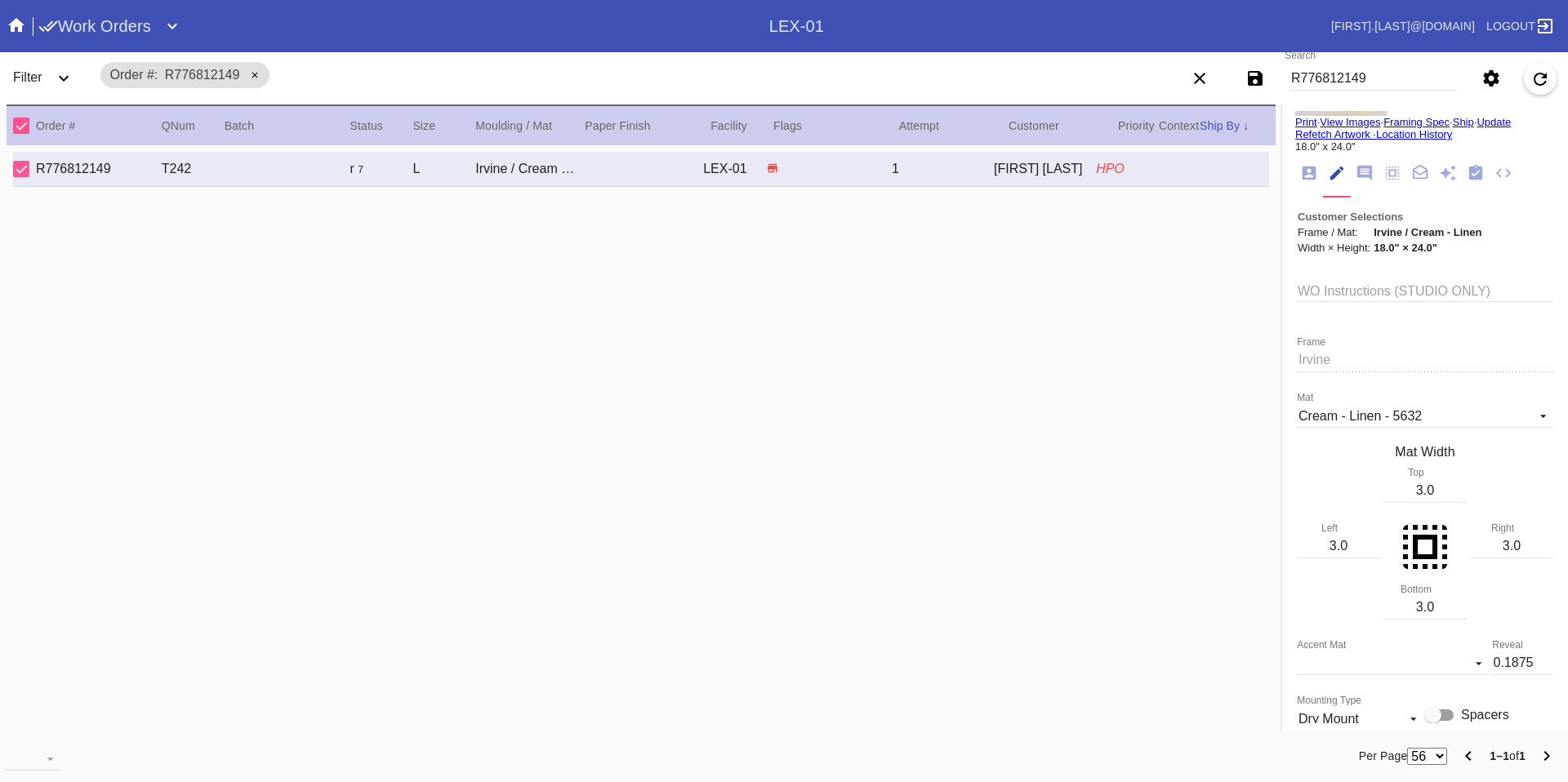 scroll, scrollTop: 0, scrollLeft: 0, axis: both 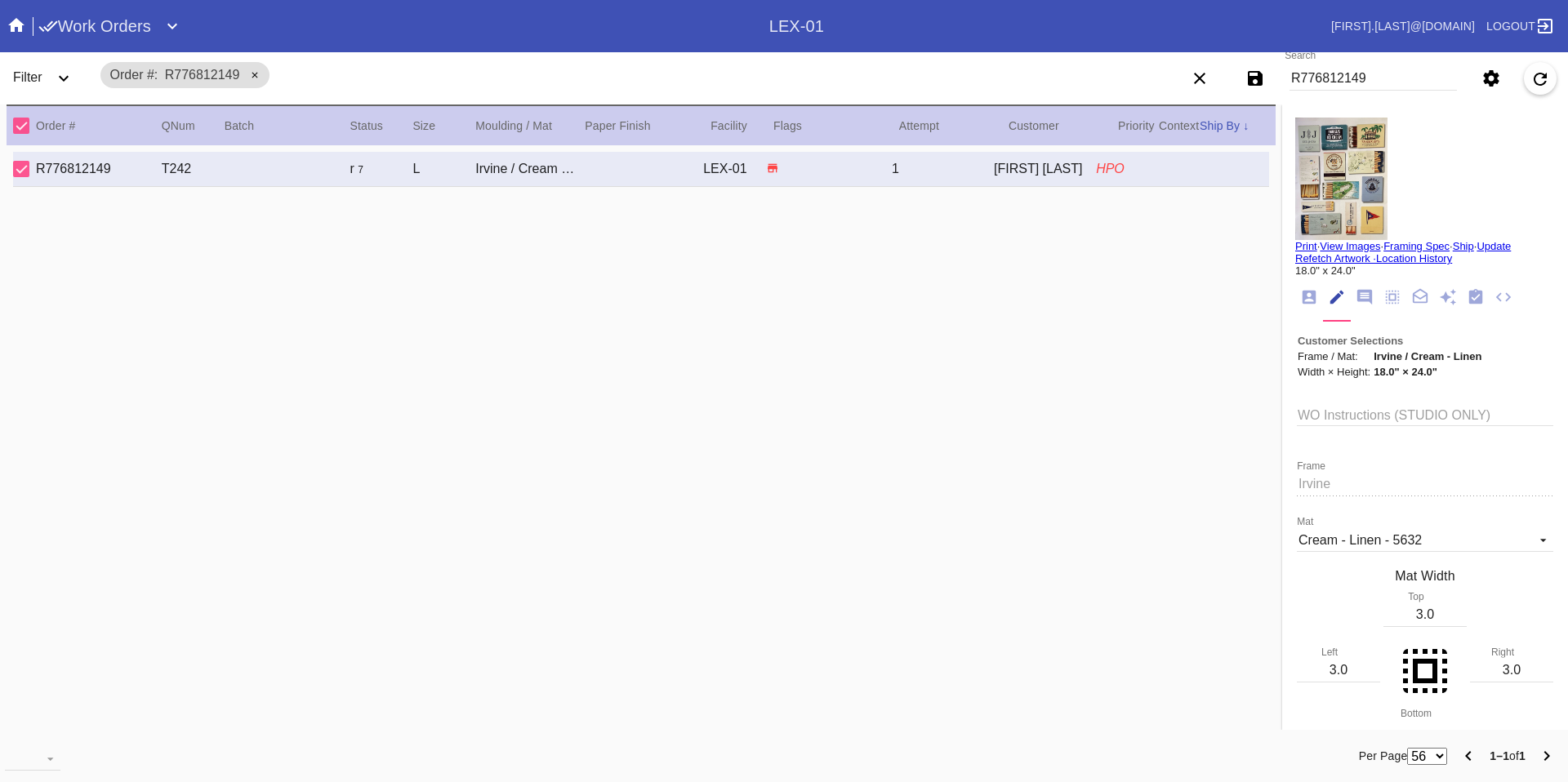 click on "WO Instructions (STUDIO ONLY)" at bounding box center (1425, 414) 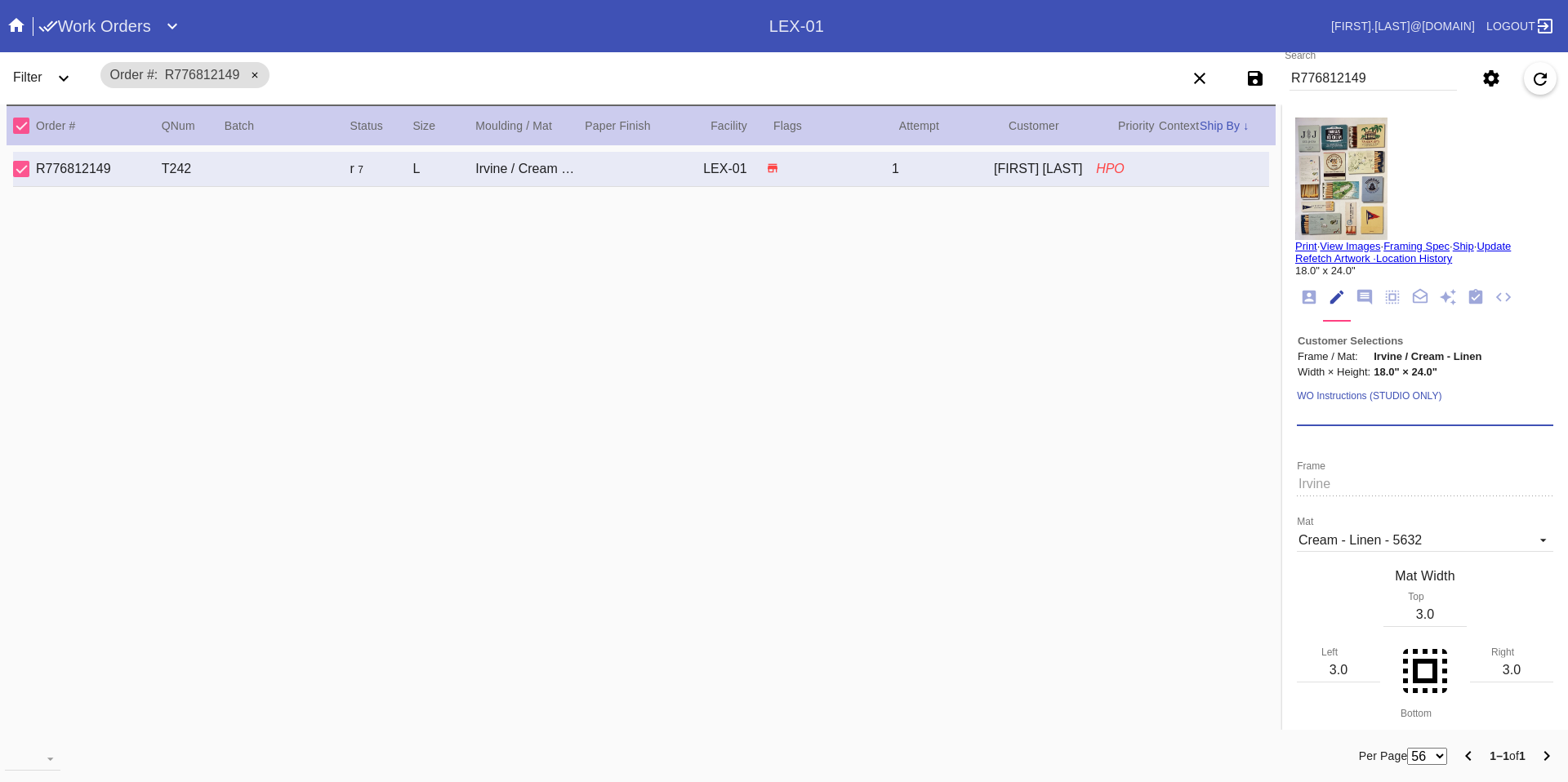 type on "h" 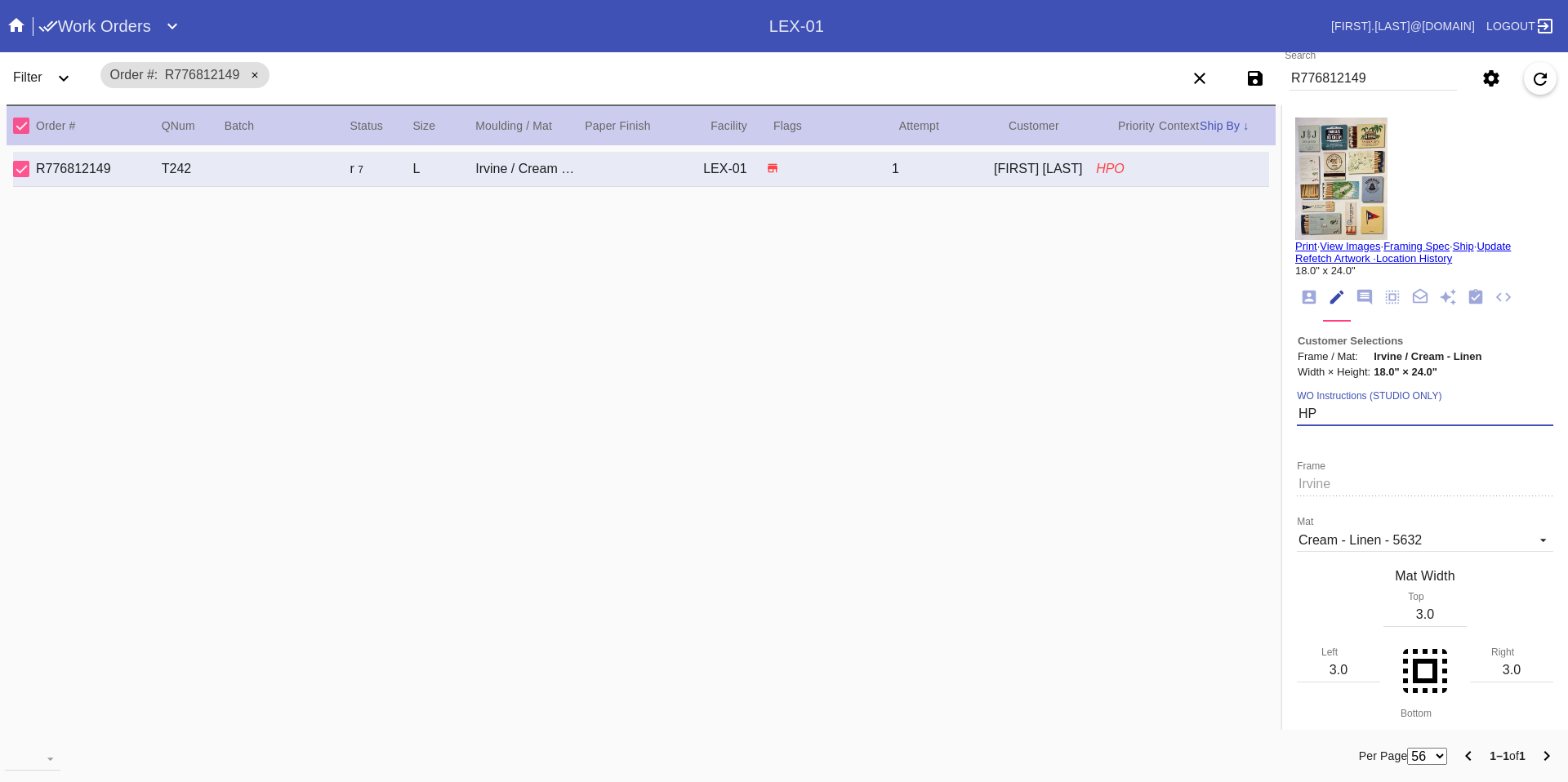 type on "H" 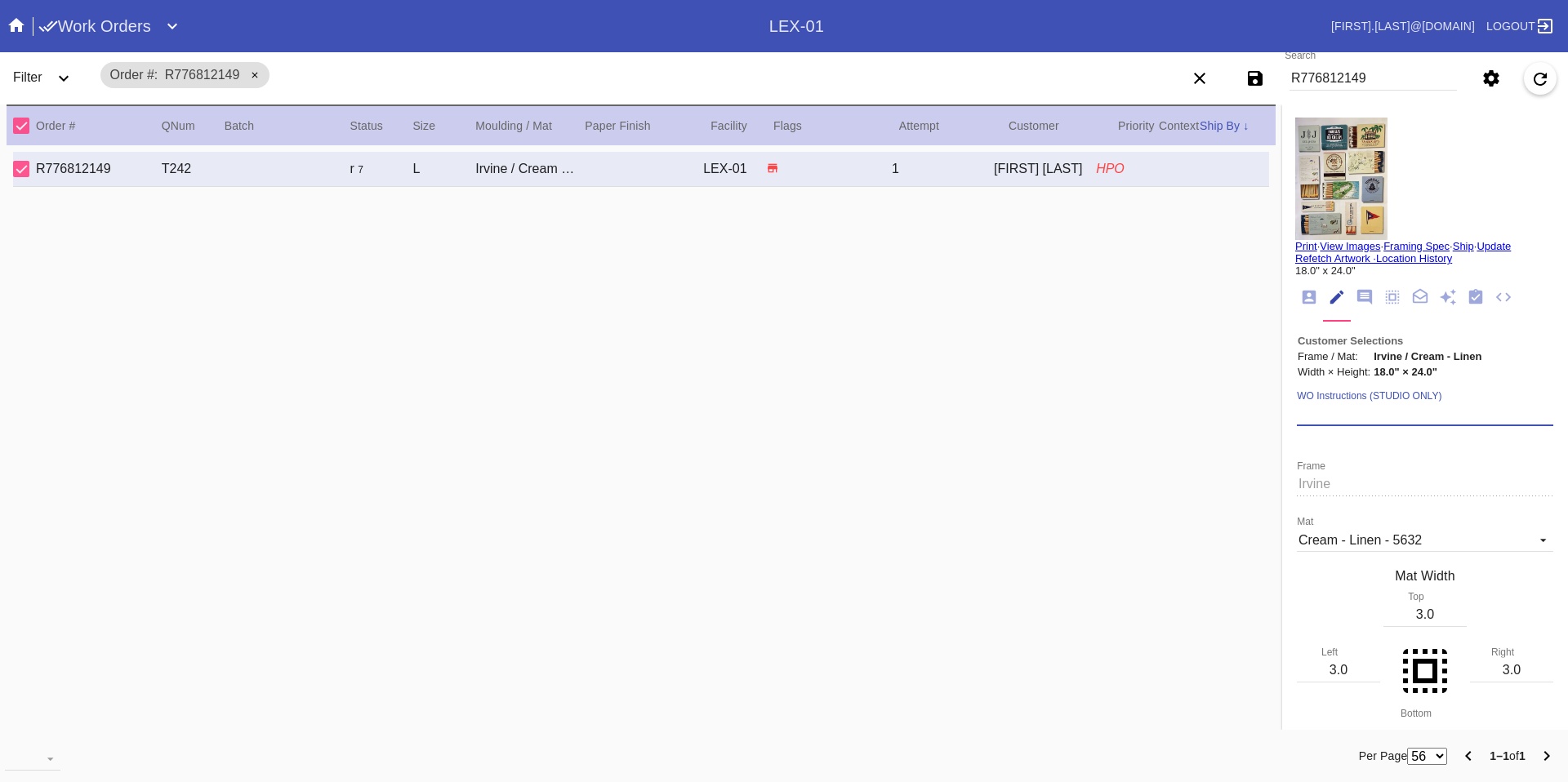 paste on "***HPO - [SPECIFICS ABOUT THE ORDER] - Must be approved by CA team to ship. ***" 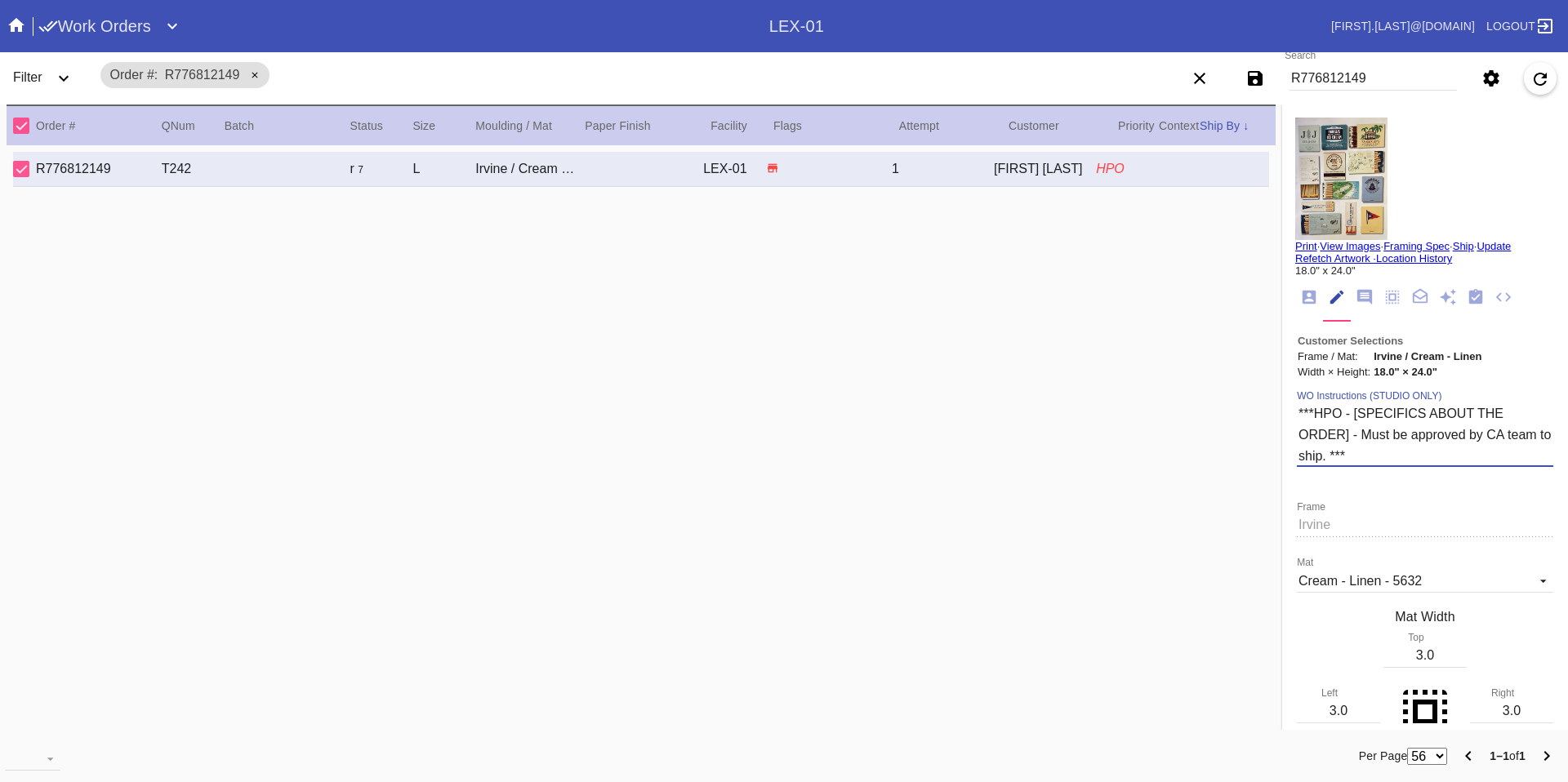 drag, startPoint x: 1342, startPoint y: 413, endPoint x: 1410, endPoint y: 425, distance: 69.05071 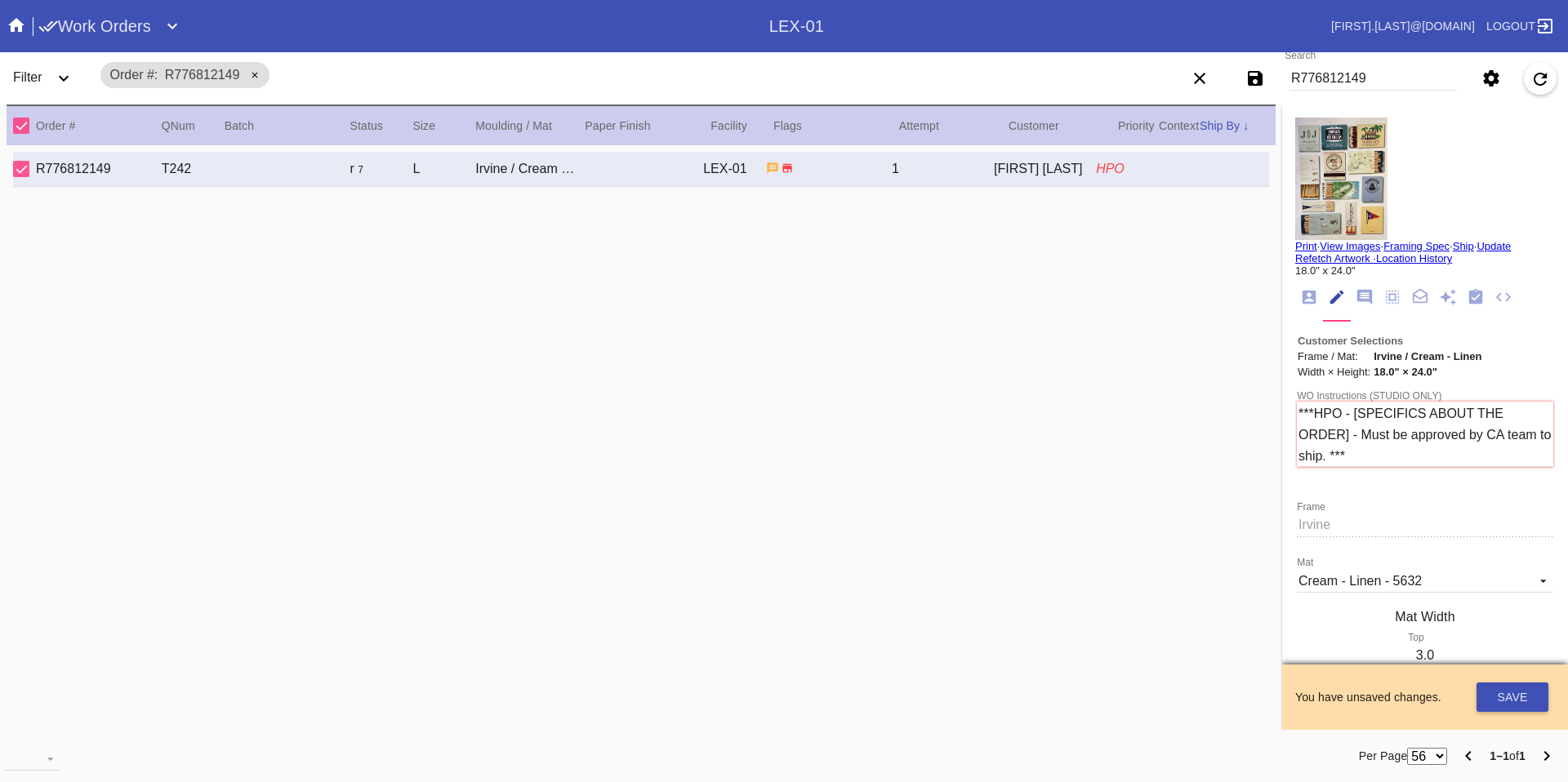 click on "***HPO - [SPECIFICS ABOUT THE ORDER] - Must be approved by CA team to ship. ***" at bounding box center (1425, 434) 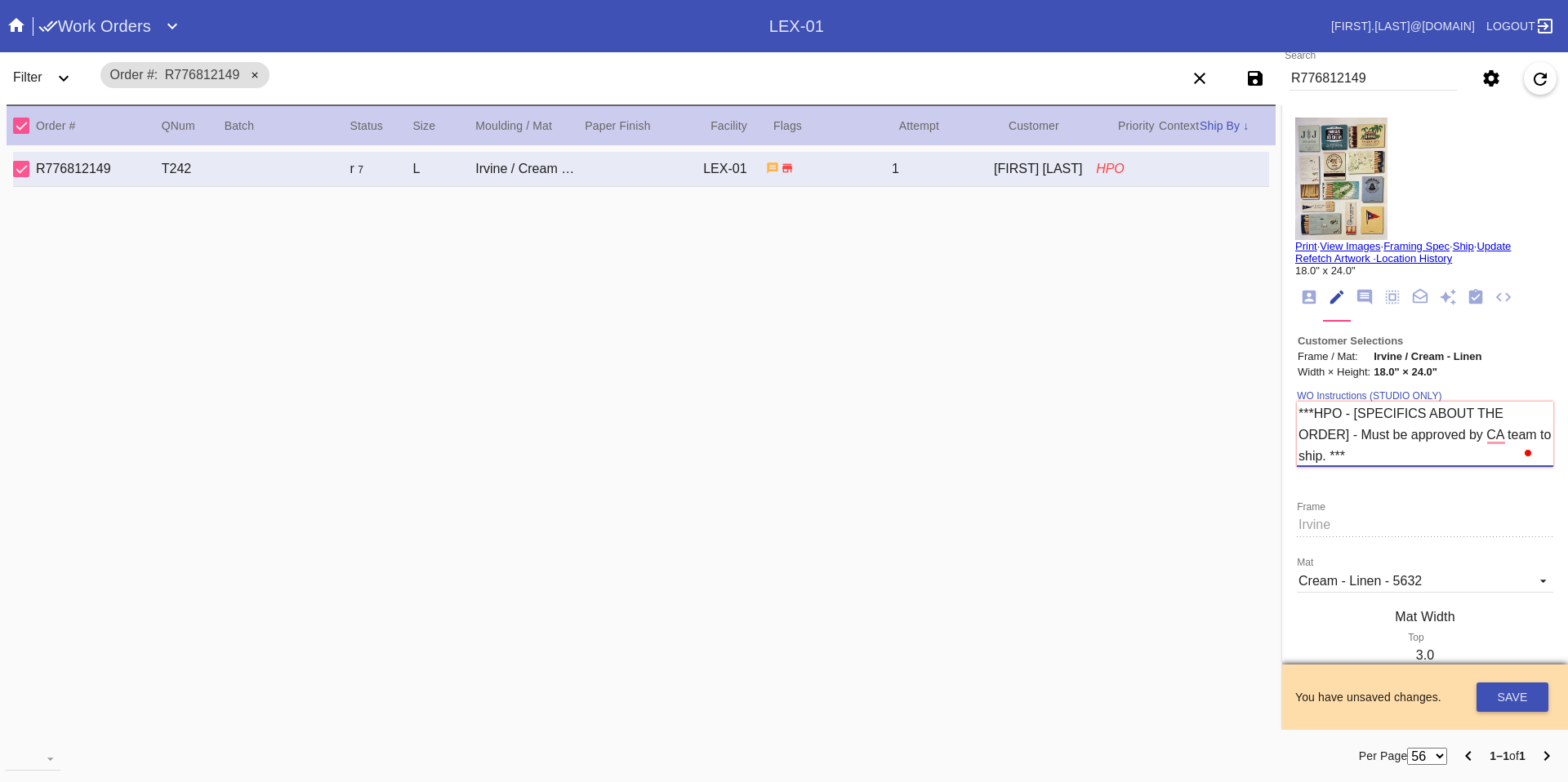 drag, startPoint x: 1340, startPoint y: 410, endPoint x: 1336, endPoint y: 442, distance: 32.249031 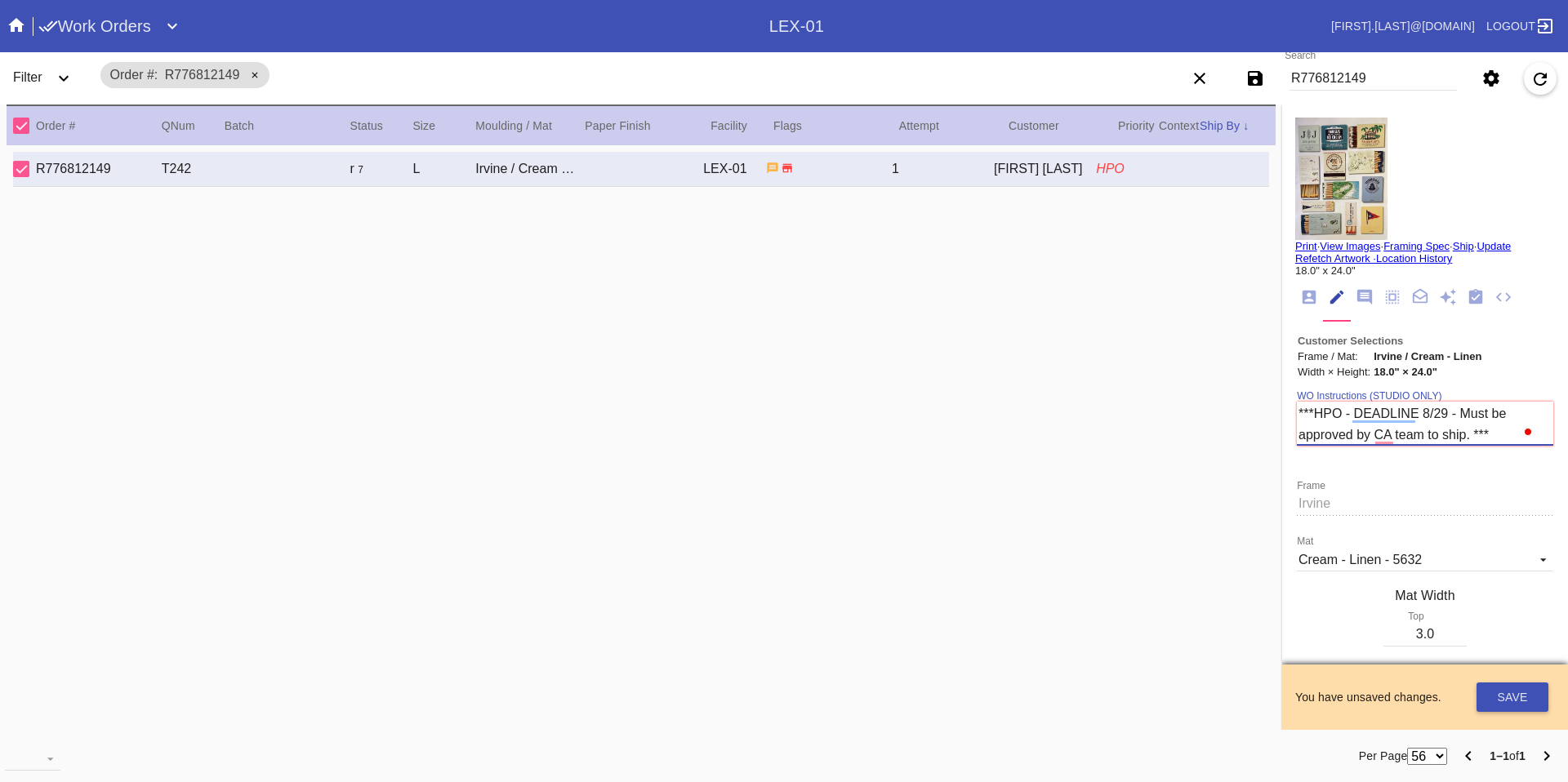 type on "***HPO - DEADLINE 8/29 - Must be approved by CA team to ship. ***" 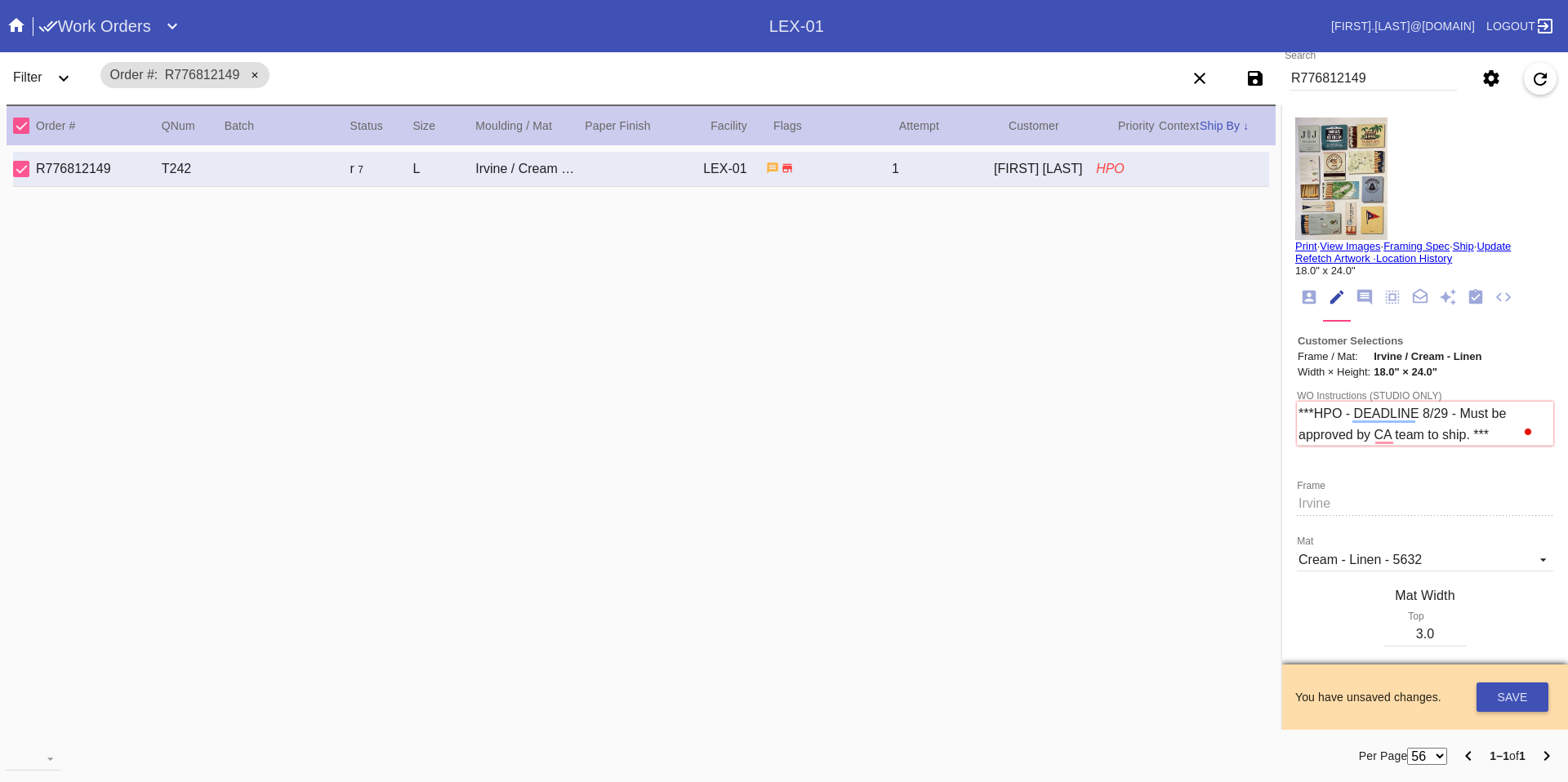 click on "WO Instructions (STUDIO ONLY) ***HPO - DEADLINE [DATE] - Must be approved by CA team to ship. *** Frame Mat Cream - Linen - [CODE] Acrylic - [CODE] Black with Black Core, novacore - [CODE] Black - [CODE] Black - Linen - [CODE] Black Oversized - [CODE] Blue Floral Mat - [CODE] Blue - Linen - [CODE] Blush - [CODE] Bottle Blue - [CODE] Brazilian White, novacore - [CODE] Brulée - [CODE] Burgundy - [CODE] Burgundy Mini Stripe - [CODE] Burgundy Mini Stripe - Horizontal - [CODE] Burgundy Mini Stripe - Oversized - [CODE] Cake - [CODE] Camel - Linen - [CODE] Canvas - [CODE] Chai - [CODE] Chocolate - [CODE] Cool Gray - [CODE] Cool White - 8 Ply - [CODE] Corner Garden Landscape - [CODE] Cream - Linen - [CODE] Dark Green - [CODE] Dark Olive - [CODE] Denim - [CODE] Designer's Choice Mat - [CODE] Digital White - [CODE] Digital White Oversized - [CODE] Dove White - [CODE] Dove White Oversized - [CODE] Dusty Blue - [CODE] Fabric White - [CODE] Fabric White Oversized - [CODE] Fern - [CODE]" at bounding box center [1425, 1113] 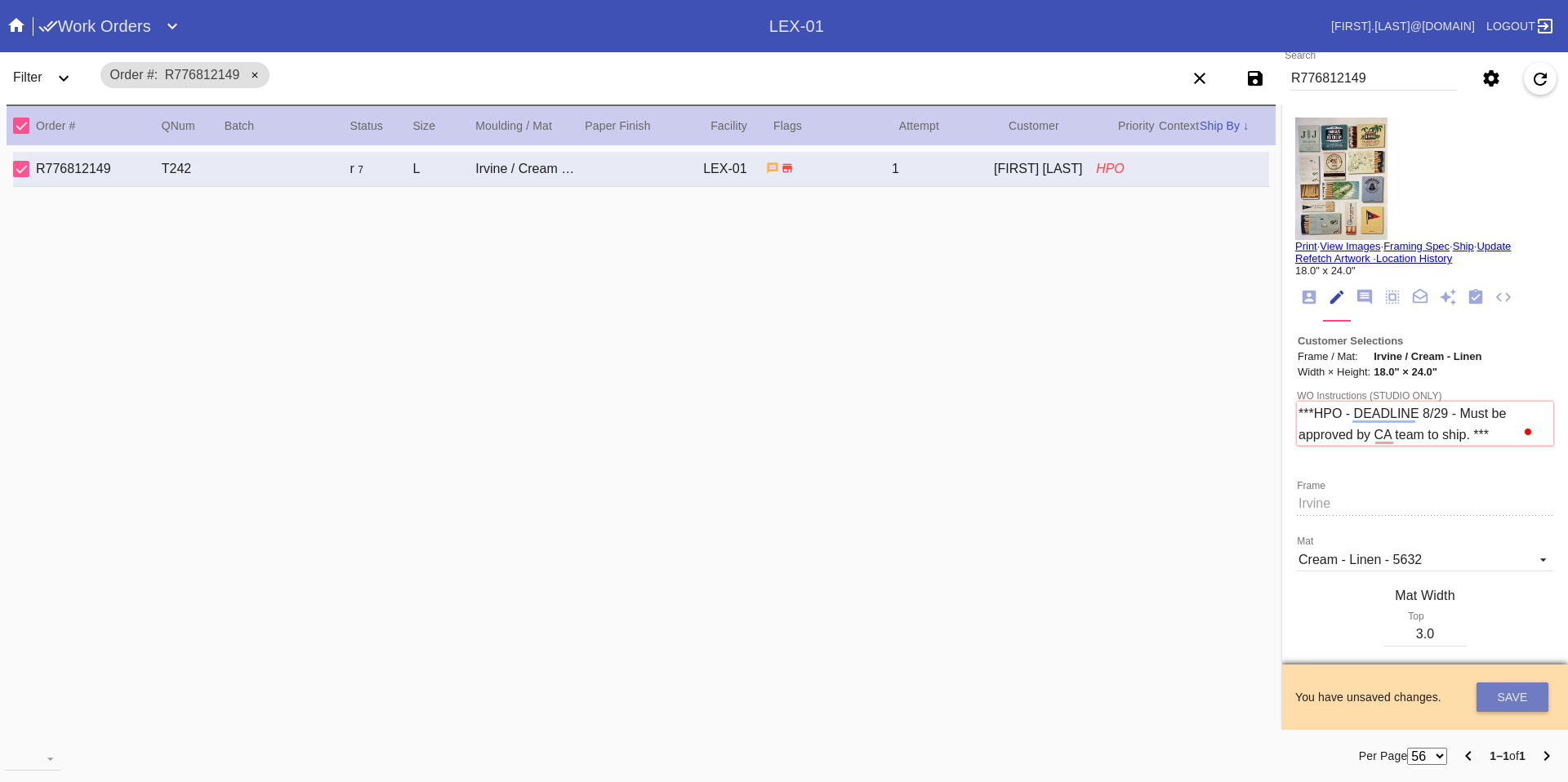 click on "Save" at bounding box center [1512, 697] 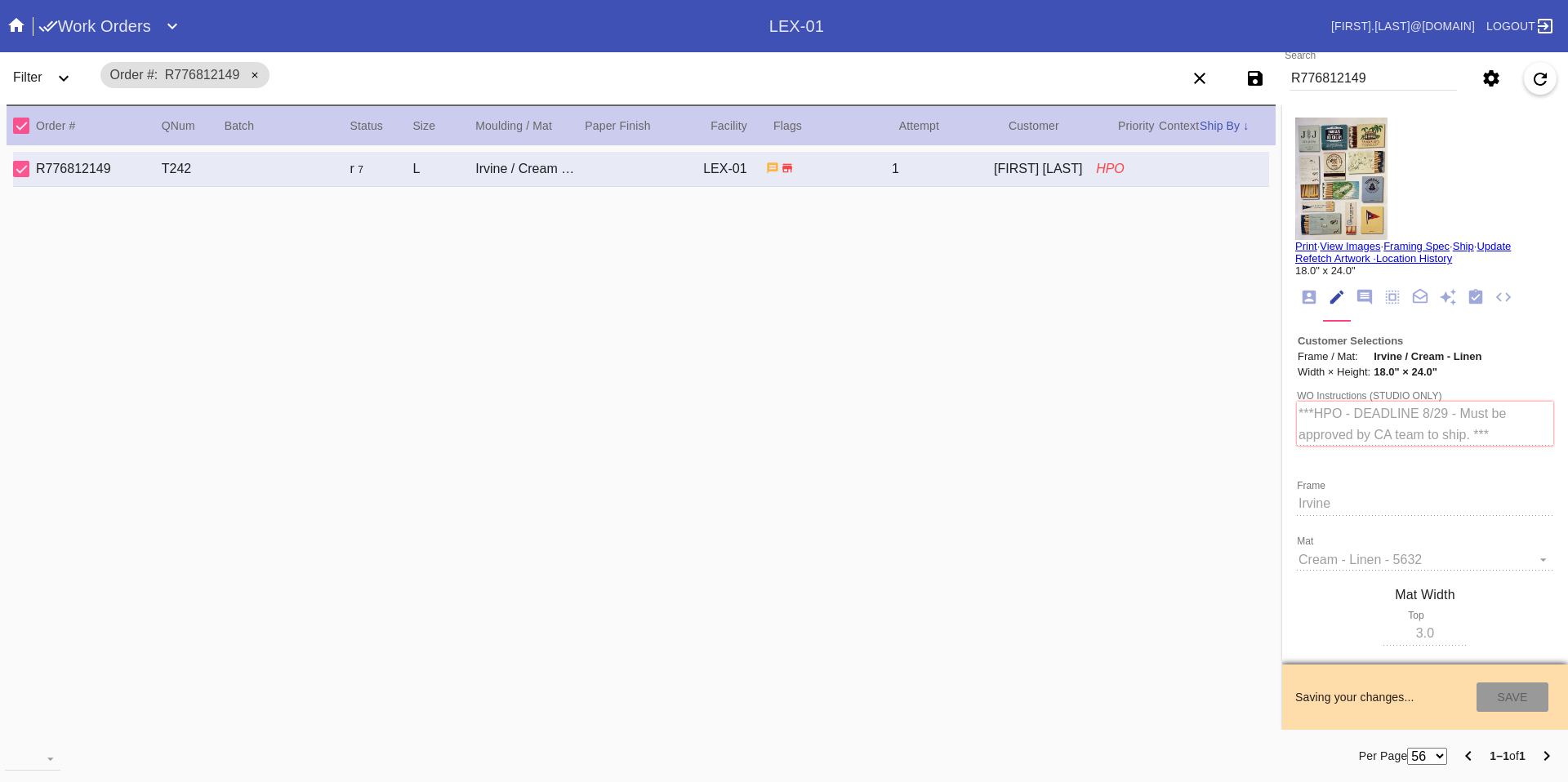 type on "[DATE]" 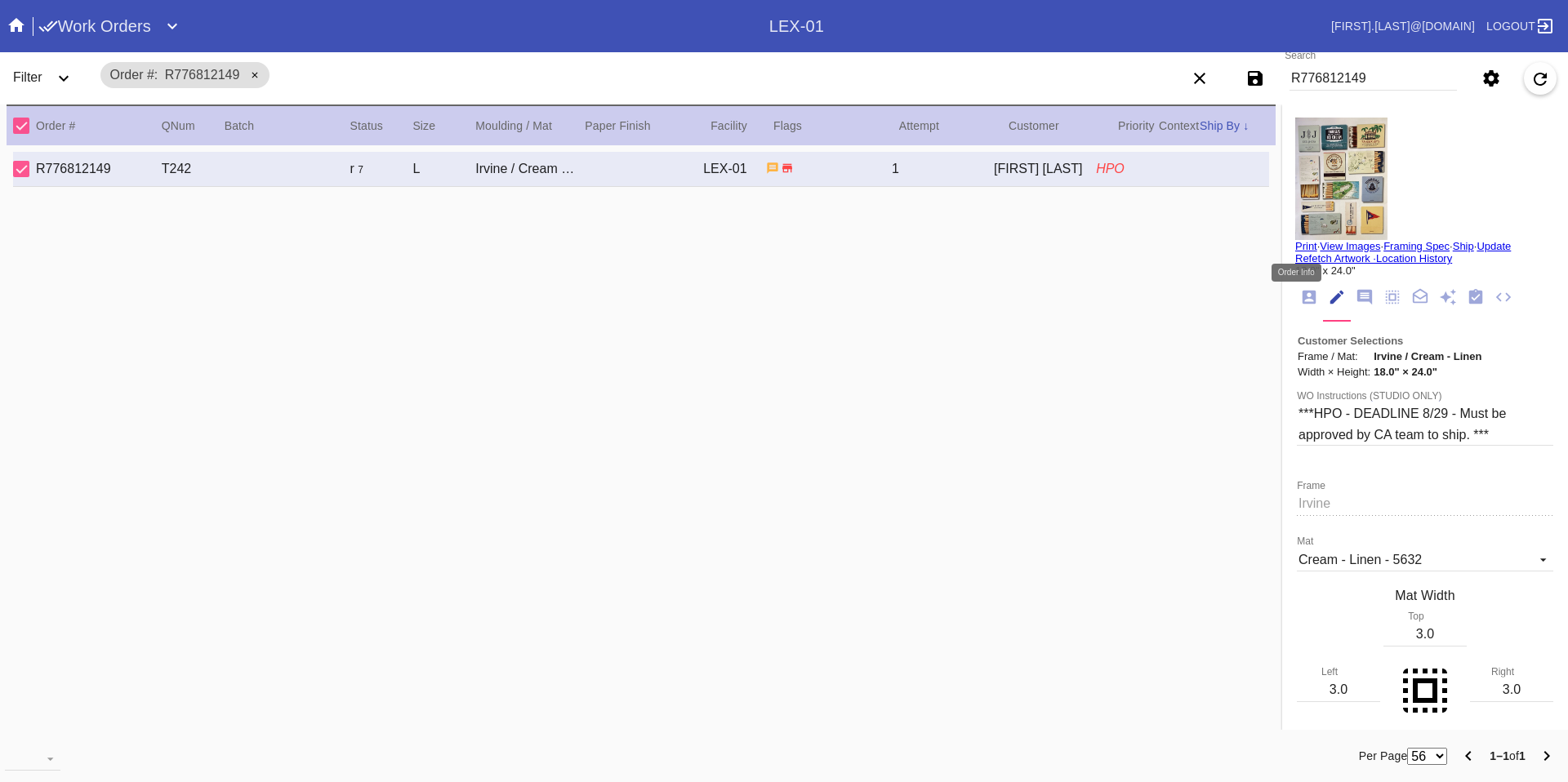 click 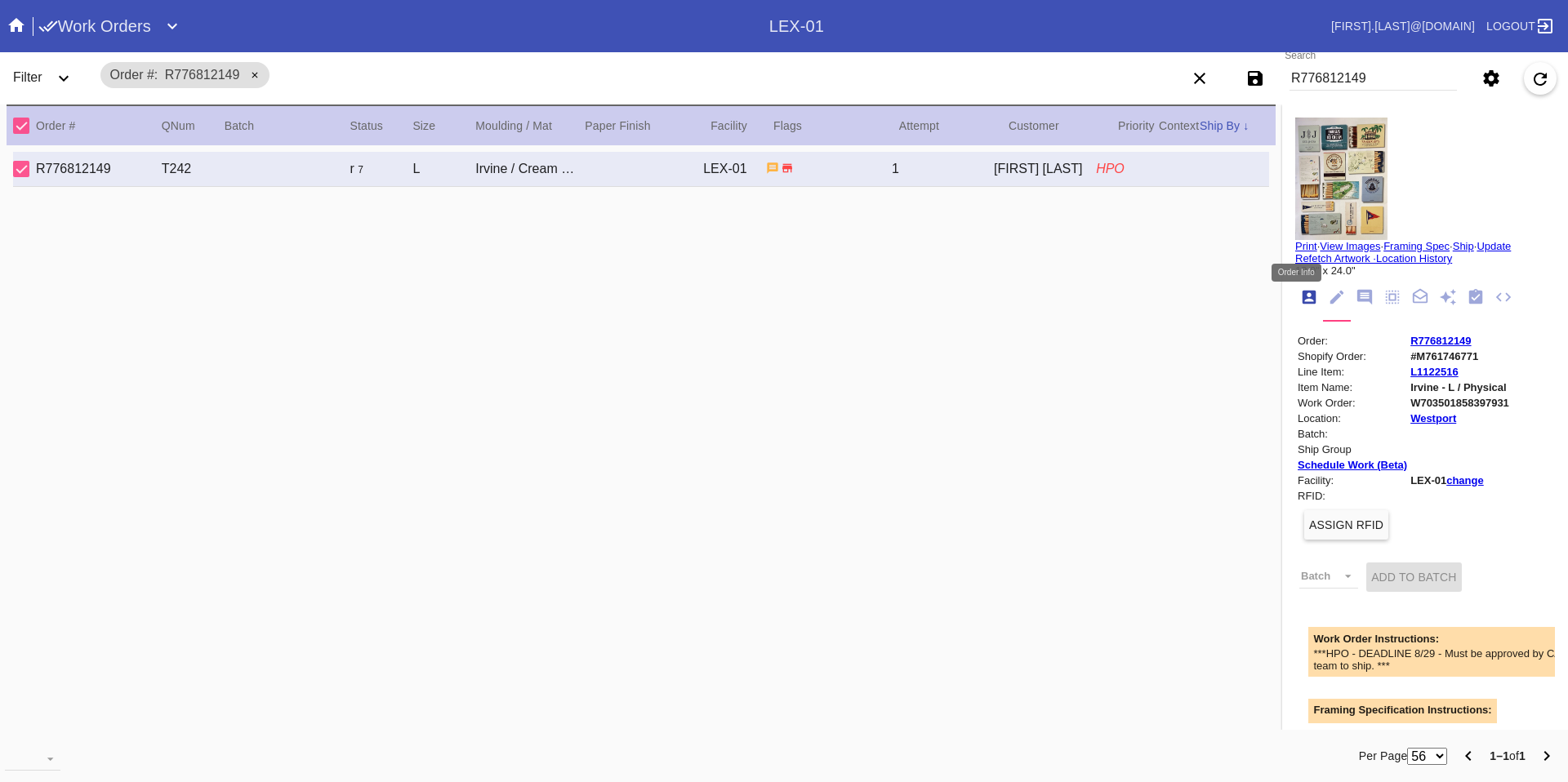 scroll, scrollTop: 20, scrollLeft: 0, axis: vertical 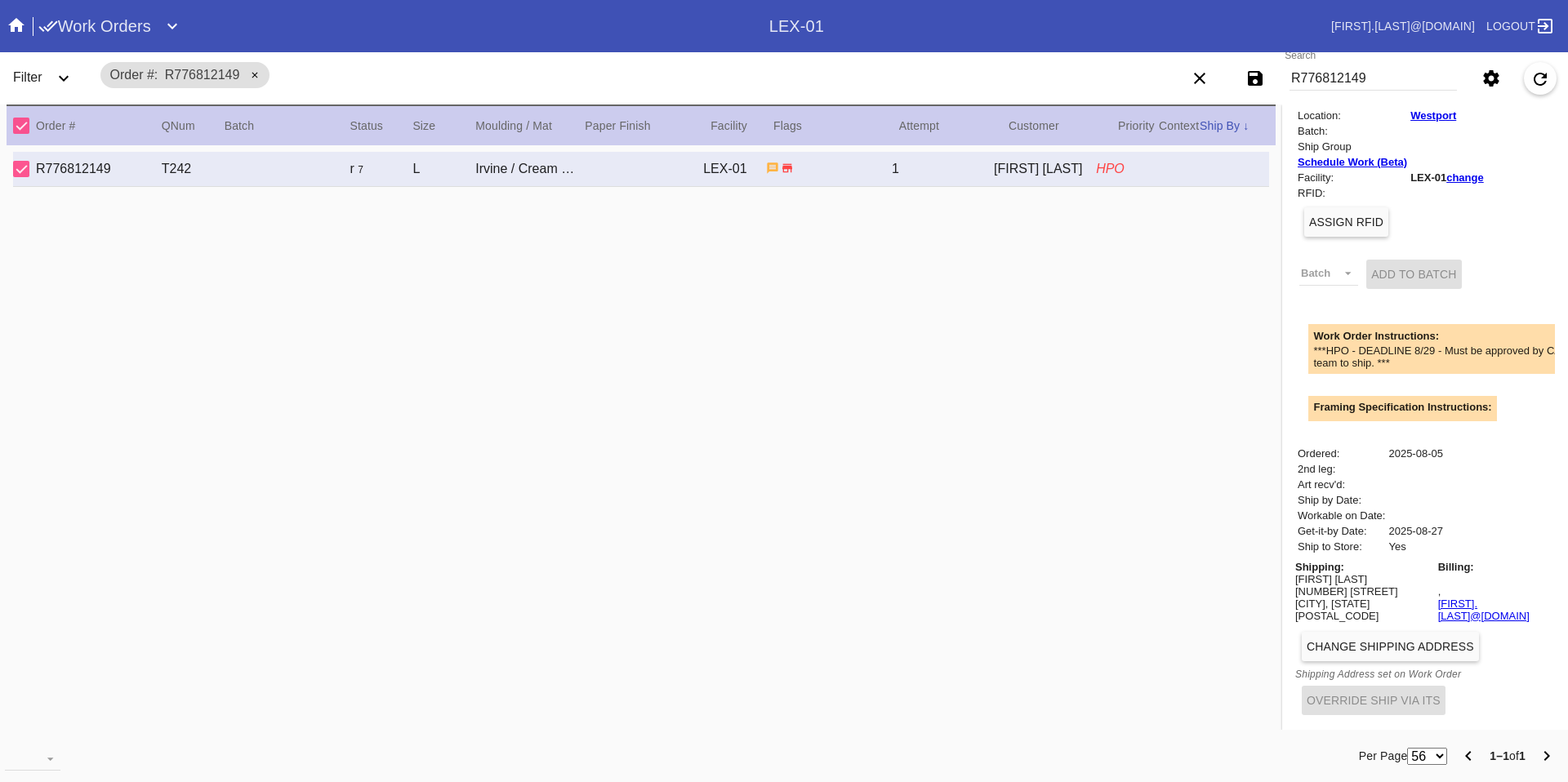 click on "Change Shipping Address" at bounding box center [1390, 646] 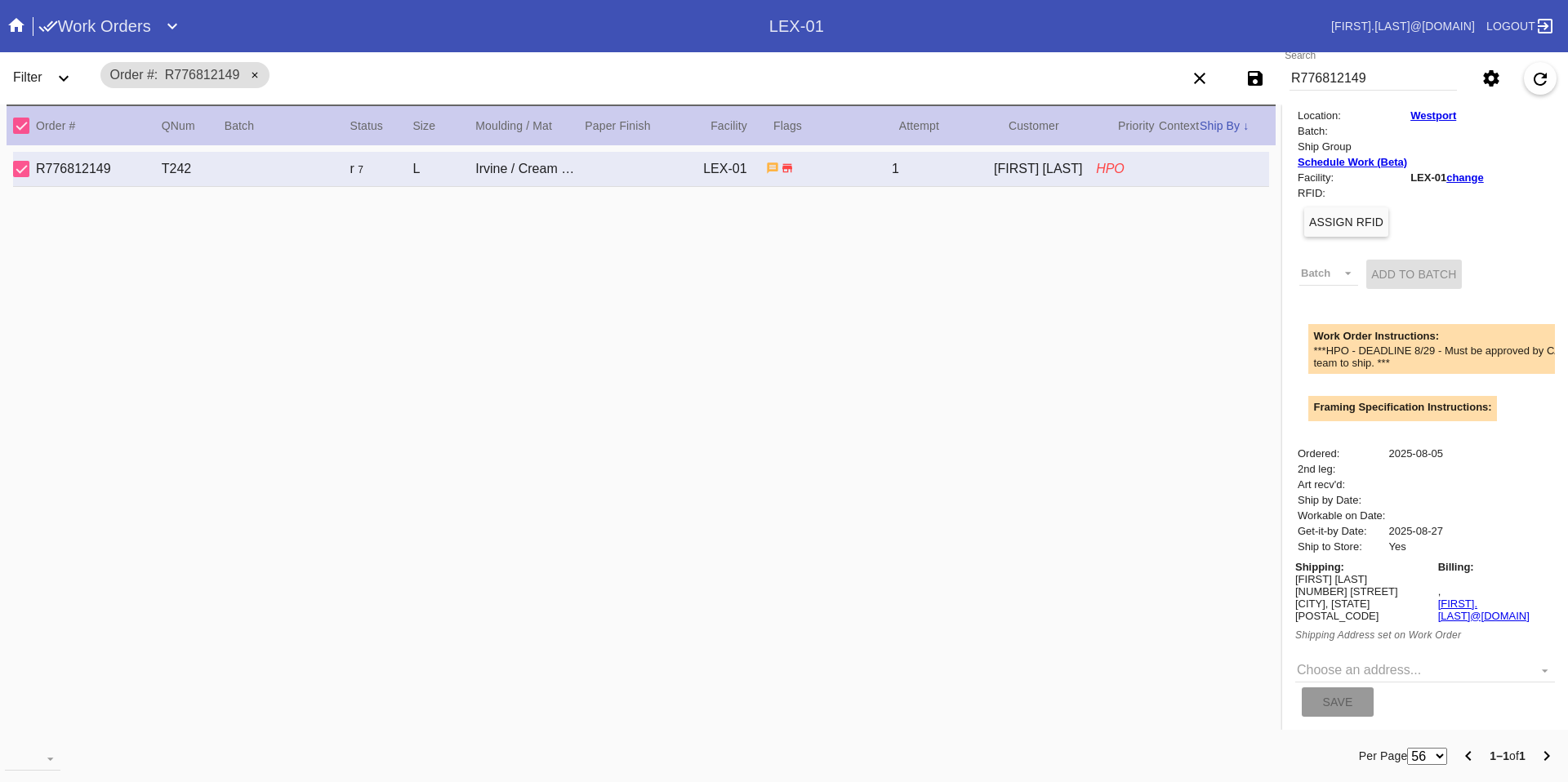 scroll, scrollTop: 344, scrollLeft: 0, axis: vertical 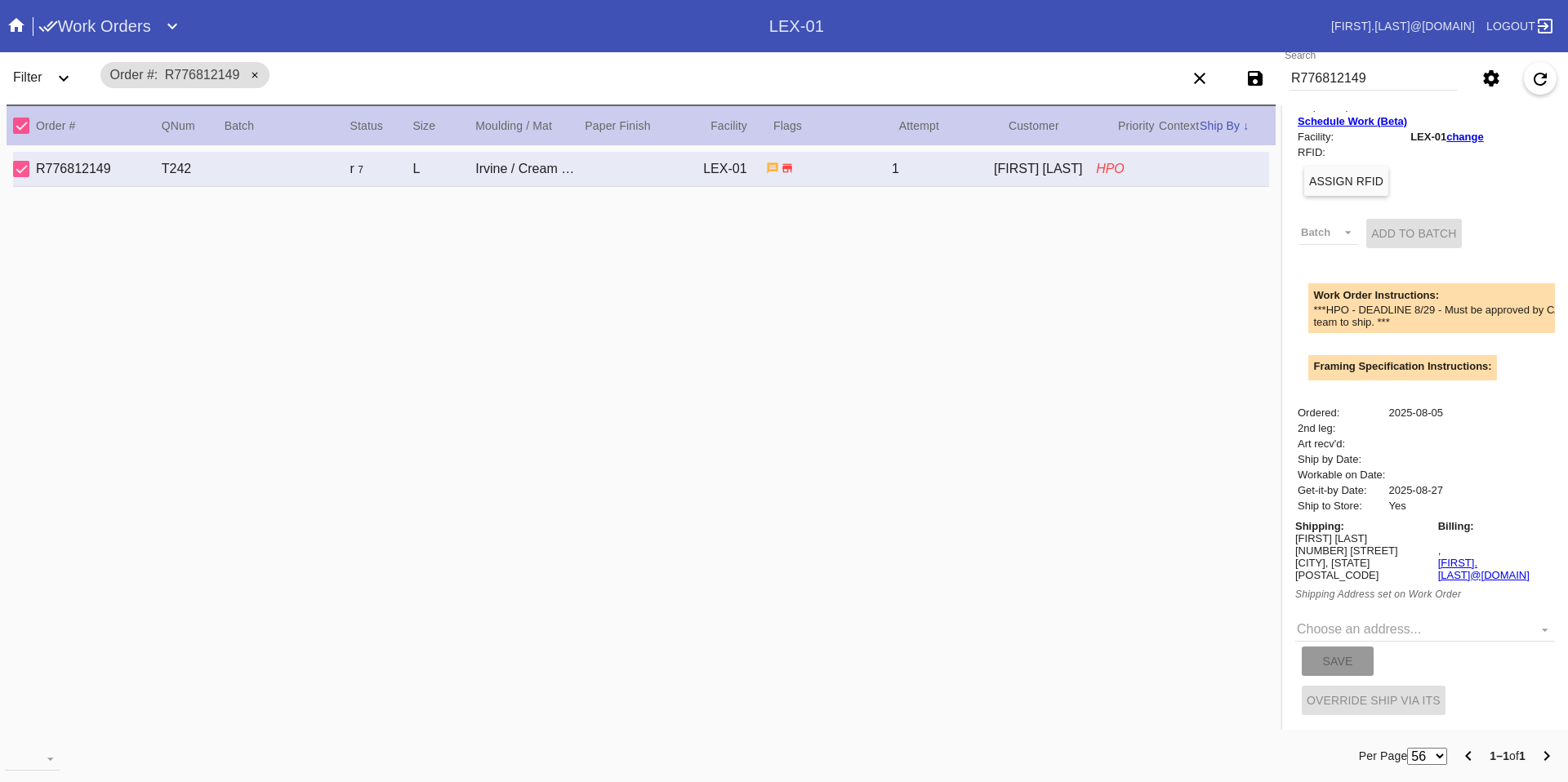 click on "Choose an address... New address... Save" at bounding box center (1425, 641) 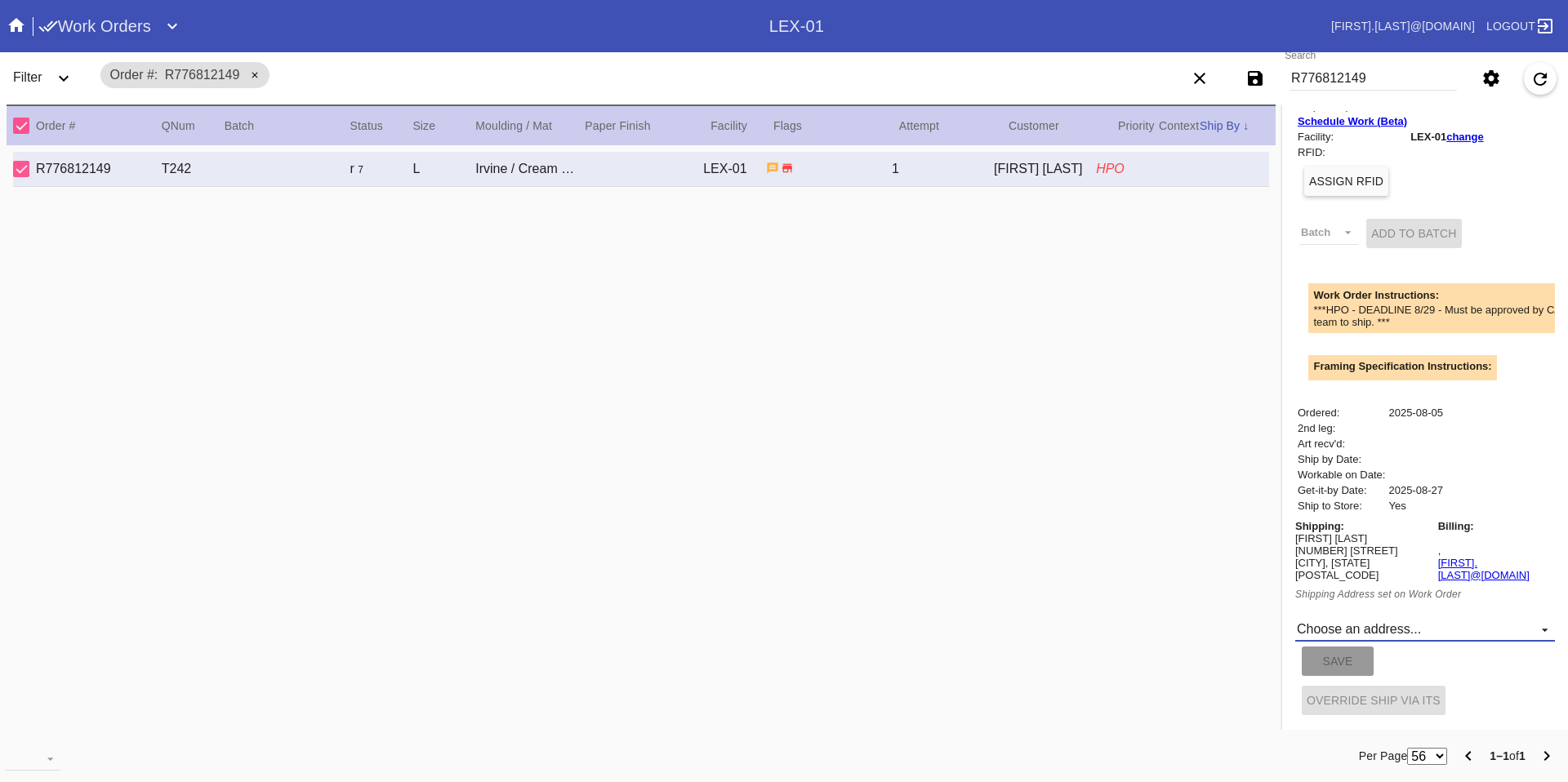 click on "Choose an address... New address..." at bounding box center [1425, 629] 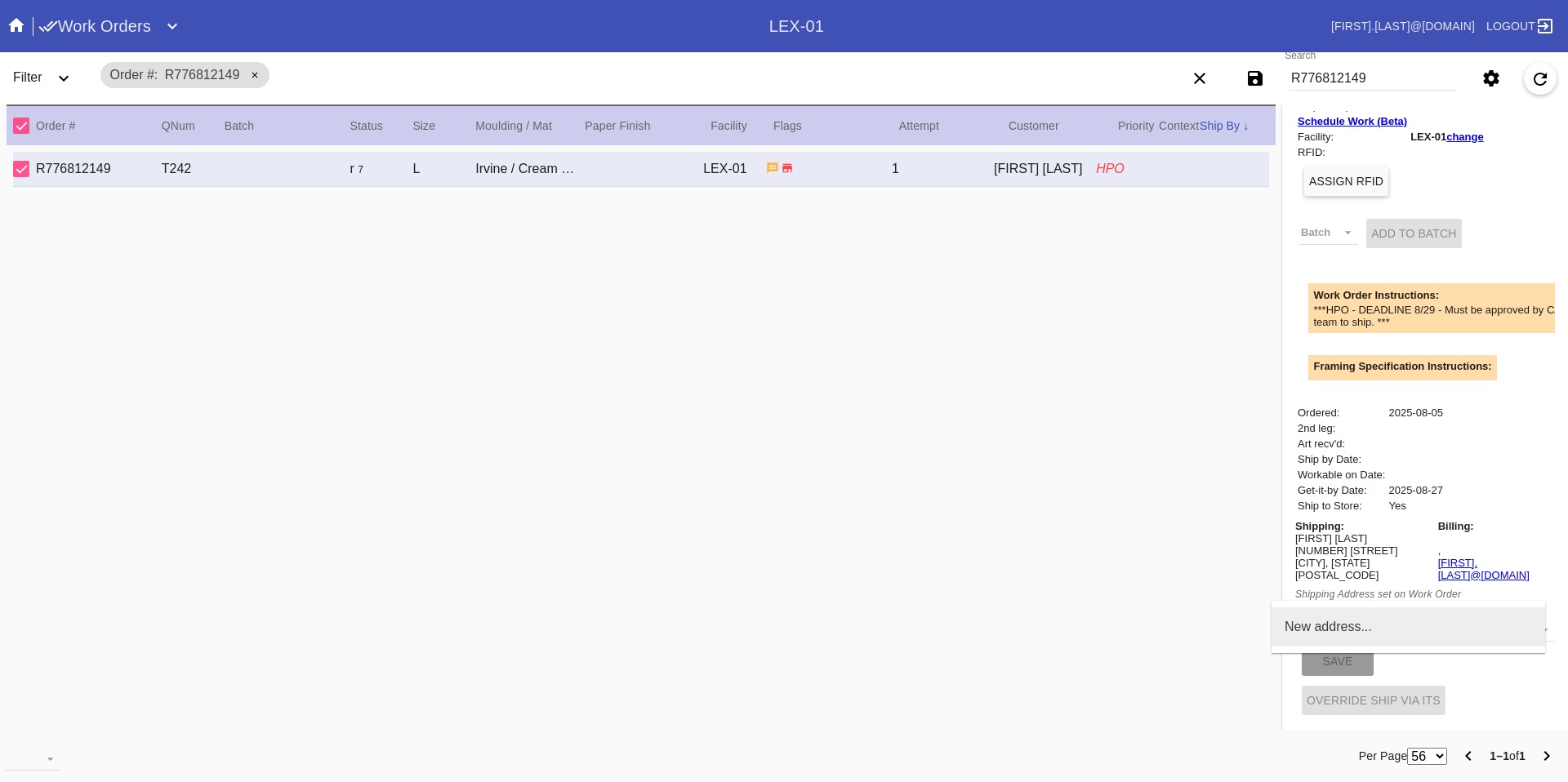 click on "New address..." at bounding box center (1328, 627) 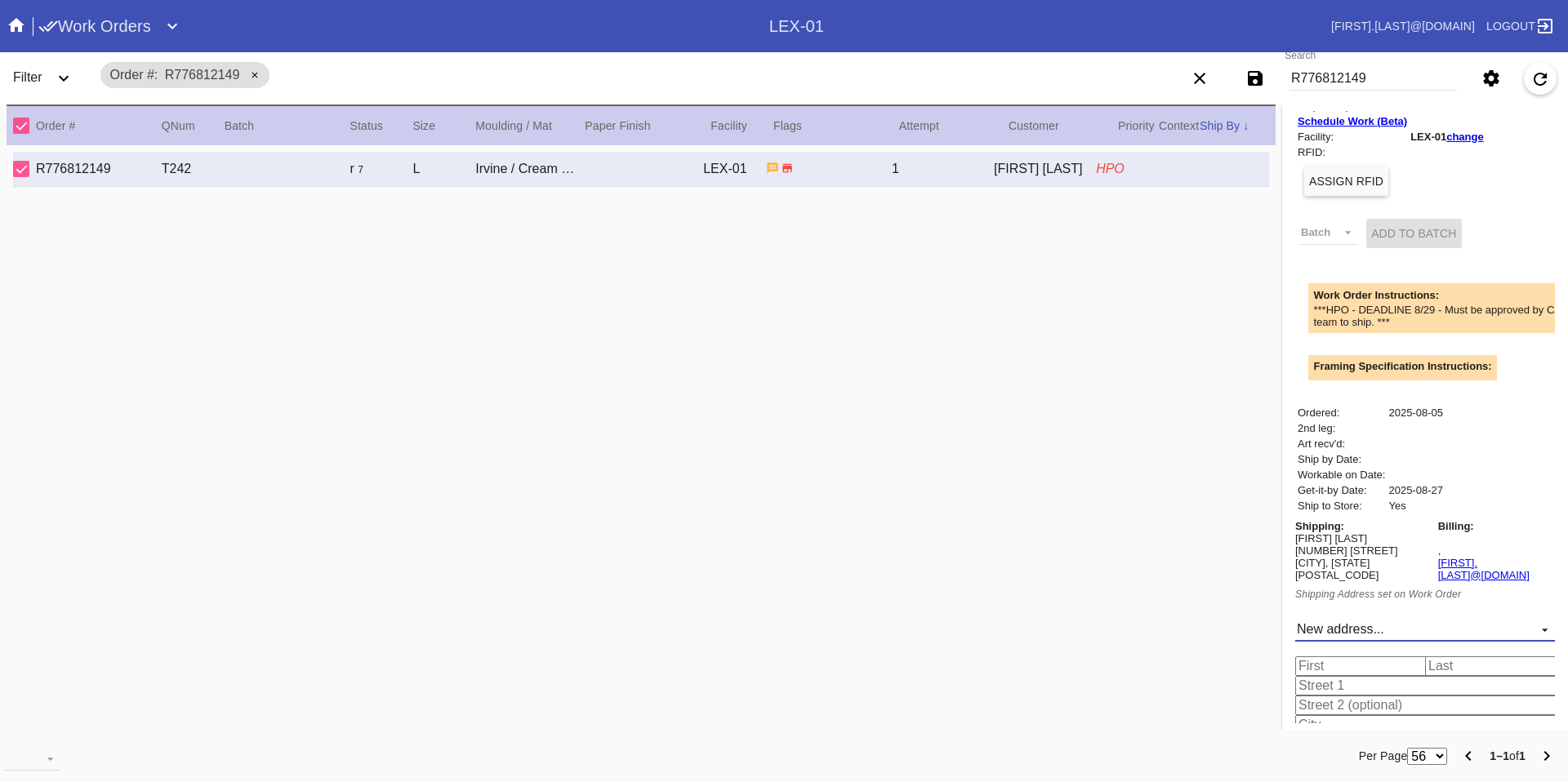 scroll, scrollTop: 476, scrollLeft: 0, axis: vertical 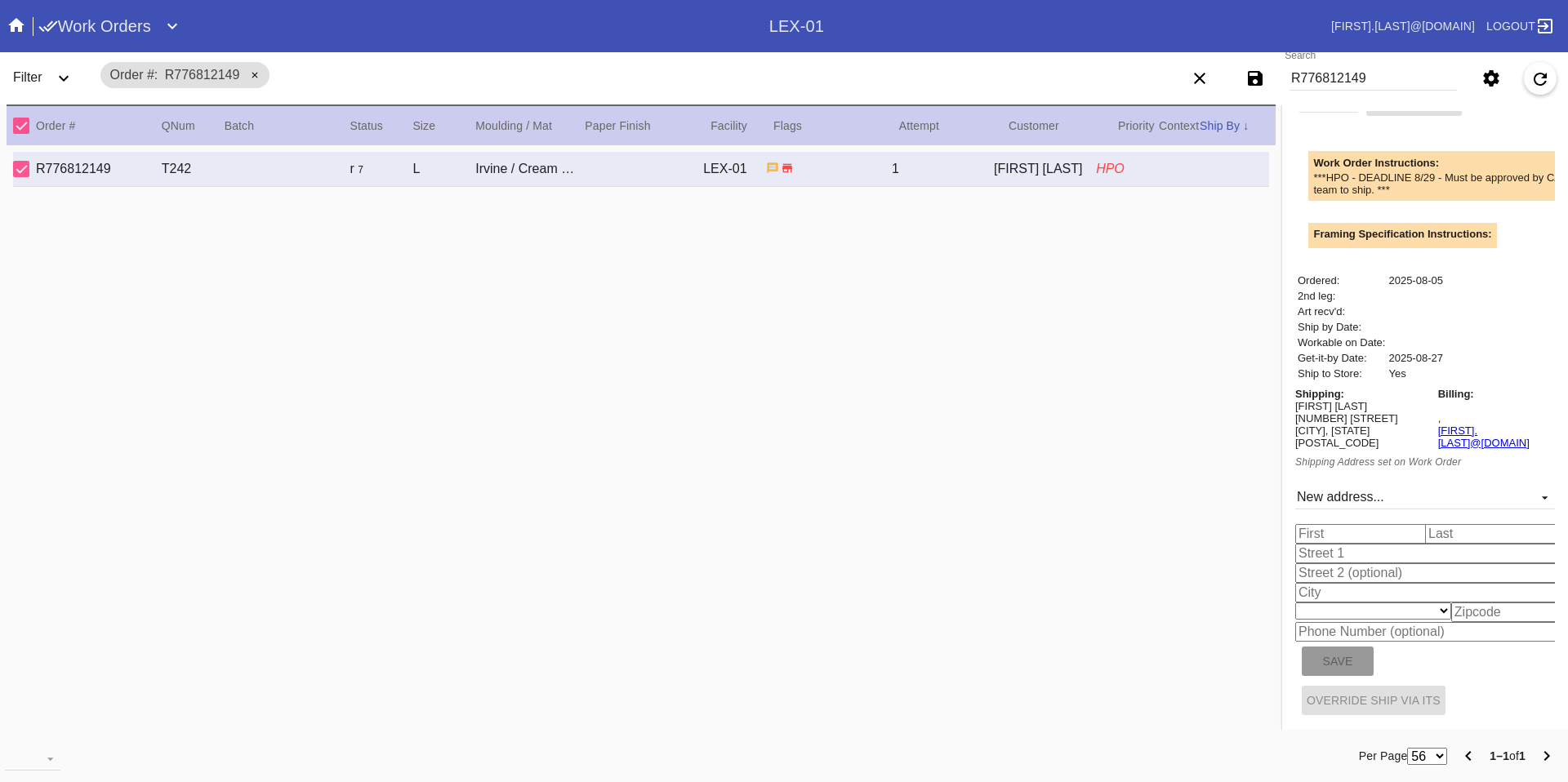 click at bounding box center [1363, 534] 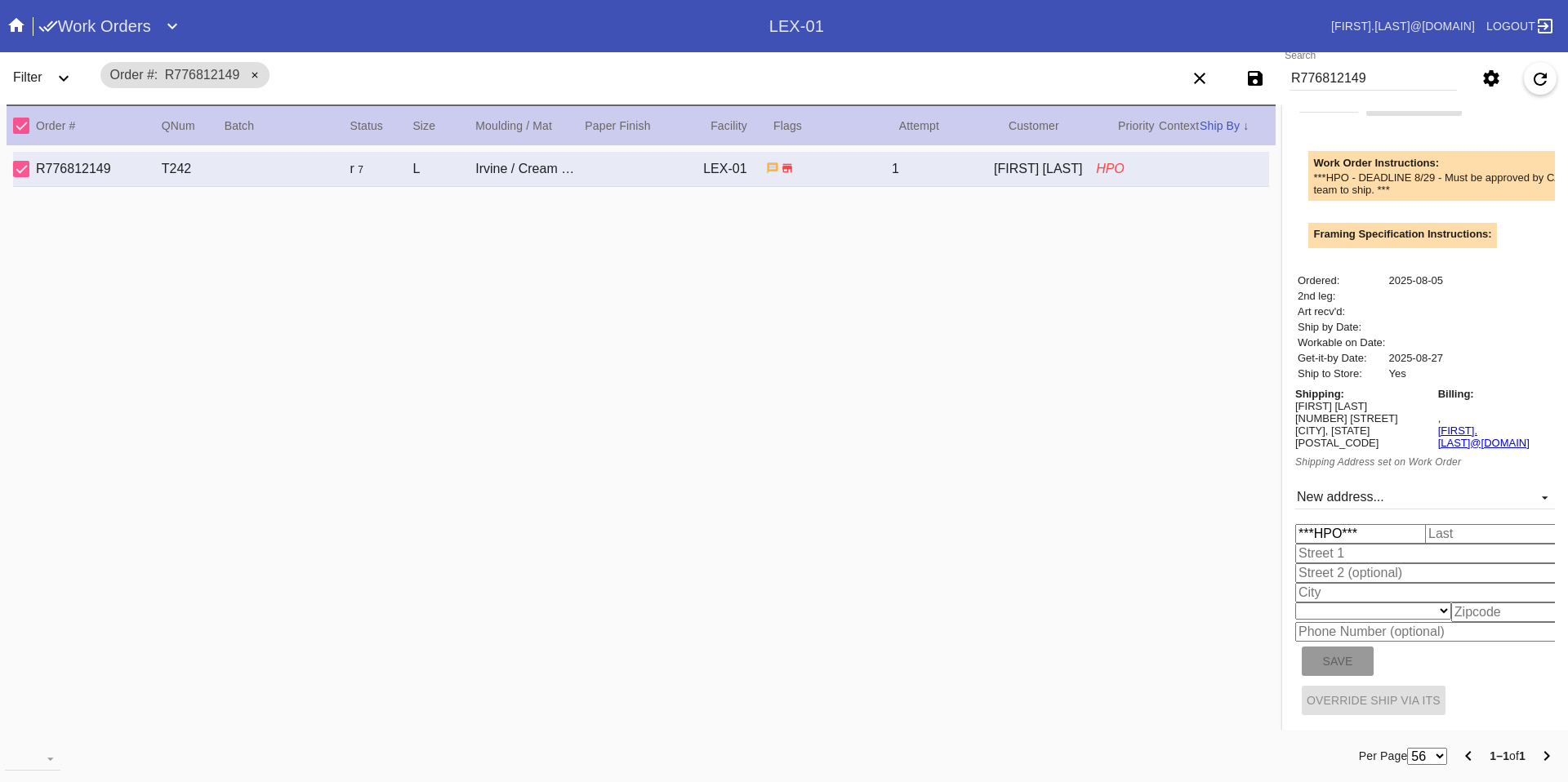 type on "DO NOT SHIP" 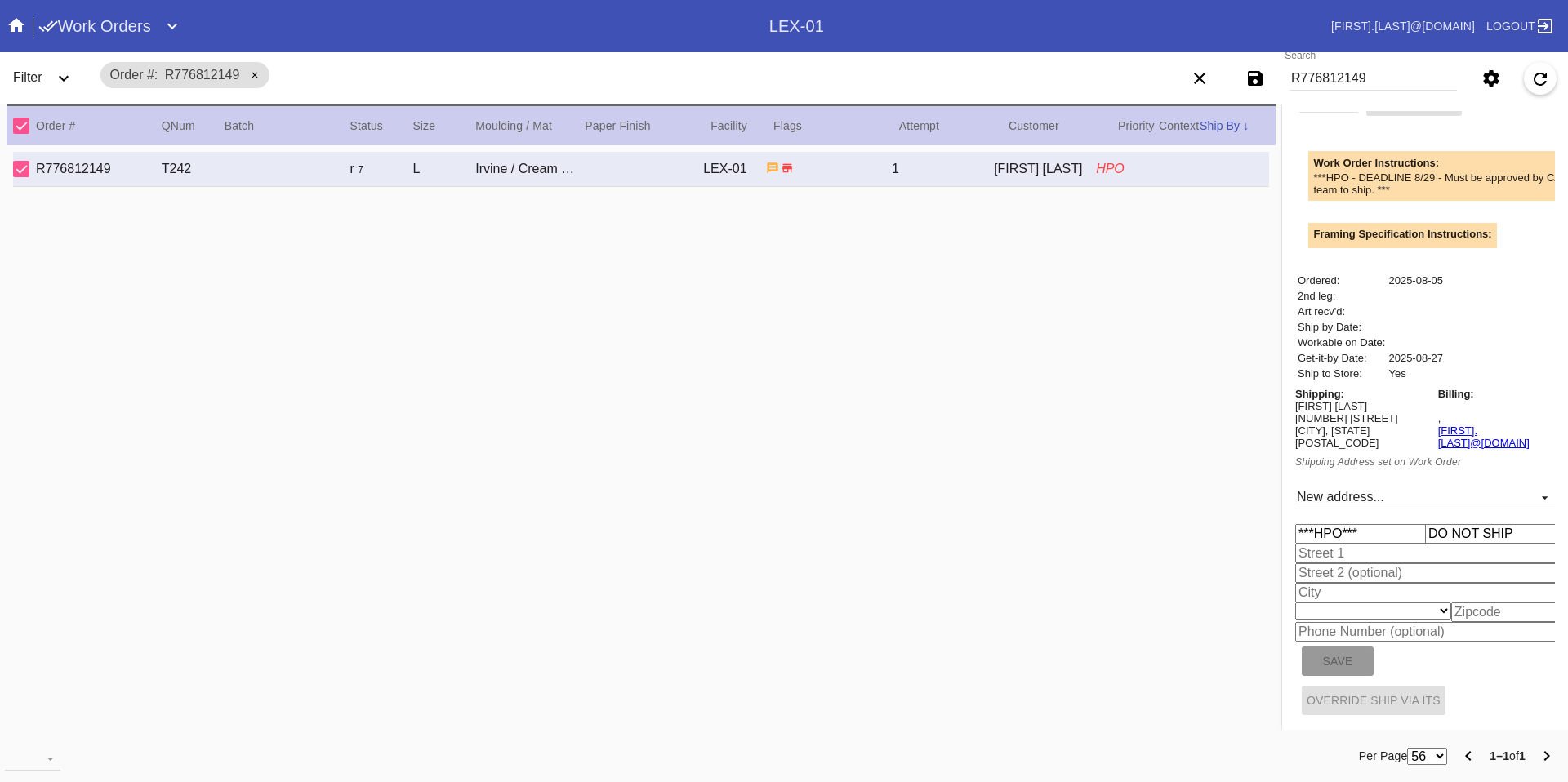 type on "DO NOT SHIP" 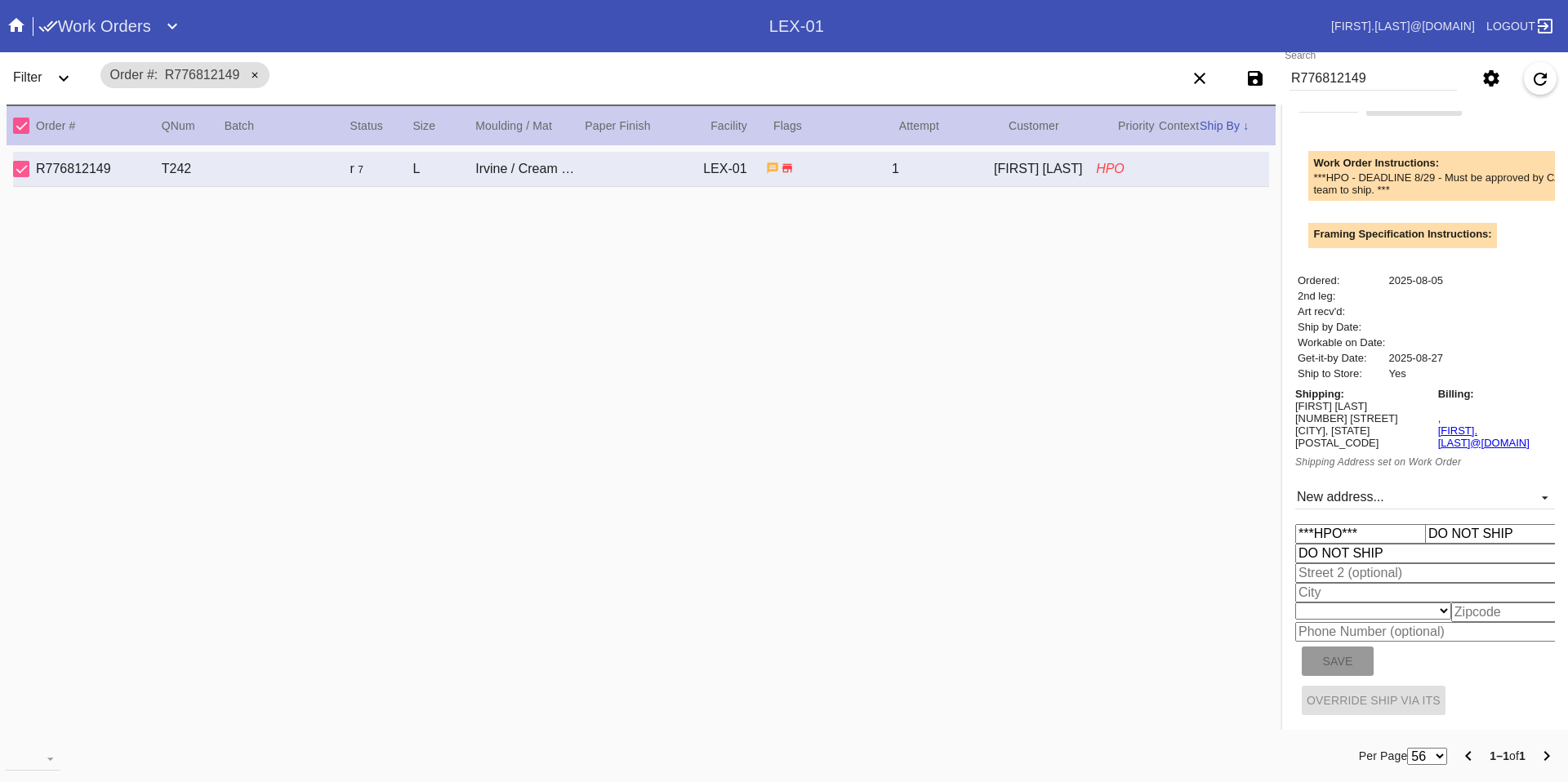 type on "RICHMOND" 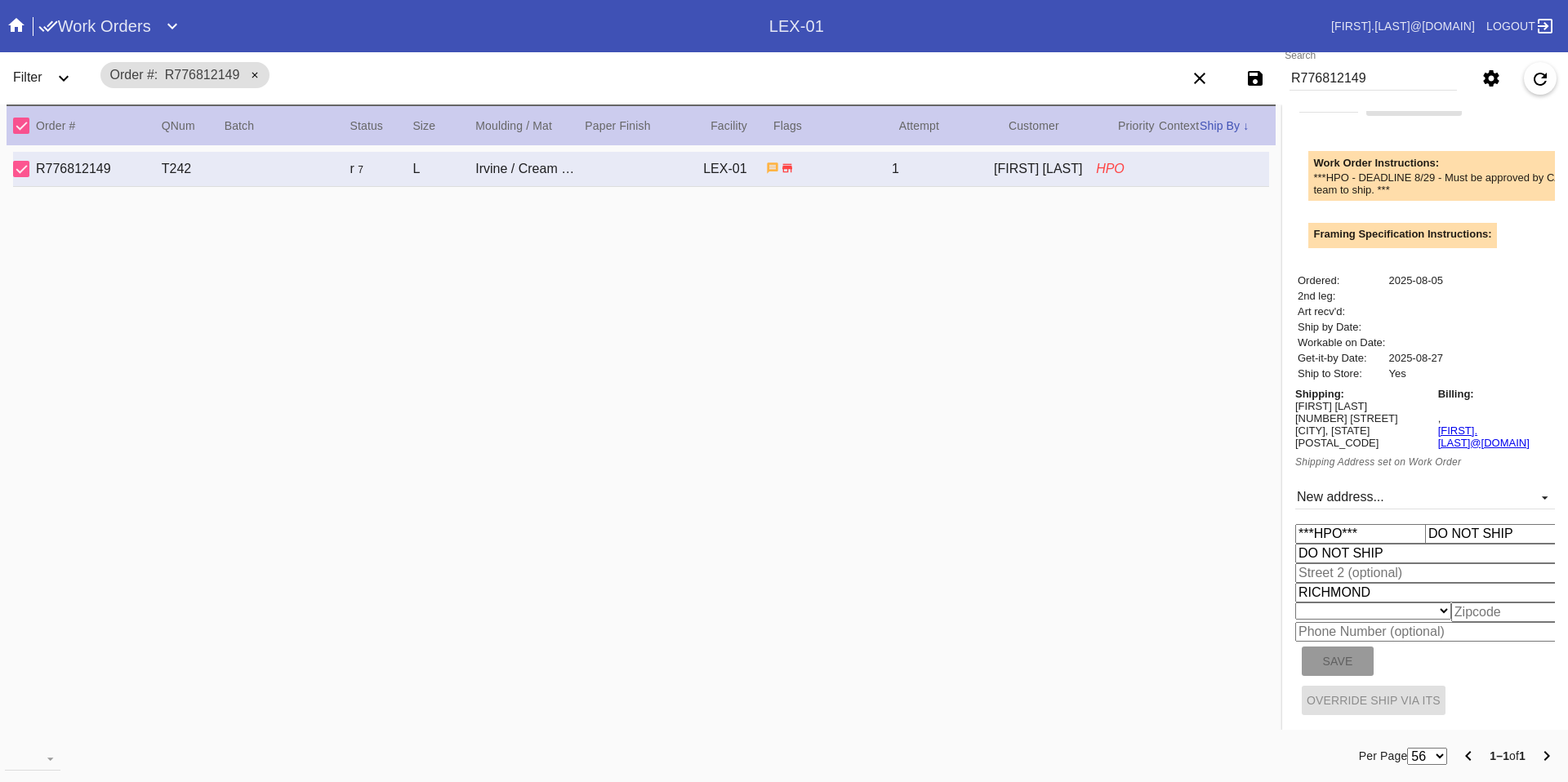 select on "number:42" 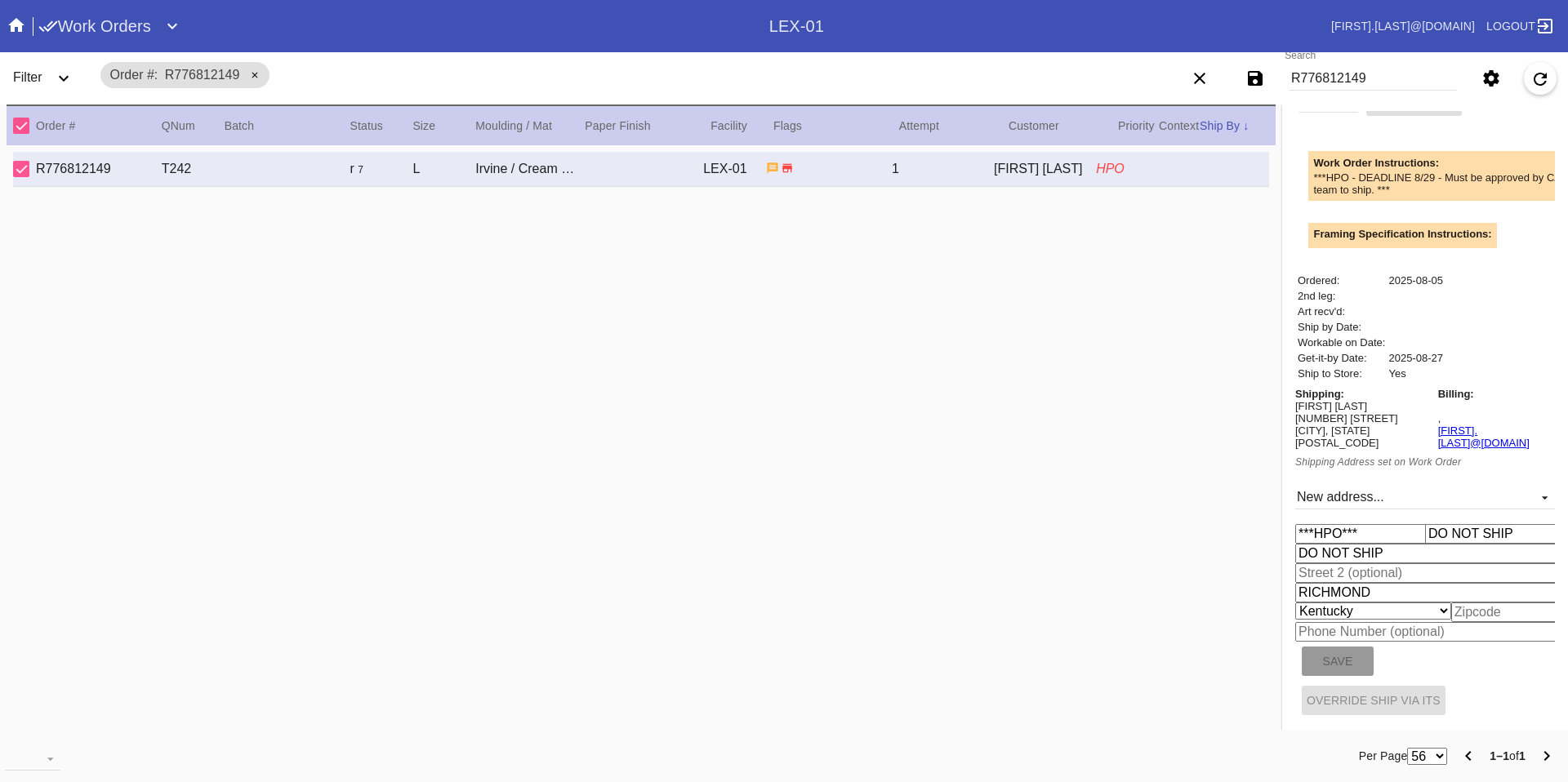 type on "00000" 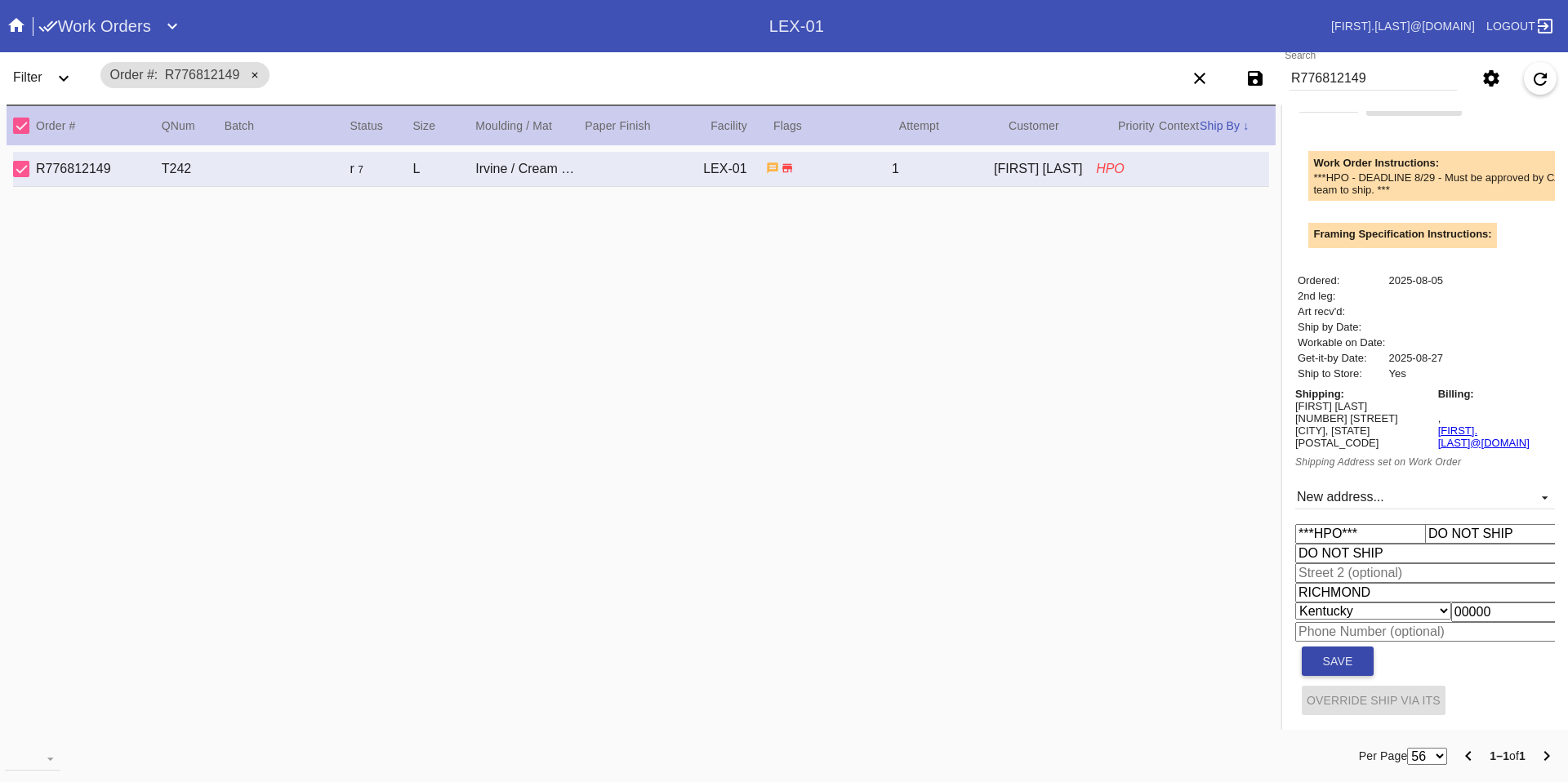 click on "Save" at bounding box center (1338, 661) 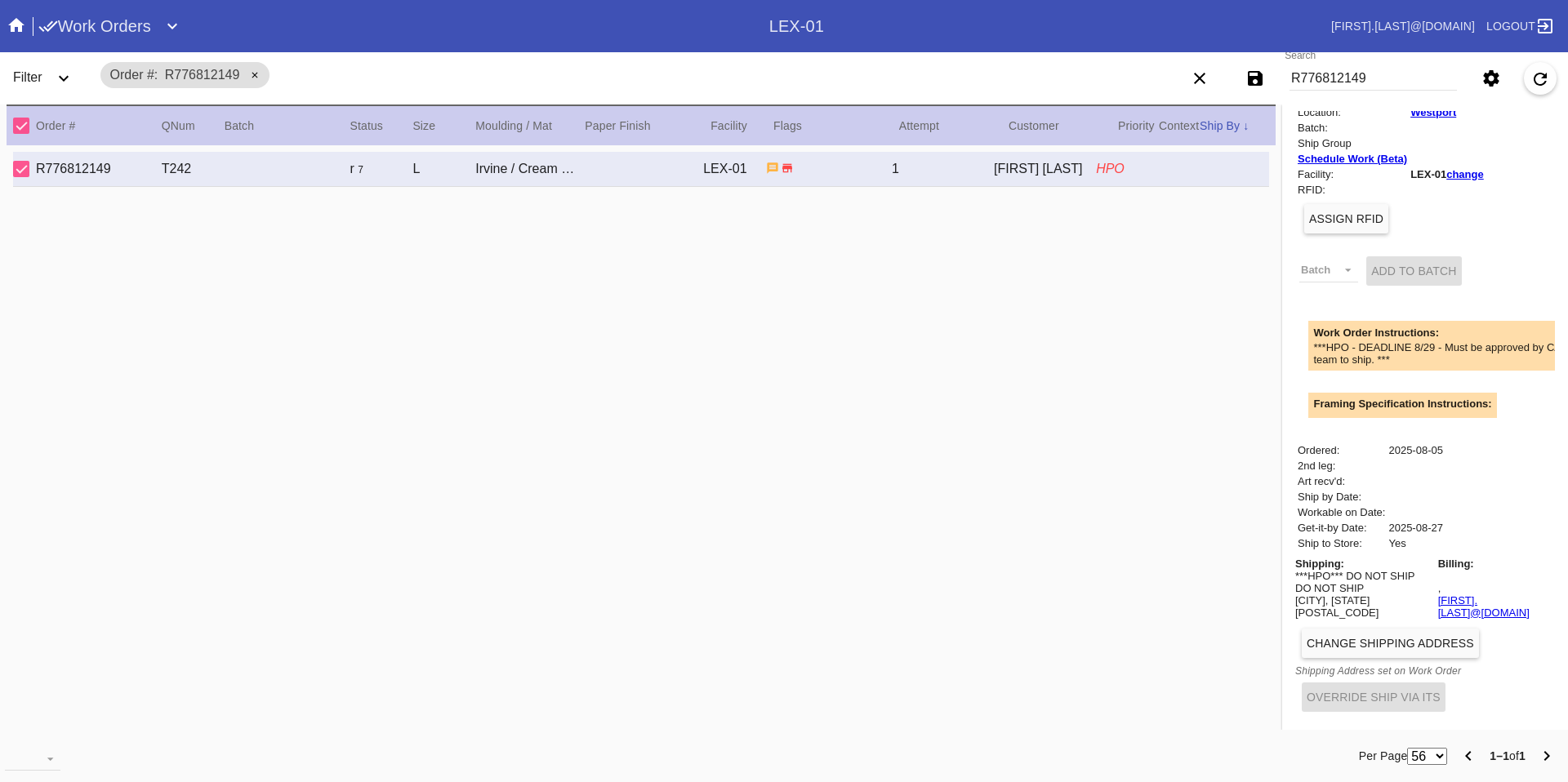 scroll, scrollTop: 315, scrollLeft: 0, axis: vertical 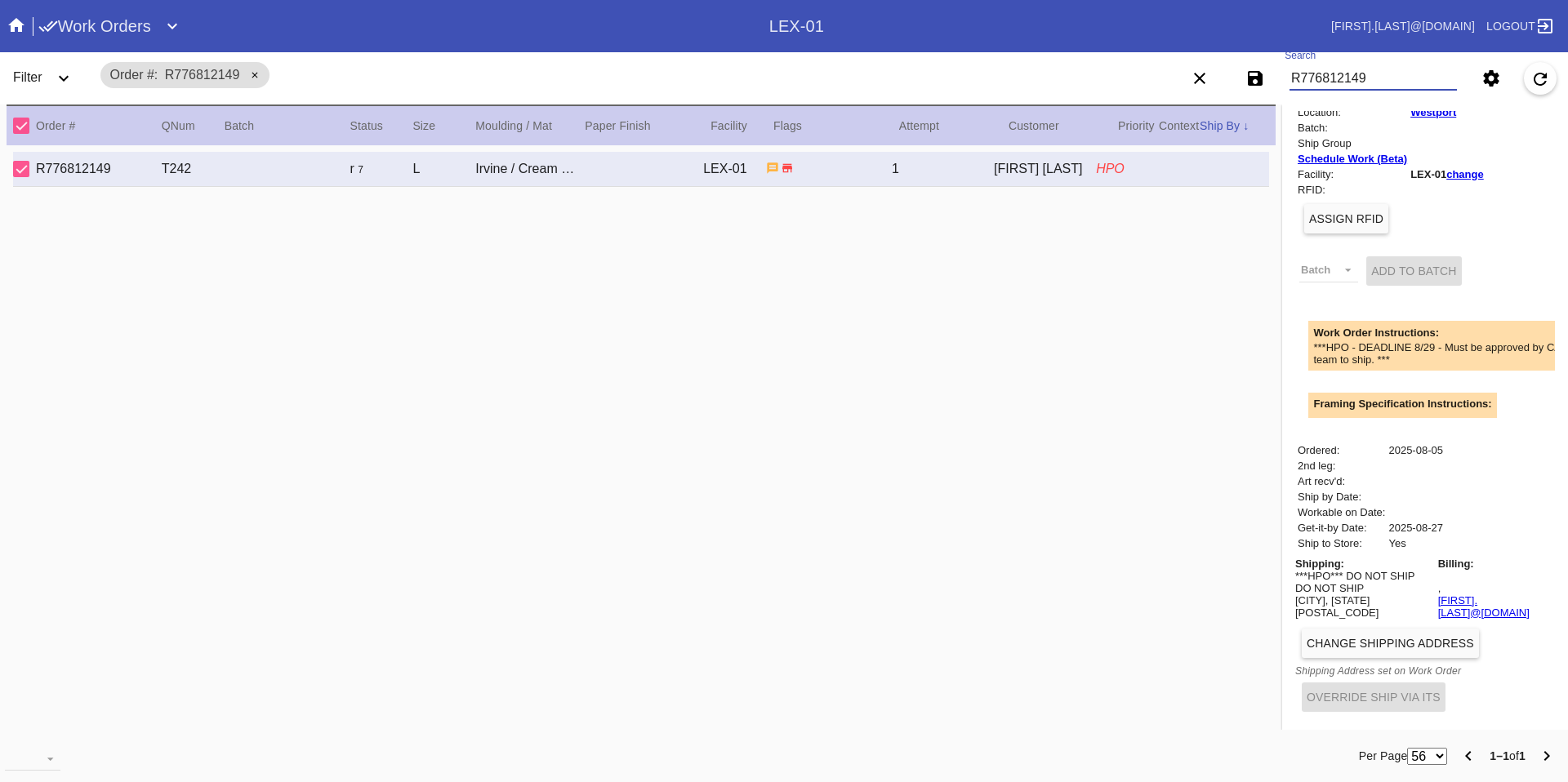 click on "R776812149" at bounding box center (1373, 78) 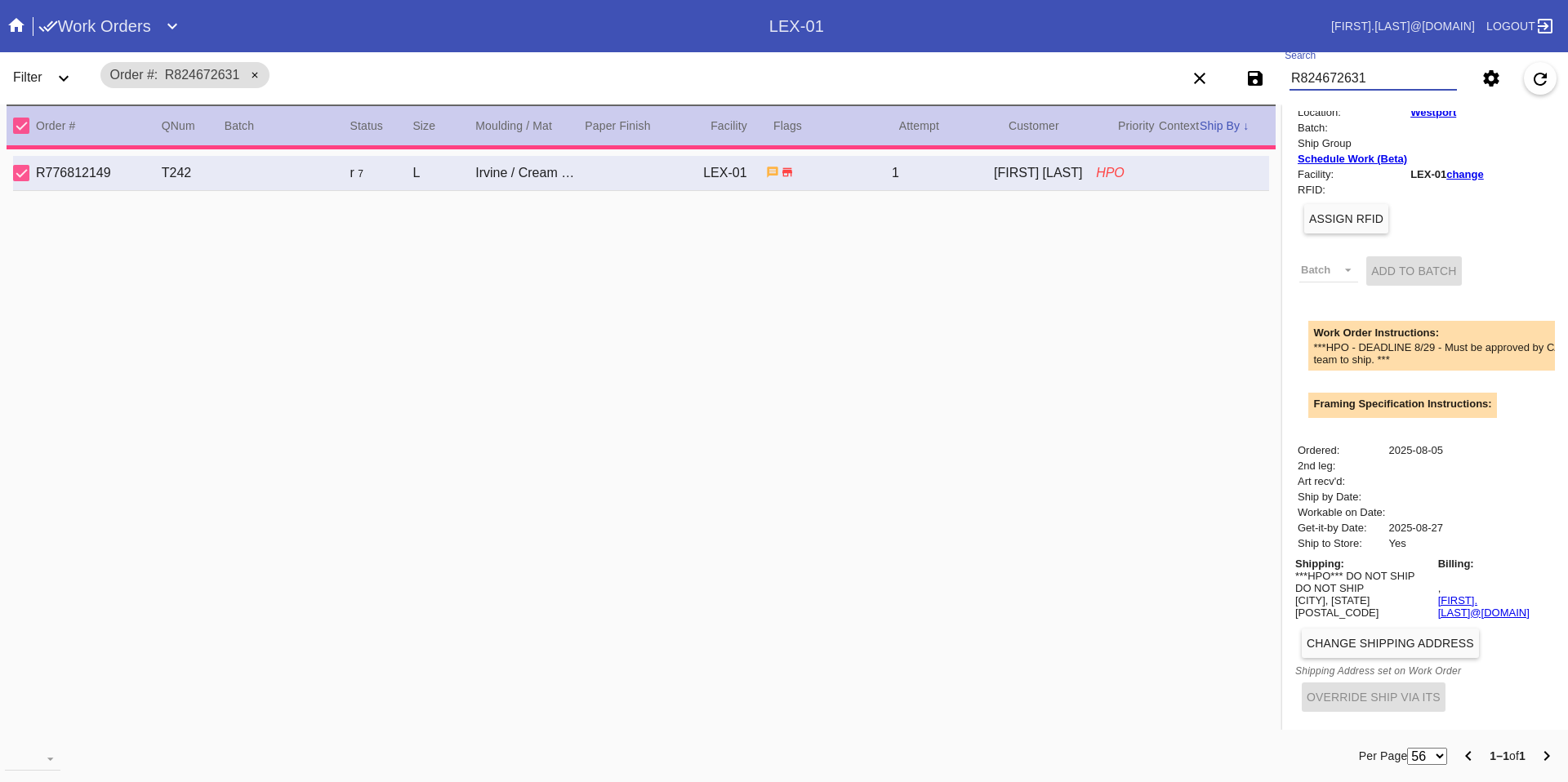 type 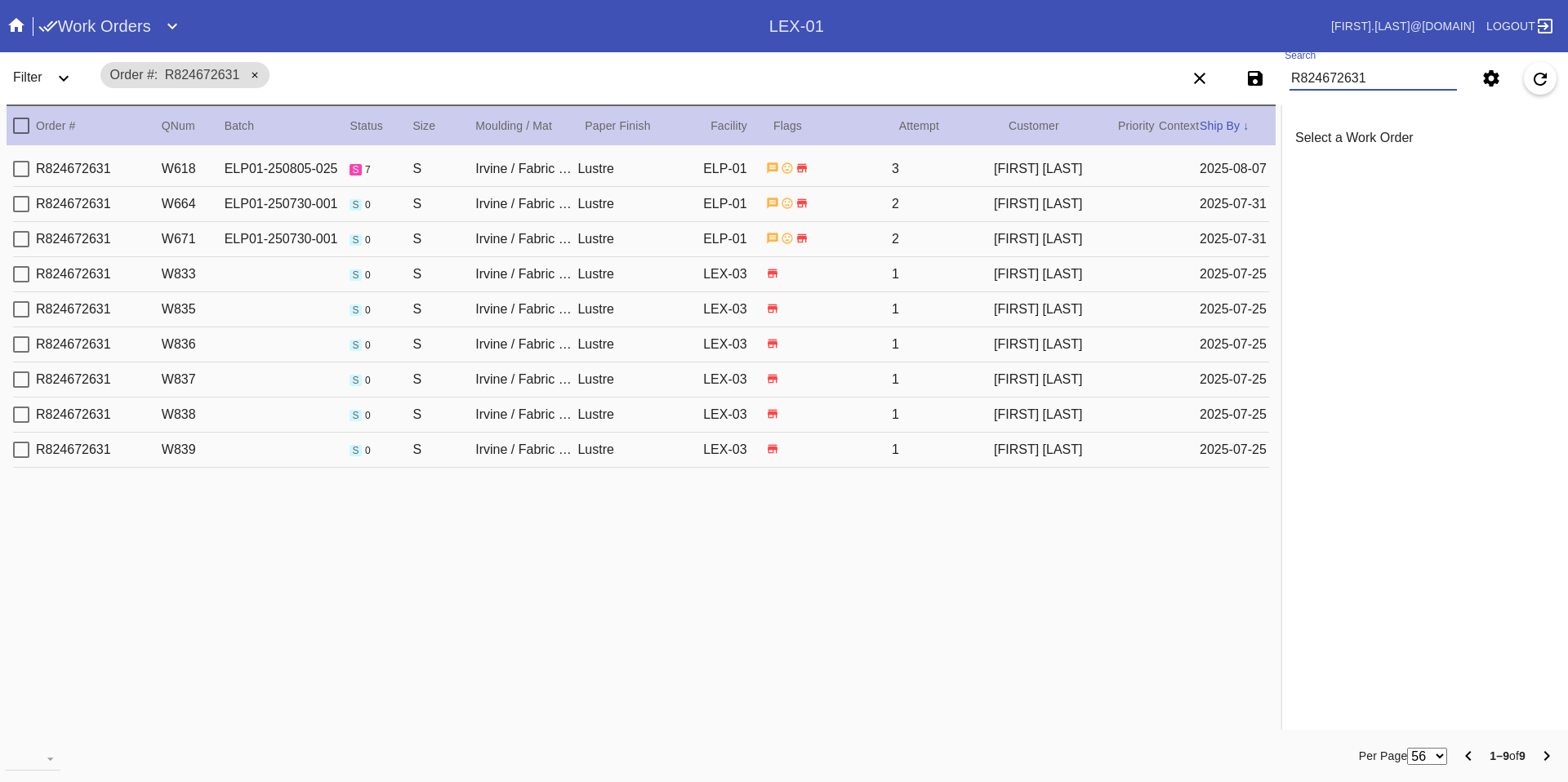 scroll, scrollTop: 0, scrollLeft: 0, axis: both 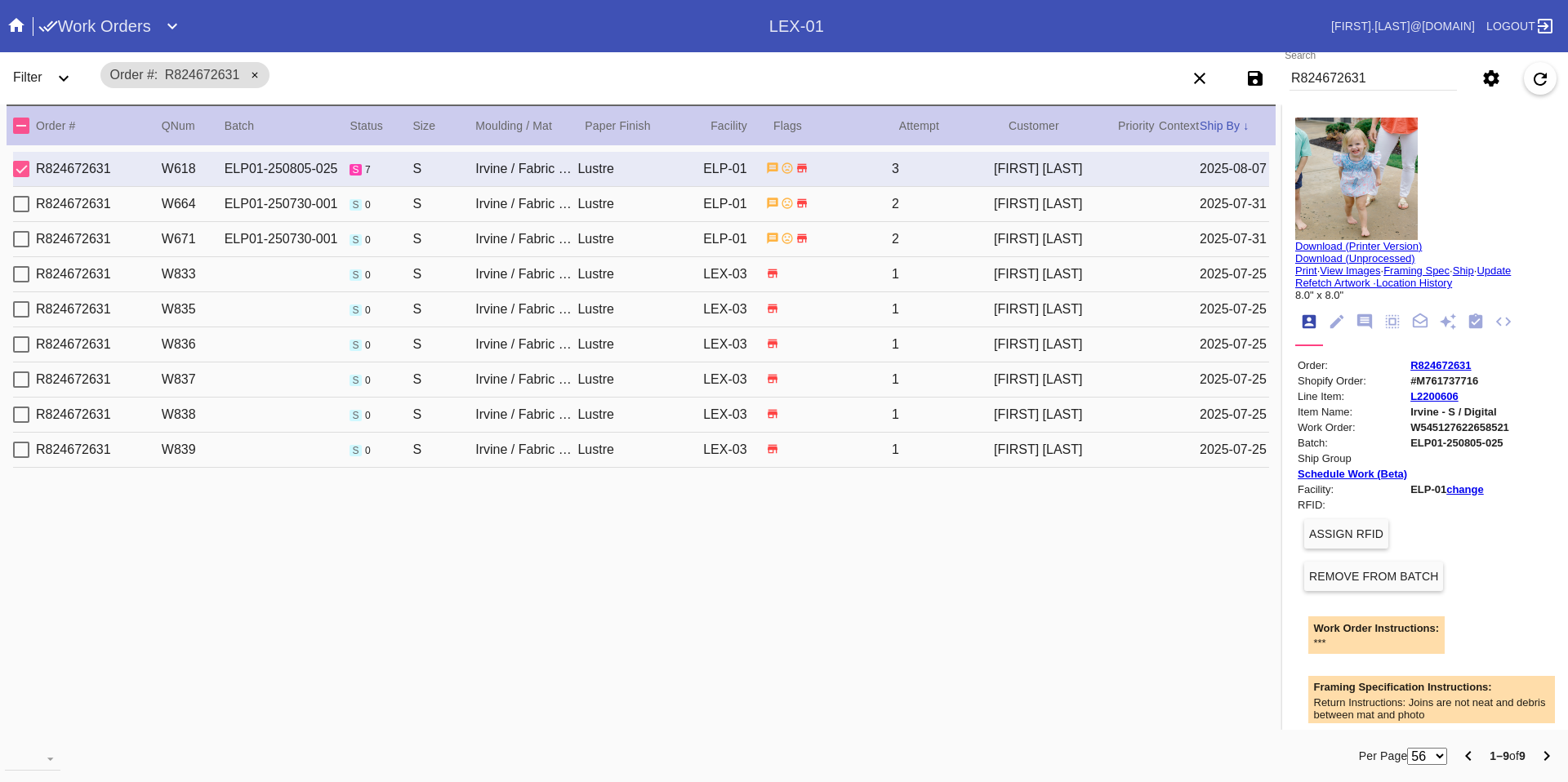 click at bounding box center (1356, 179) 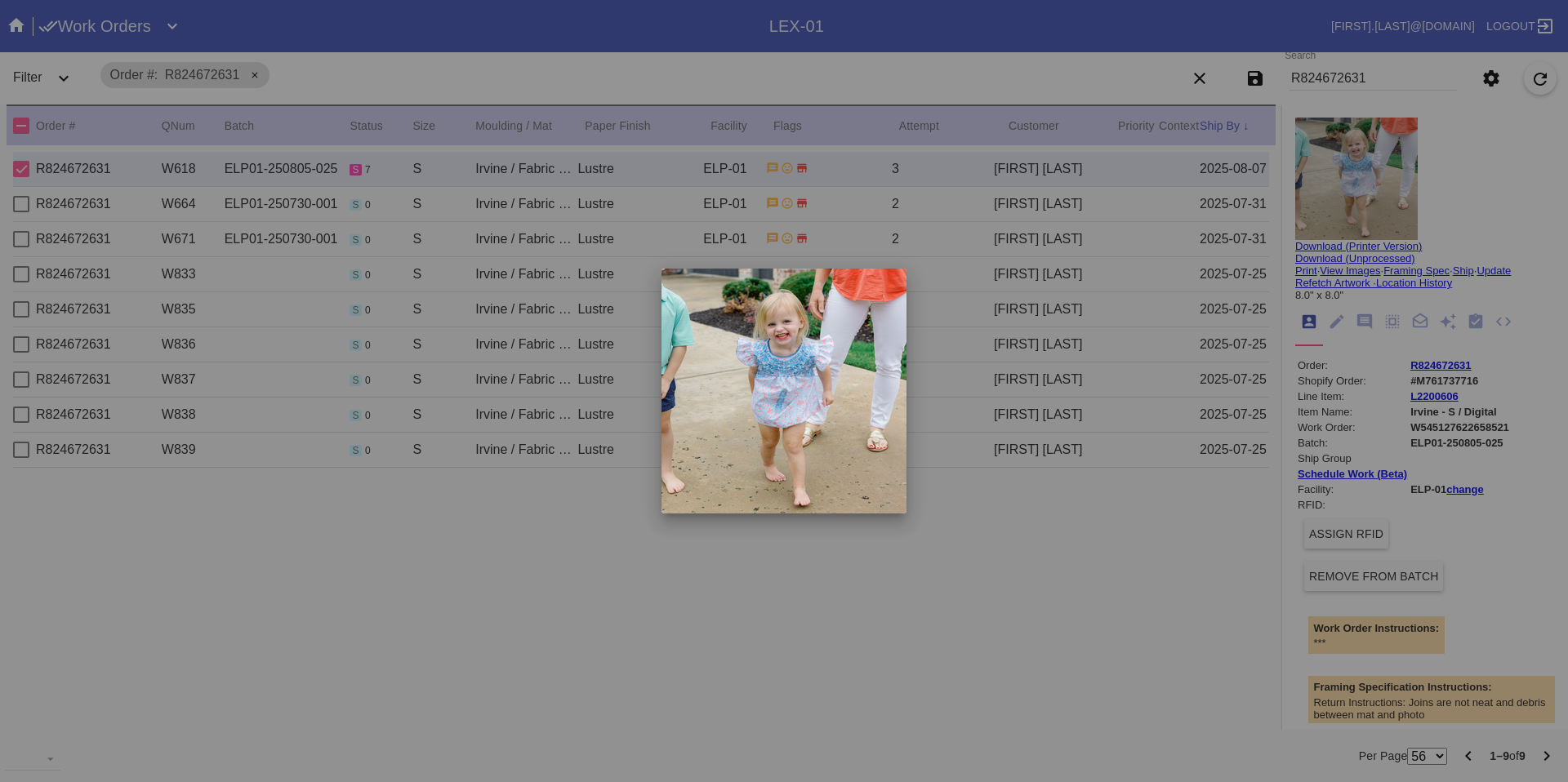 click at bounding box center (784, 391) 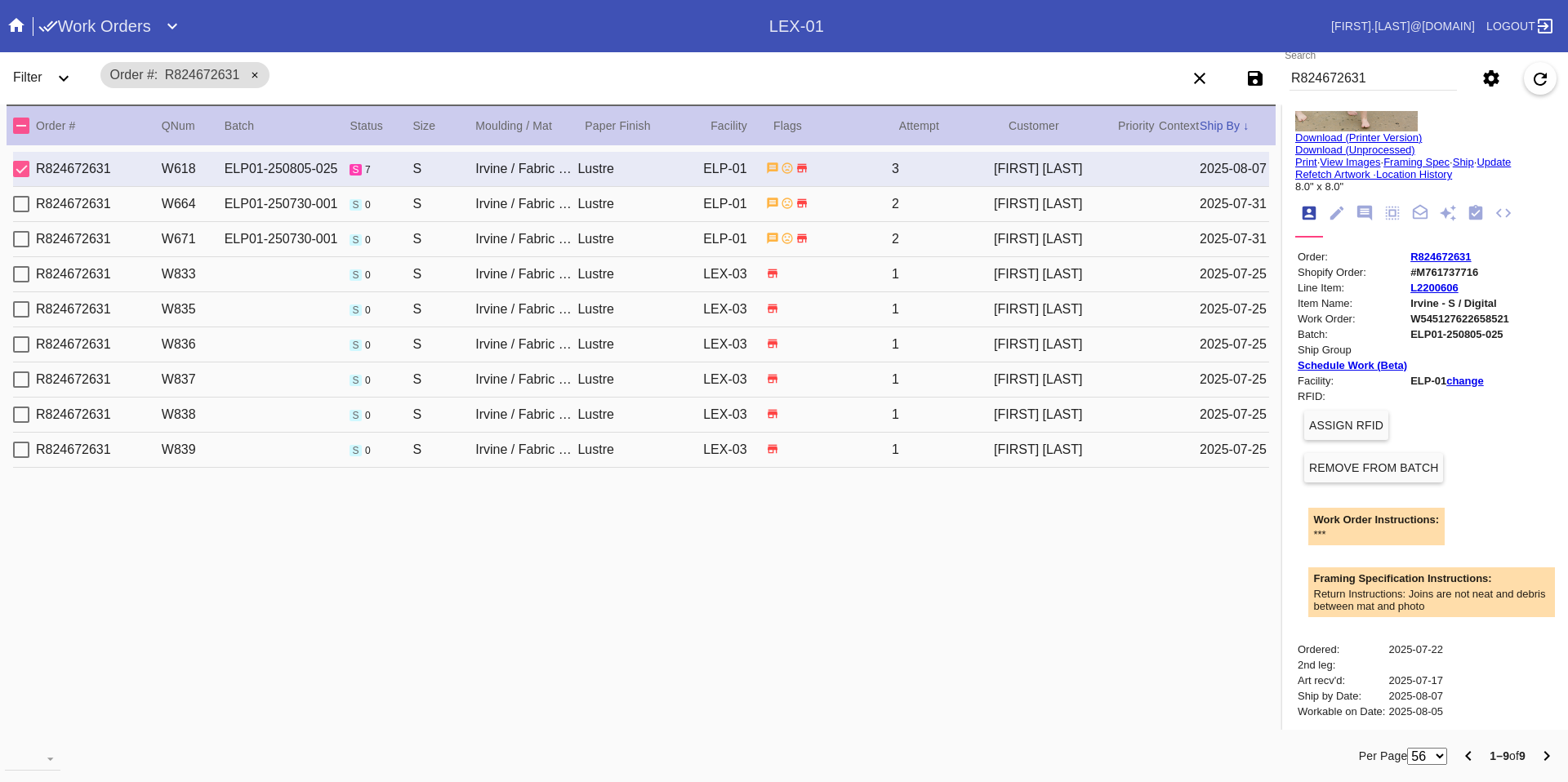 scroll, scrollTop: 118, scrollLeft: 0, axis: vertical 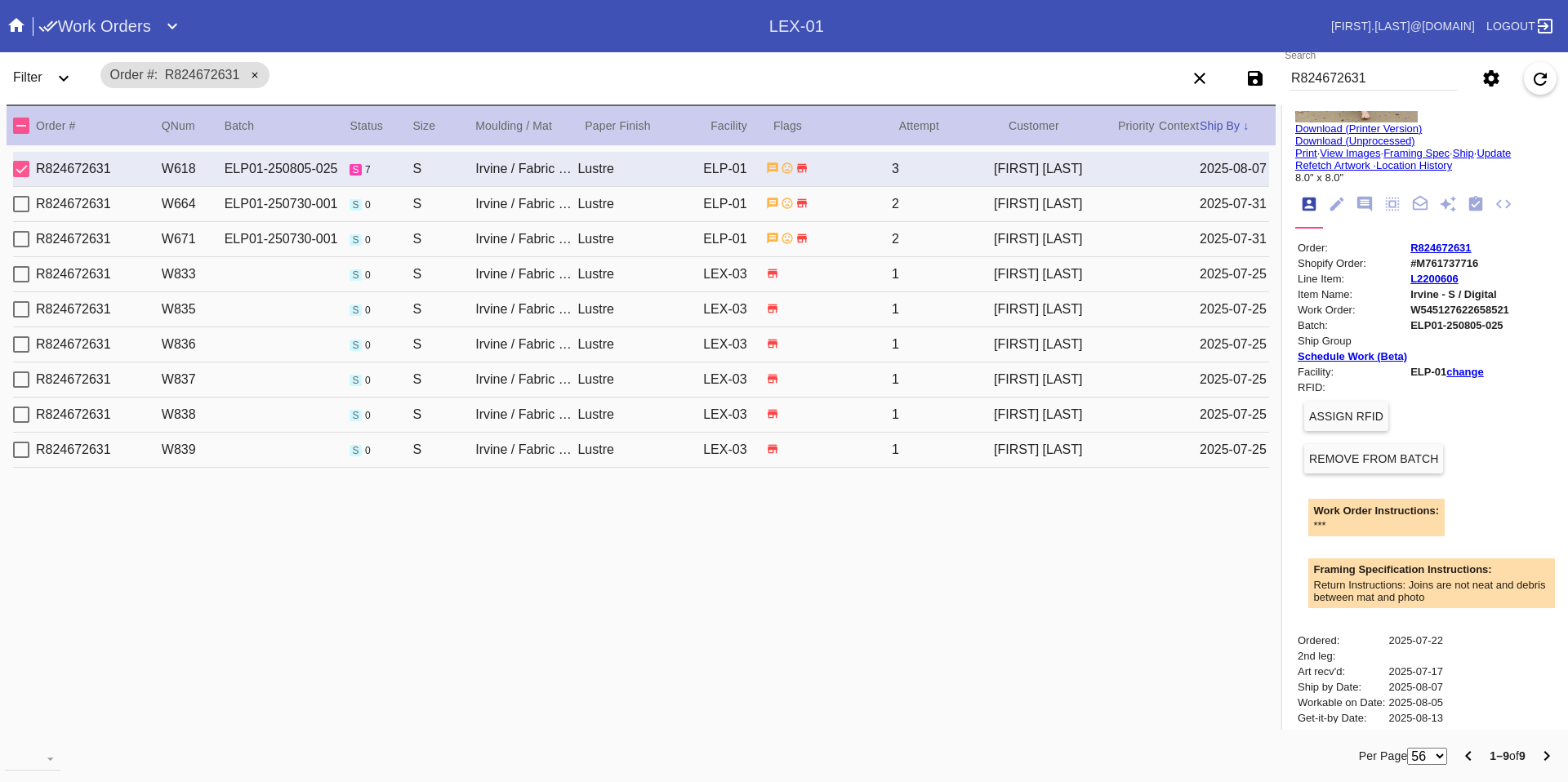 click on "2" at bounding box center (942, 204) 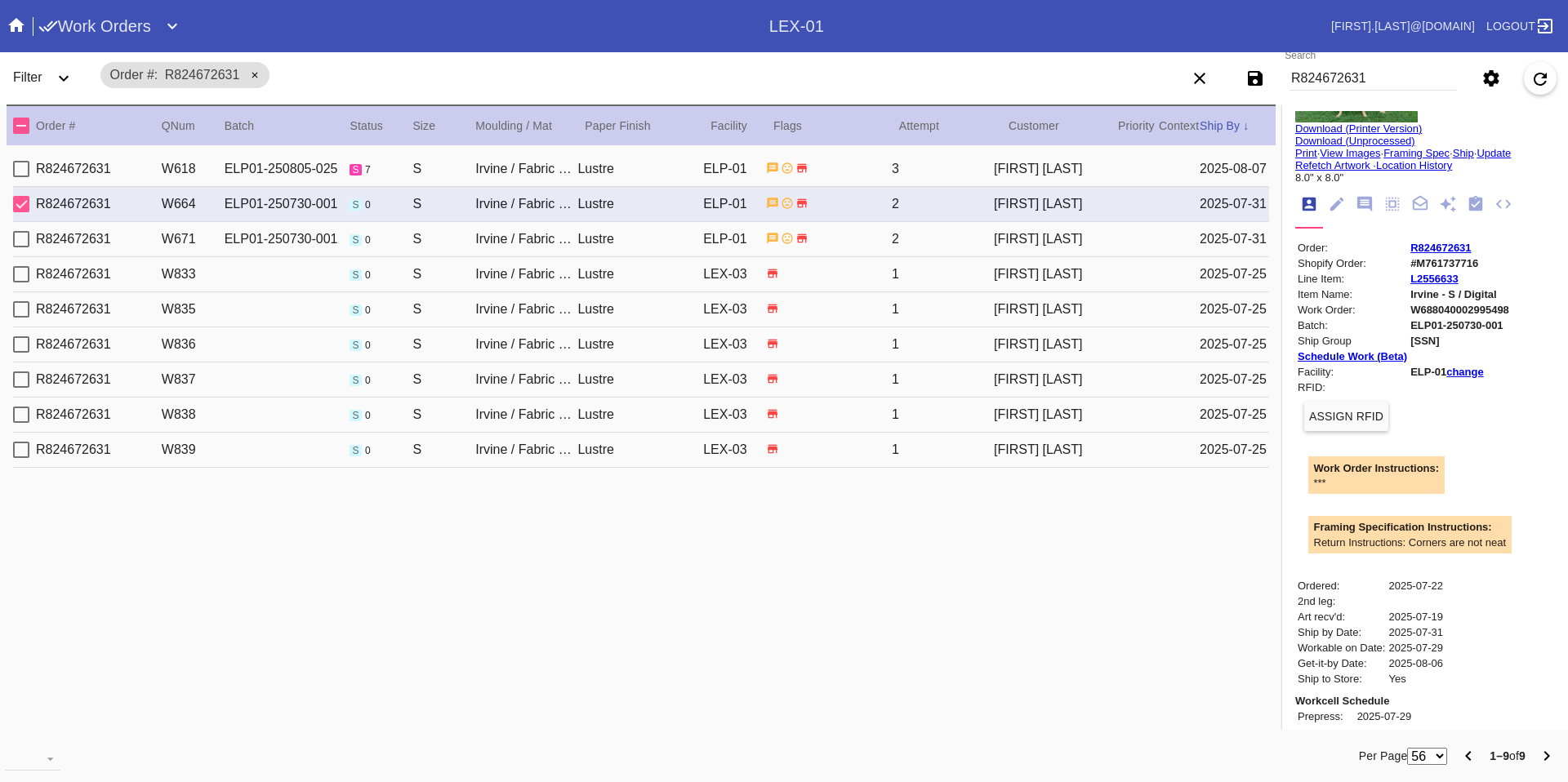 click on "1" at bounding box center (942, 274) 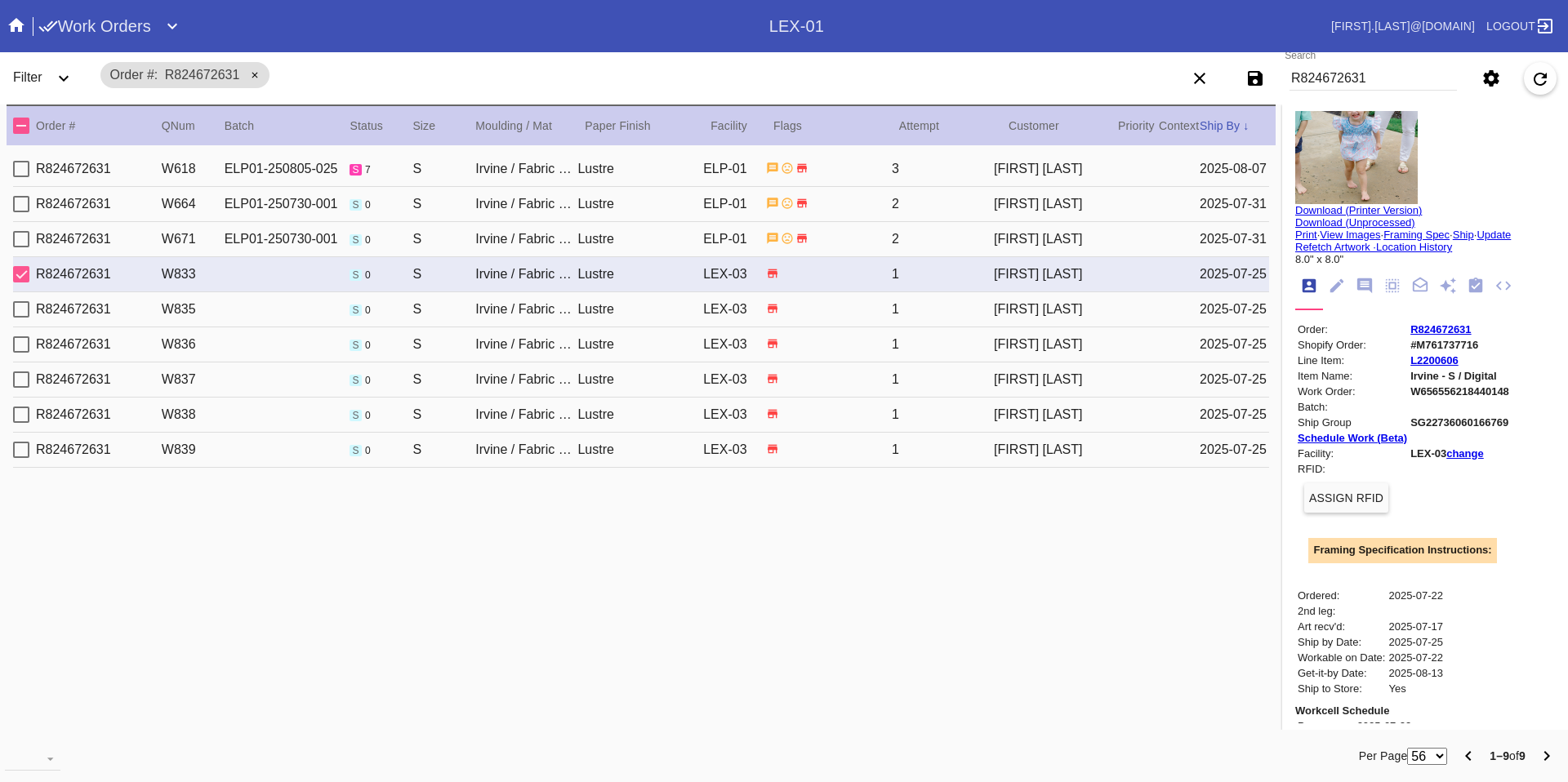 scroll, scrollTop: 0, scrollLeft: 0, axis: both 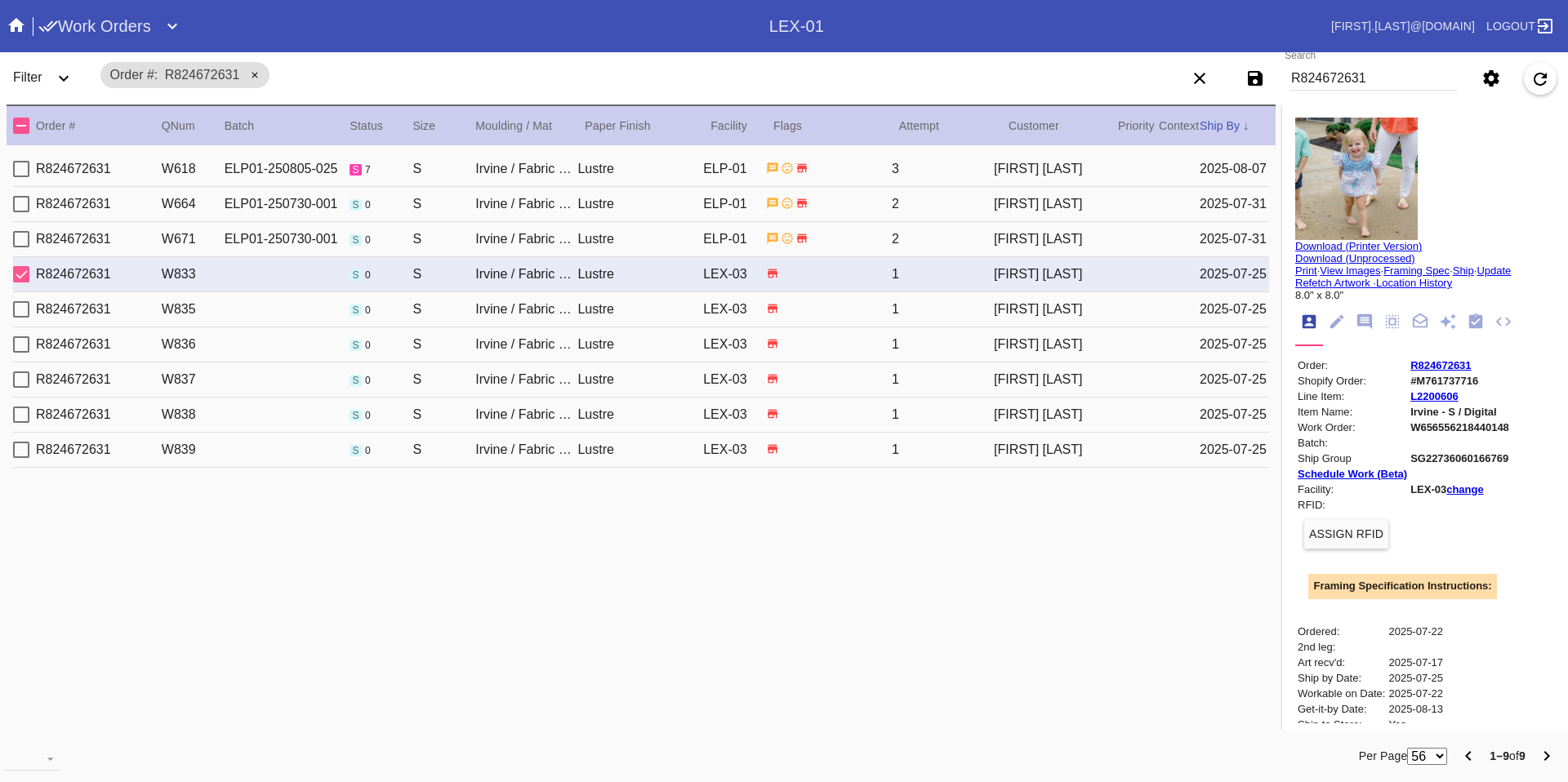 click on "2" at bounding box center [942, 204] 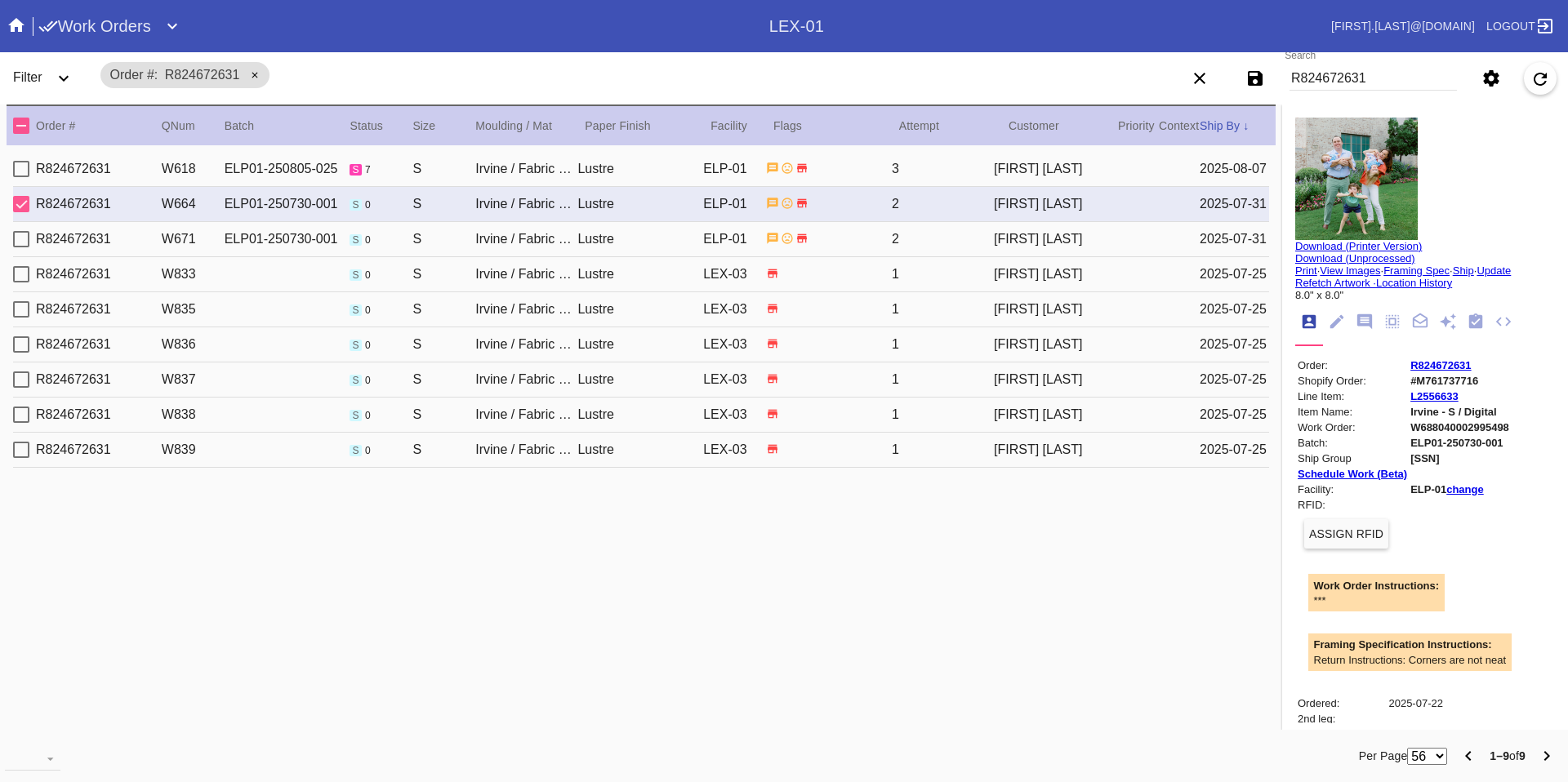 click on "R824672631 W618 ELP01-250805-025 s   7 S [CITY] / Fabric White Lustre ELP-01 3 [FIRST] [LAST]
[DATE]" at bounding box center [641, 169] 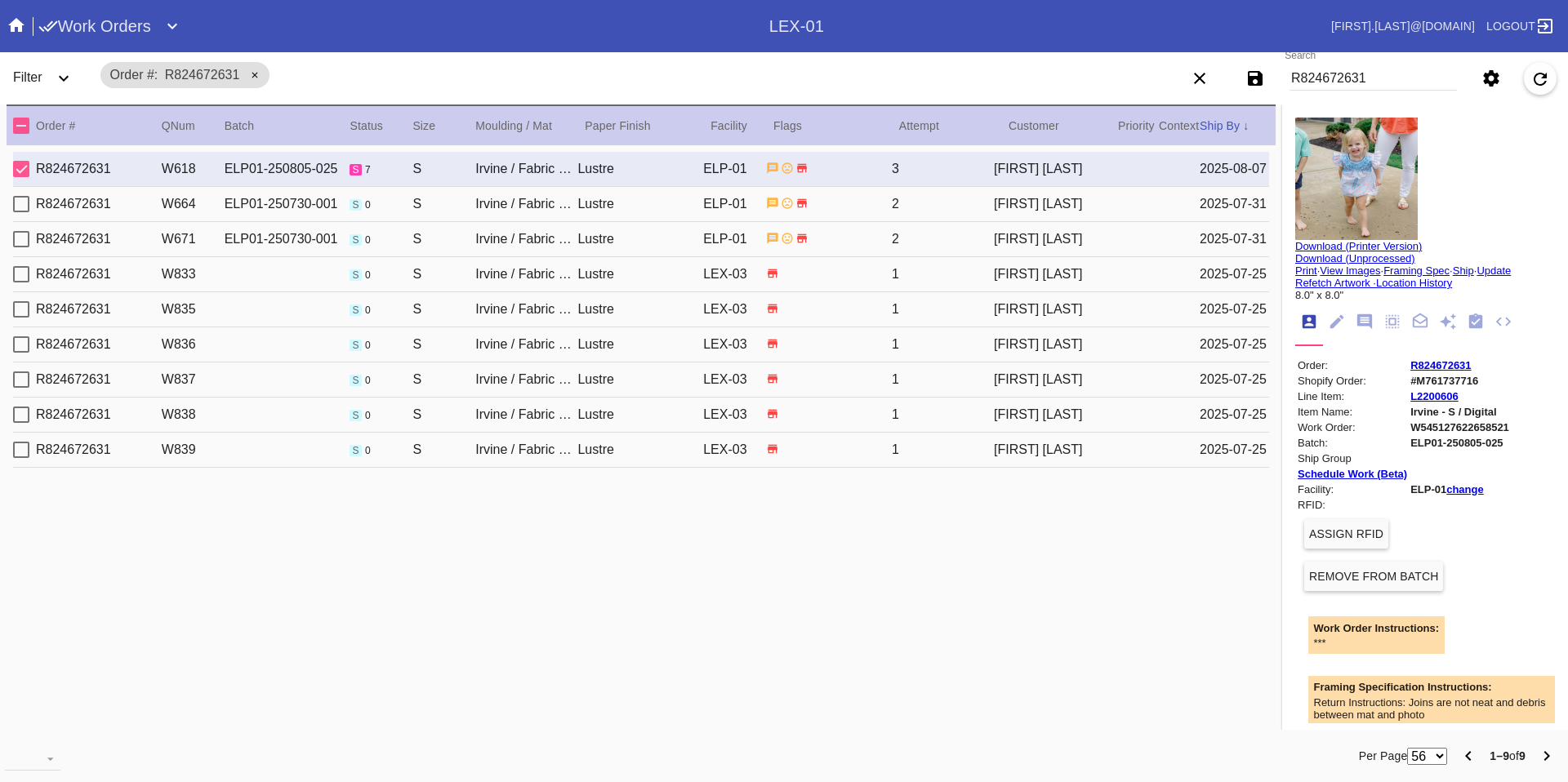 click on "R824672631 W618 ELP01-250805-025 s   7 S [CITY] / Fabric White Lustre ELP-01 3 [FIRST] [LAST]
[DATE]" at bounding box center (641, 169) 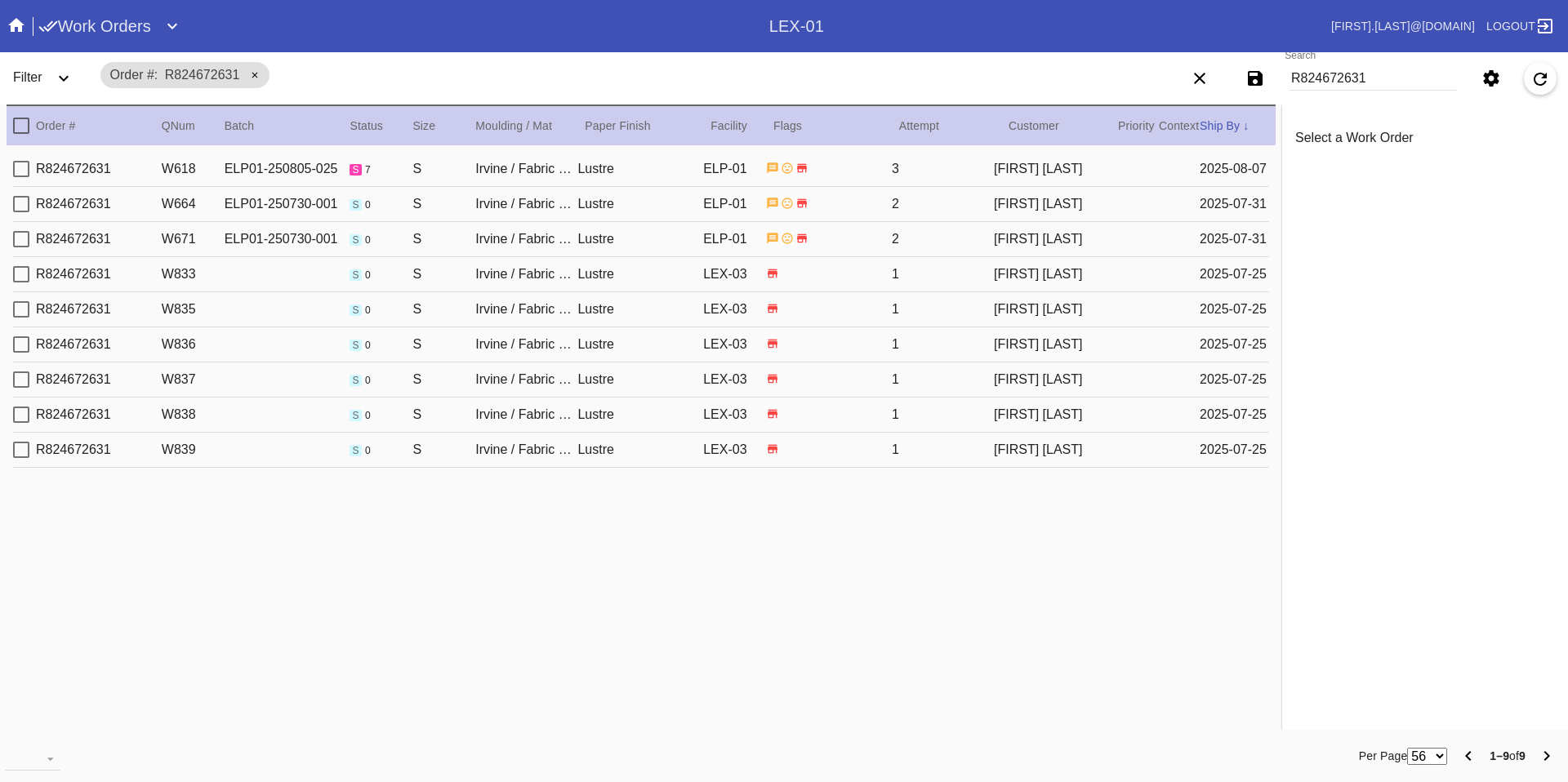 click on "[FIRST] [LAST]" at bounding box center [1045, 204] 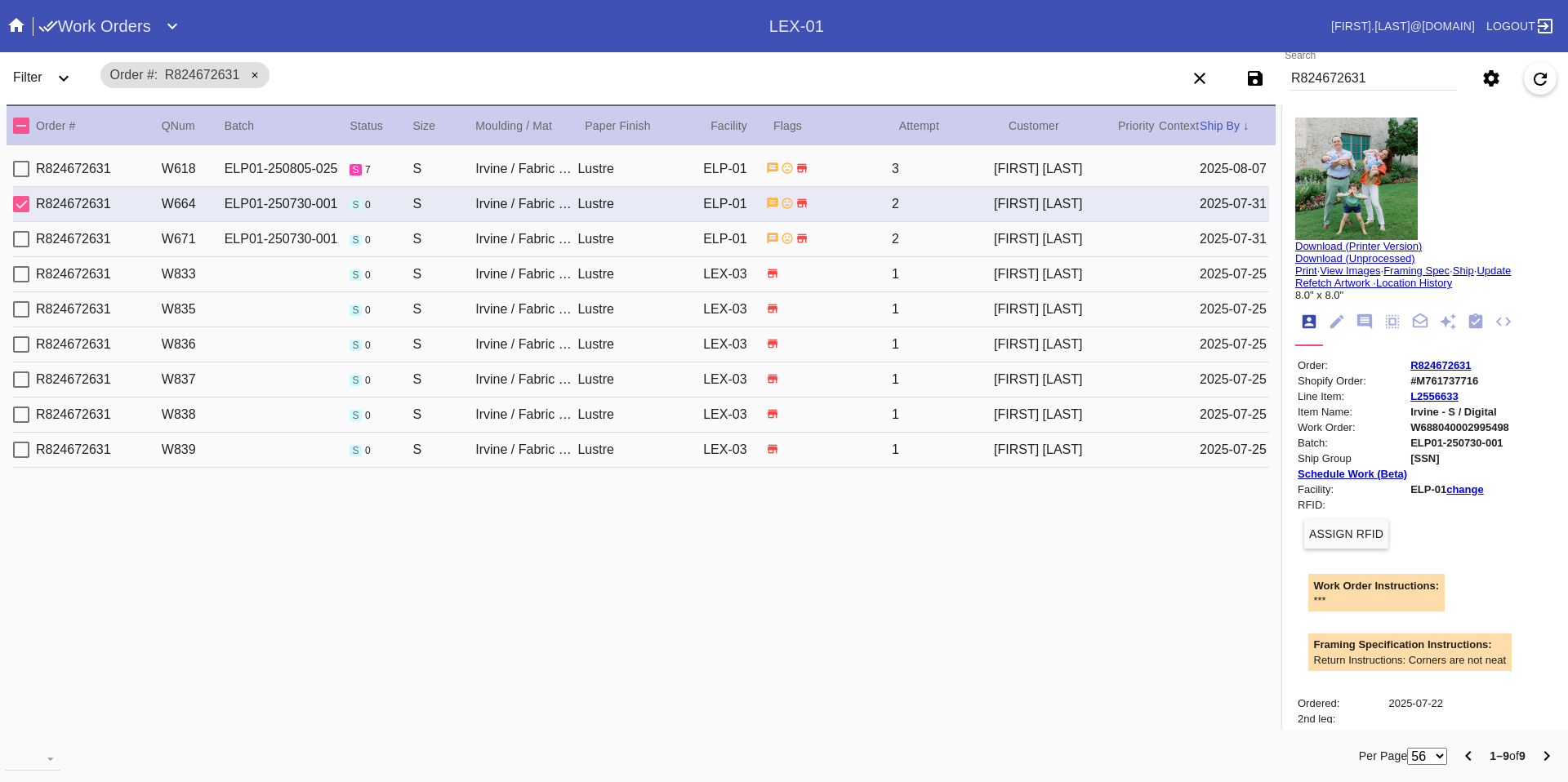 click on "[FIRST] [LAST]" at bounding box center (1045, 239) 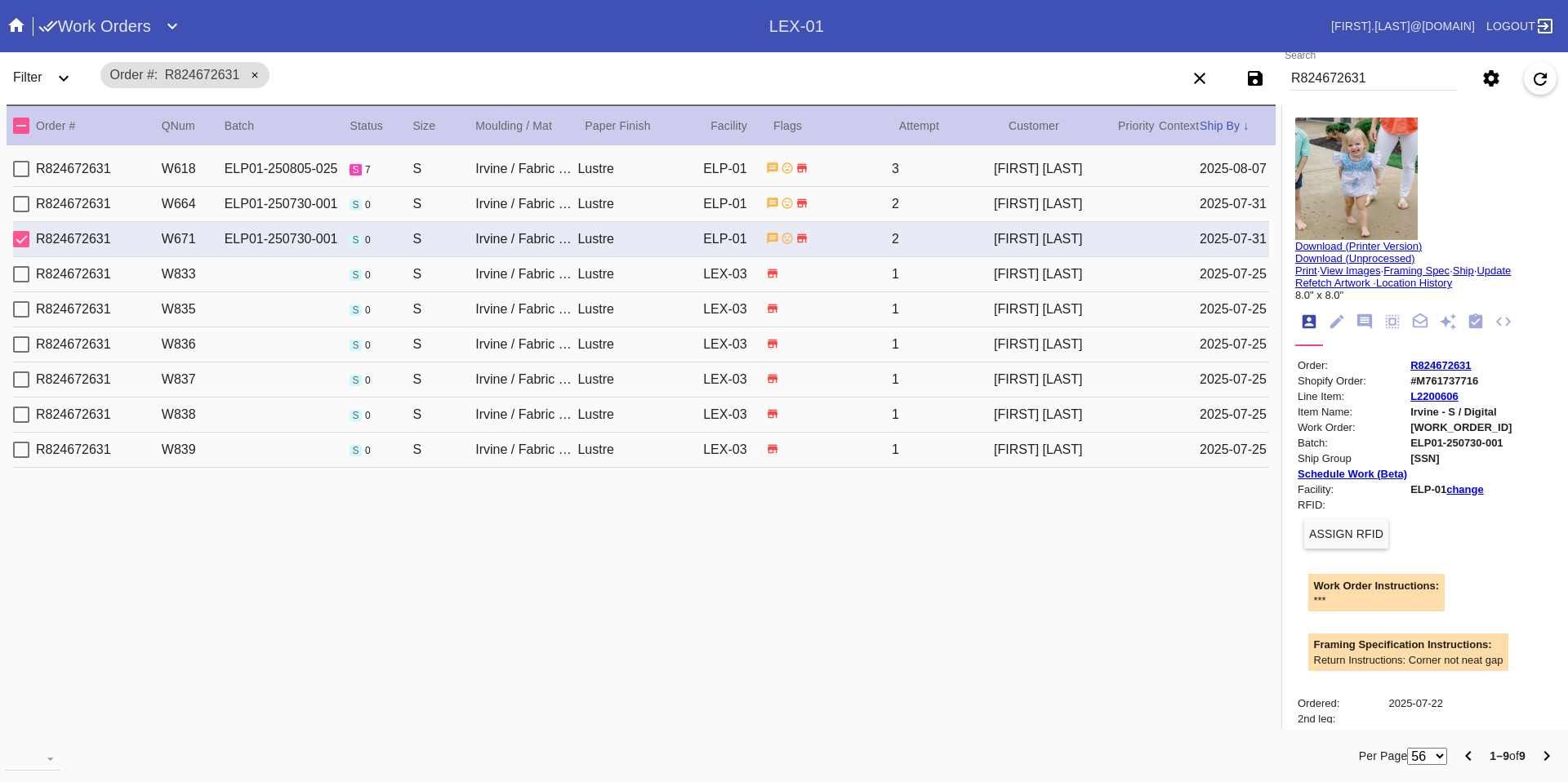 click on "1" at bounding box center (942, 274) 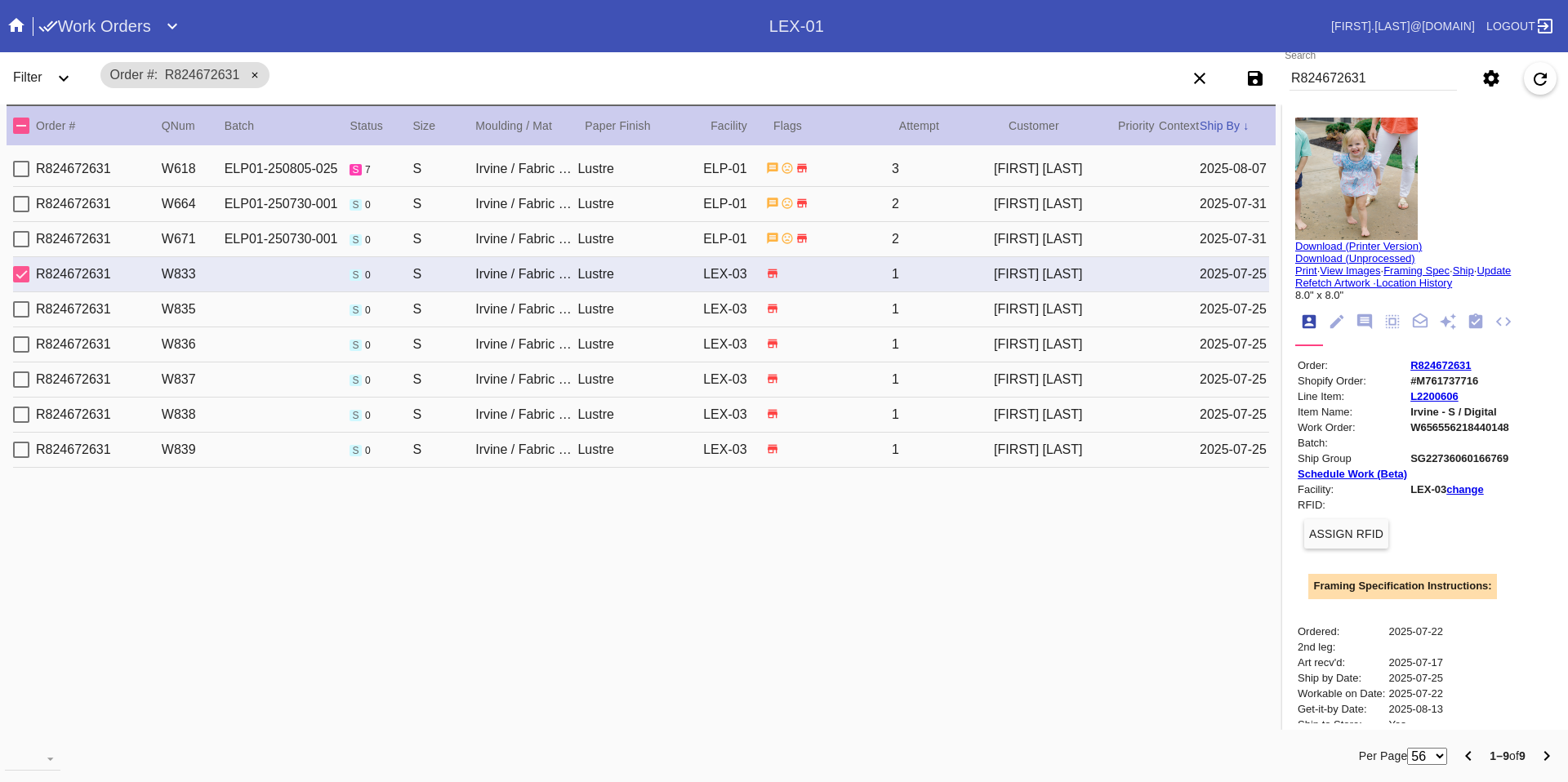 click on "1" at bounding box center [942, 309] 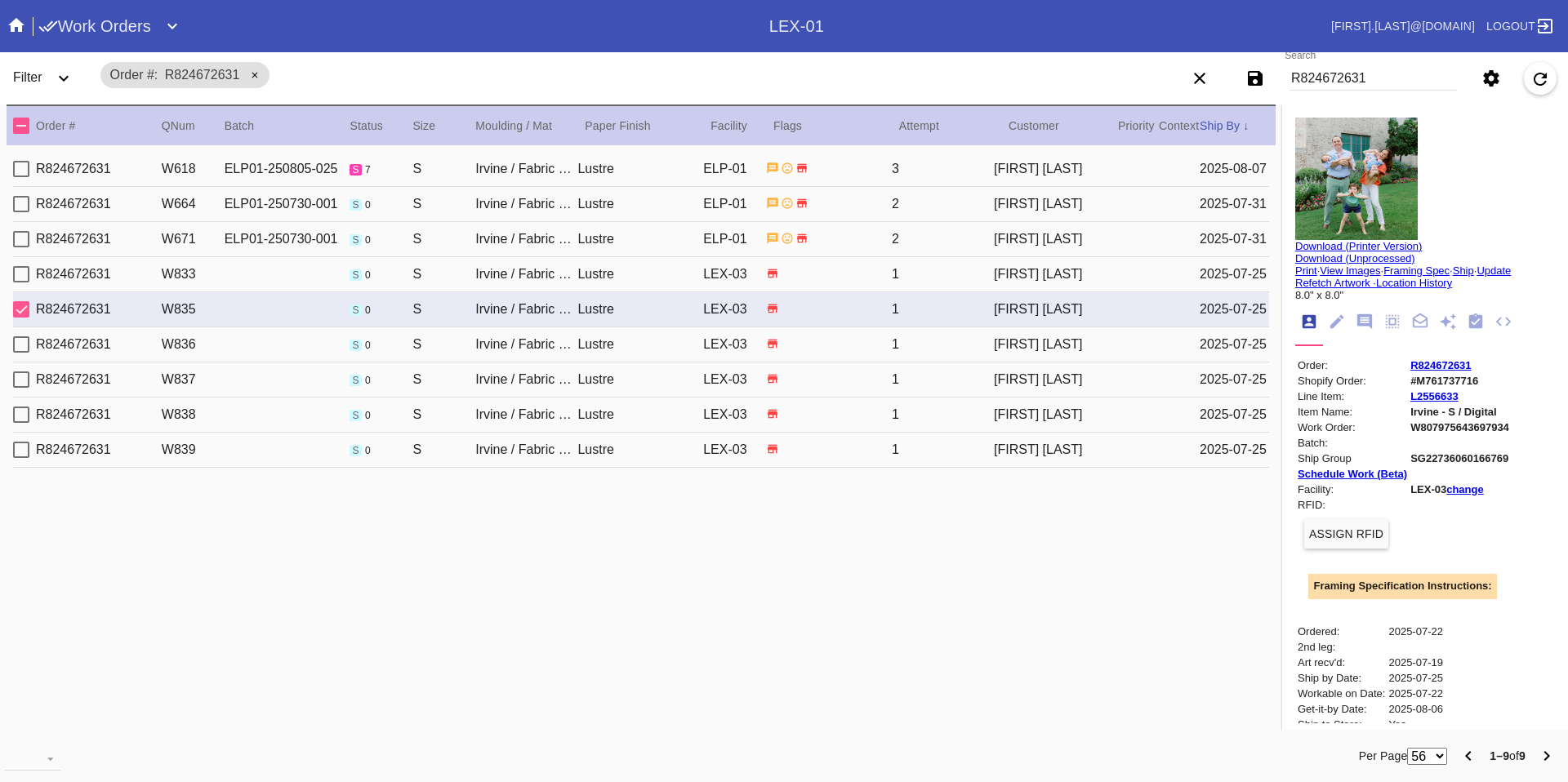 click on "[FIRST] [LAST]" at bounding box center (1045, 169) 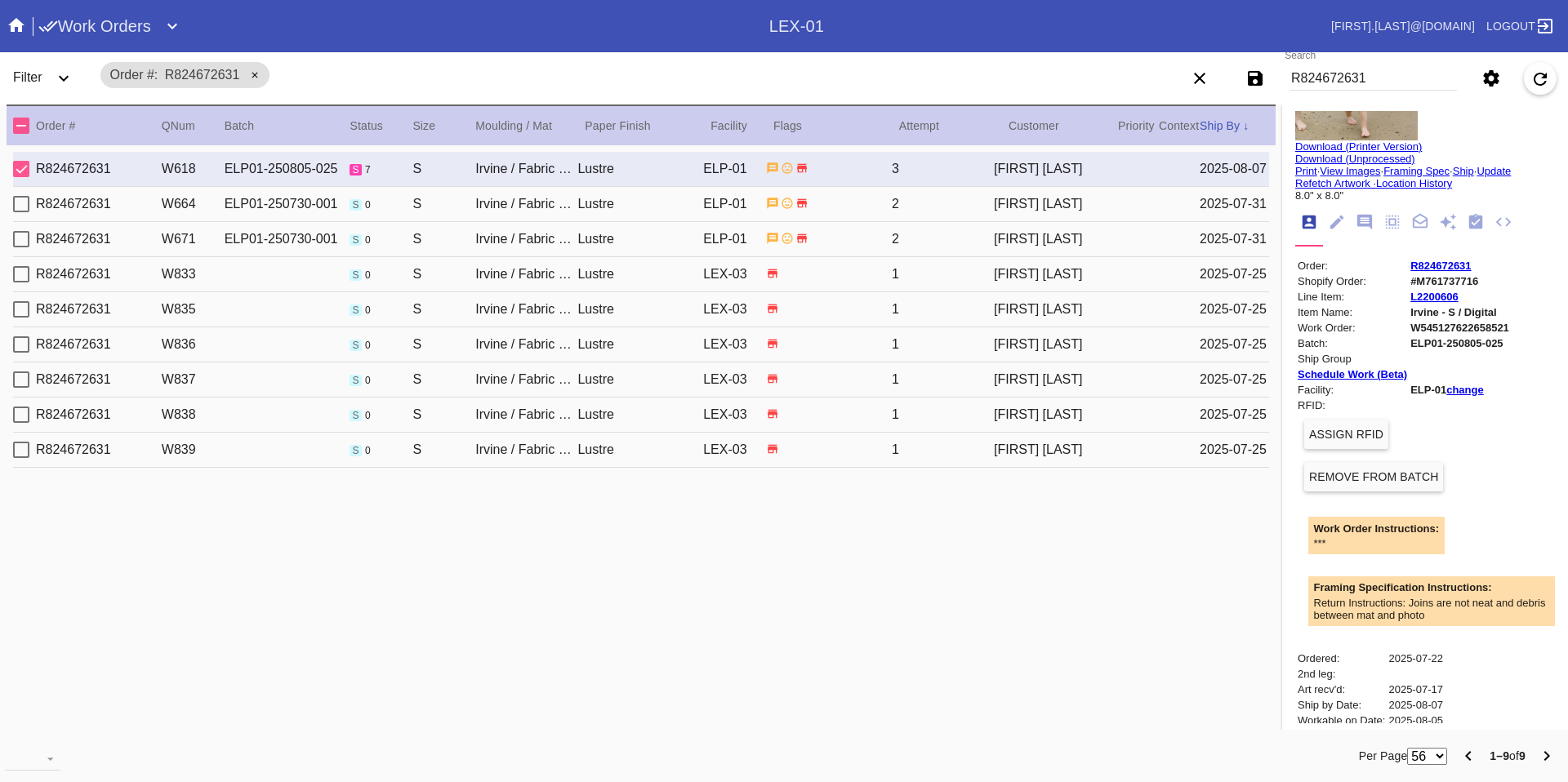 scroll, scrollTop: 0, scrollLeft: 0, axis: both 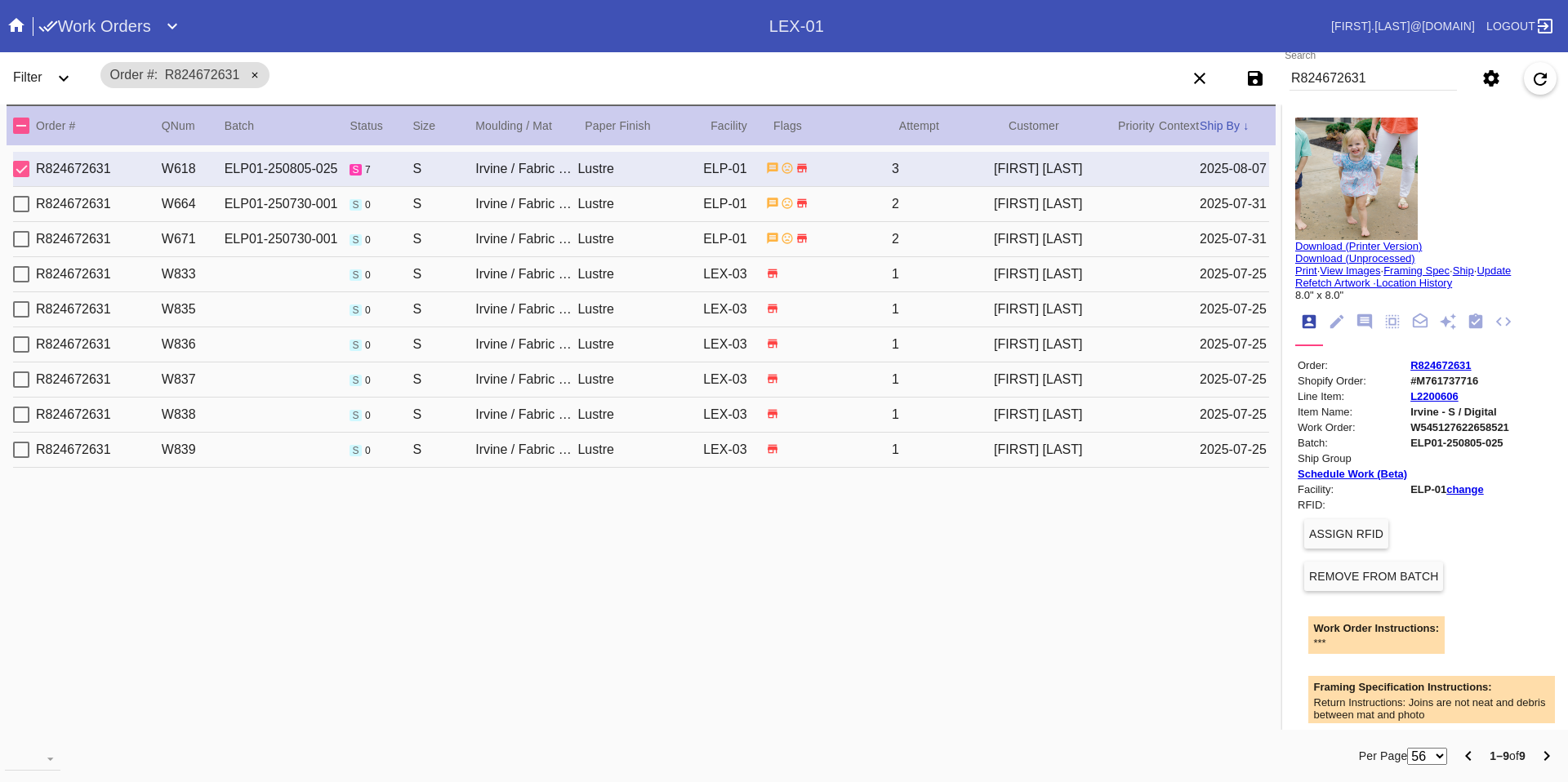 click on "[ORDER_ID] [WORK_ORDER_ID] [BATCH_ID] s 0 S [ITEM_NAME] [FACILITY] [NUMBER] [FIRST] [LAST]
[DATE]" at bounding box center (641, 239) 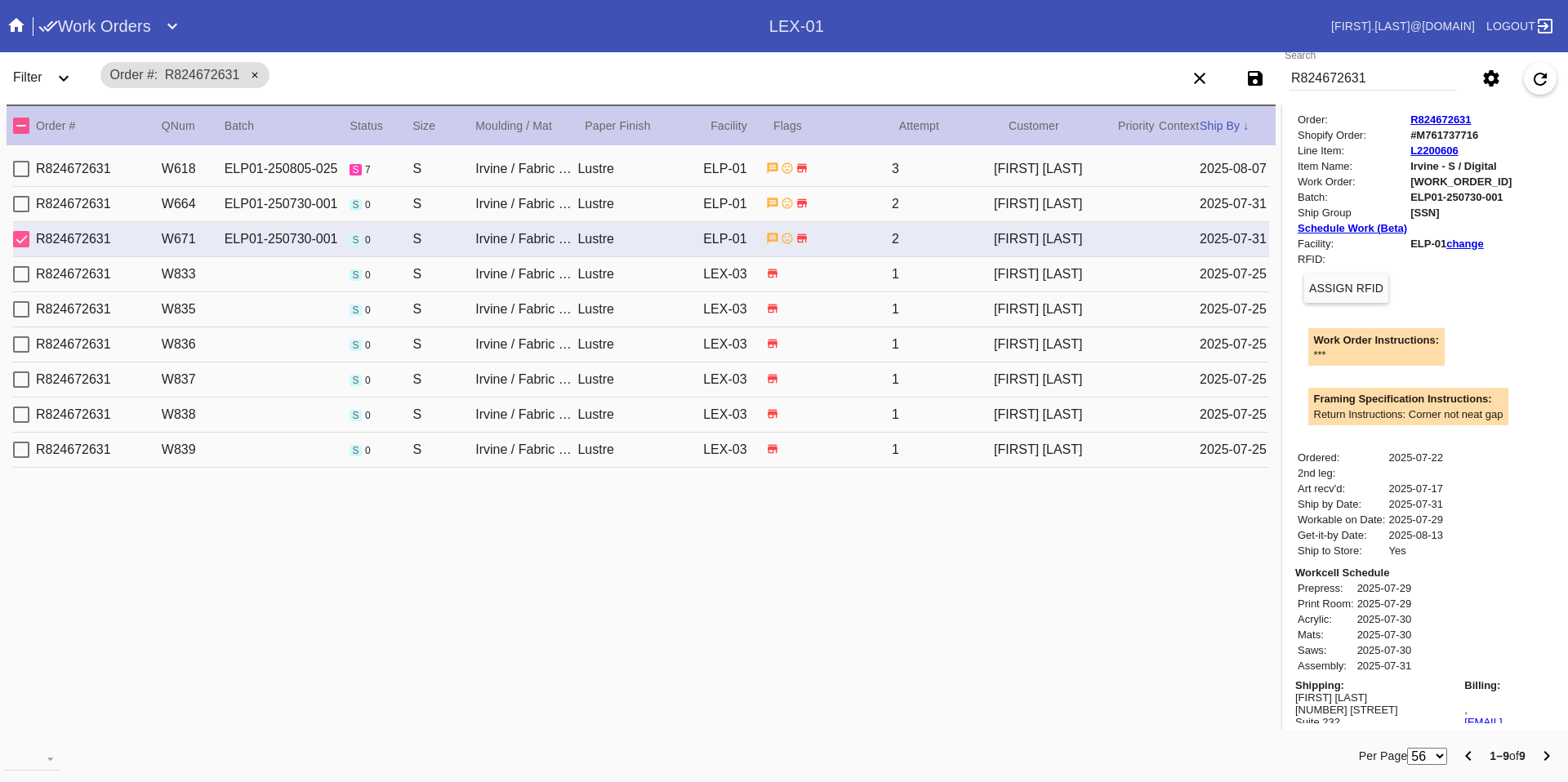 scroll, scrollTop: 368, scrollLeft: 0, axis: vertical 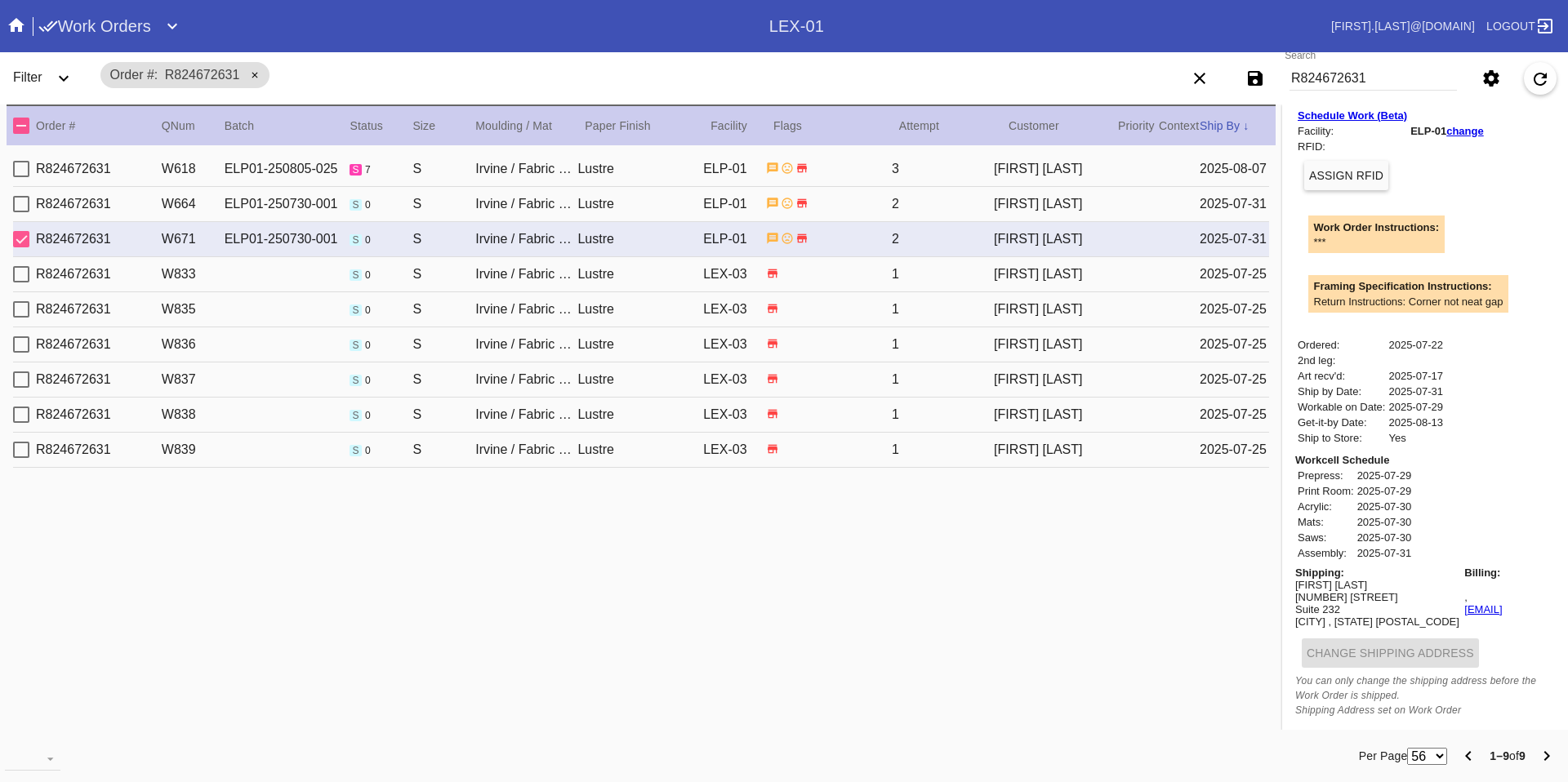click on "[ORDER_ID] [WORK_ORDER_ID] s 0 S [ITEM_NAME] [FACILITY] [NUMBER] [FIRST] [LAST]
[DATE]" at bounding box center (641, 274) 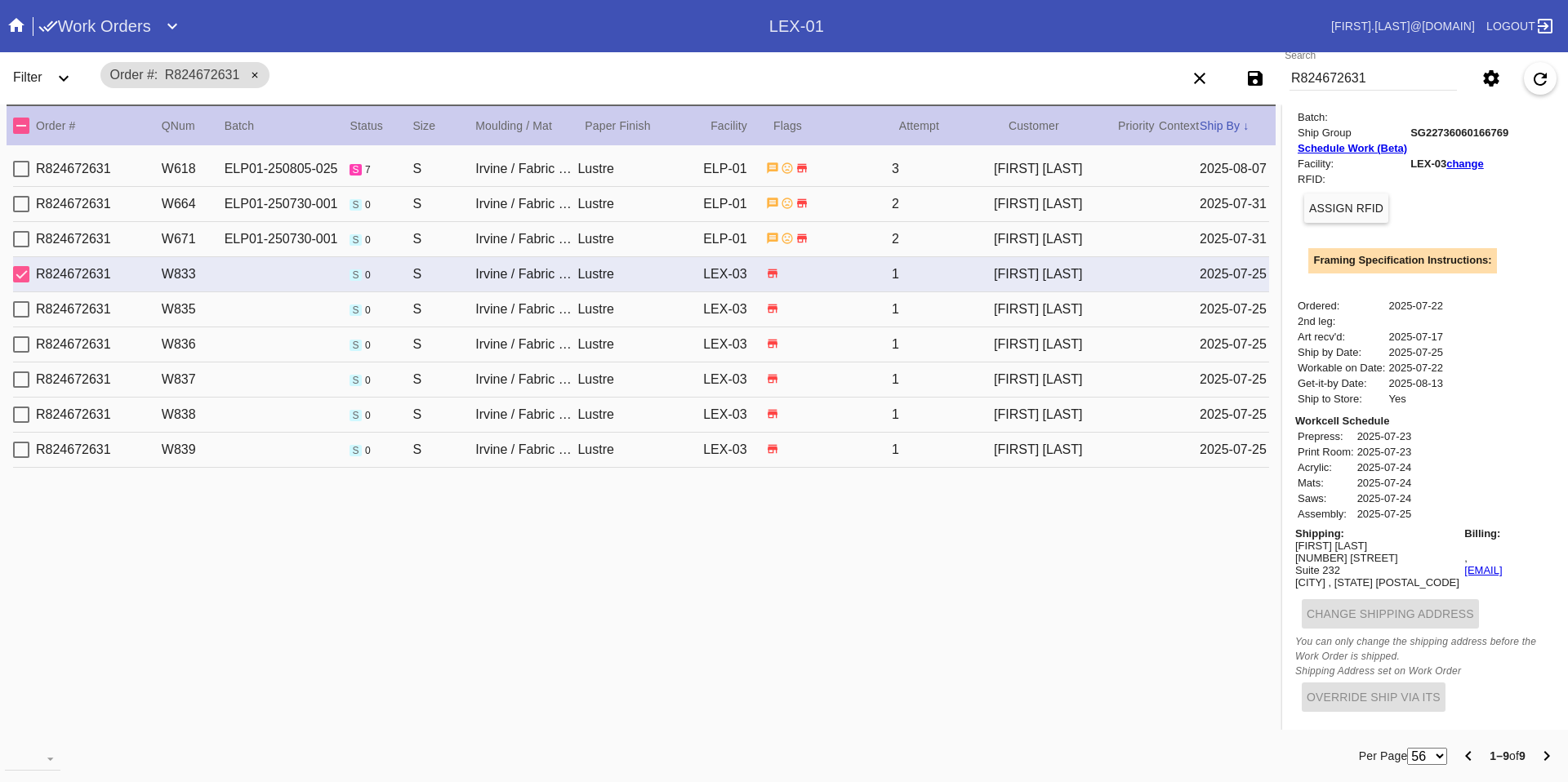 scroll, scrollTop: 334, scrollLeft: 0, axis: vertical 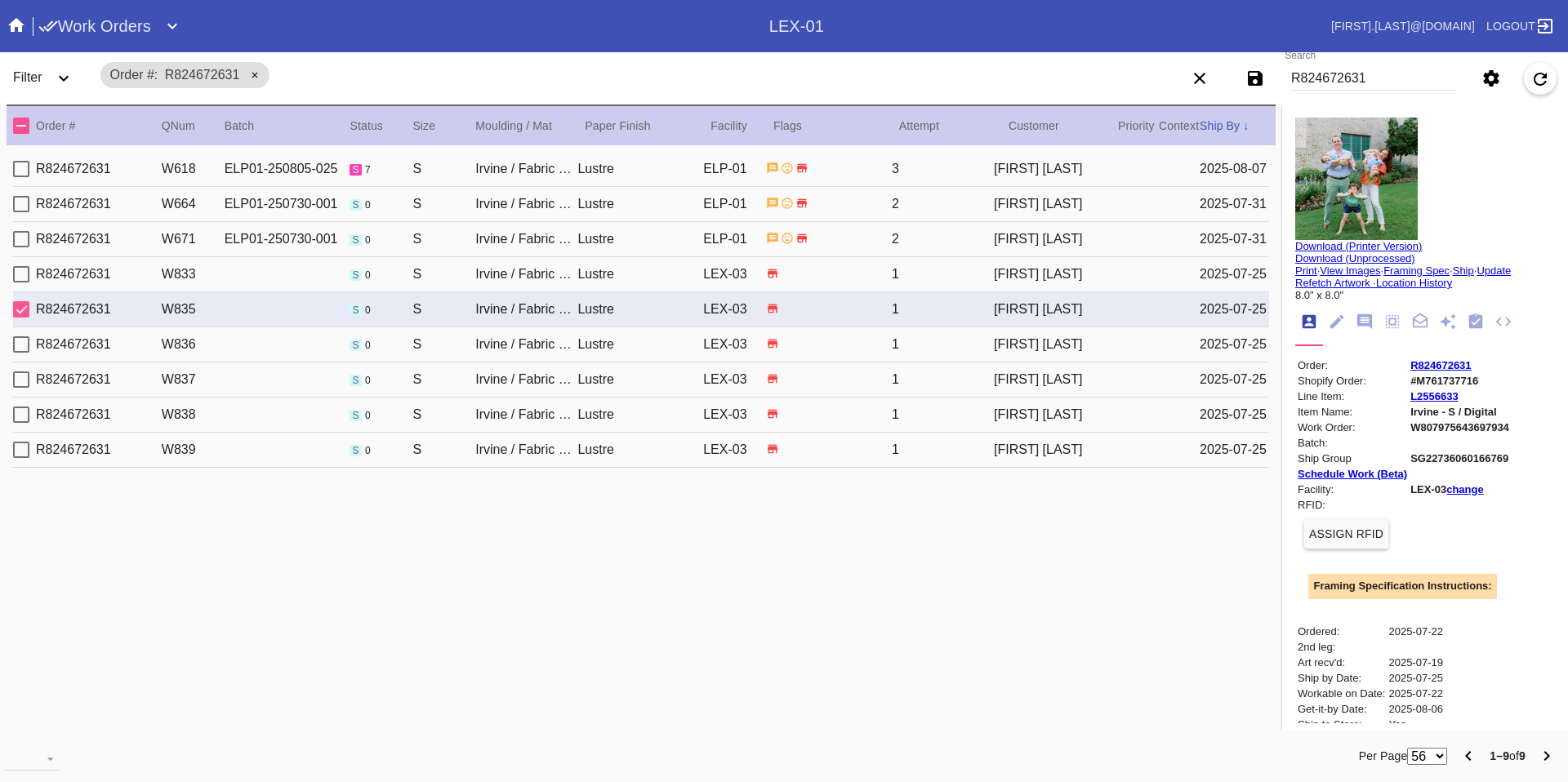 click on "[FIRST] [LAST]" at bounding box center (1045, 274) 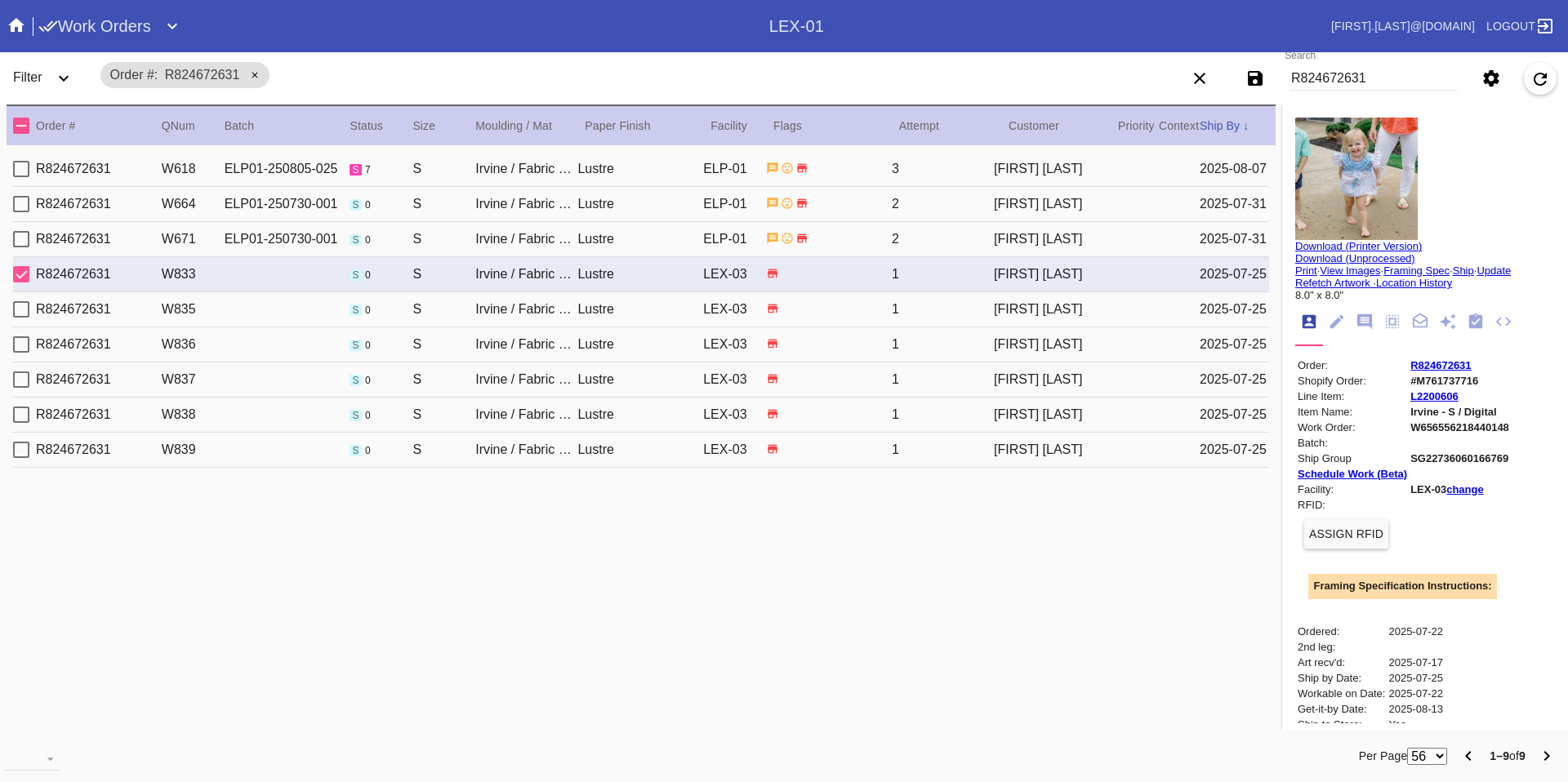 scroll, scrollTop: 334, scrollLeft: 0, axis: vertical 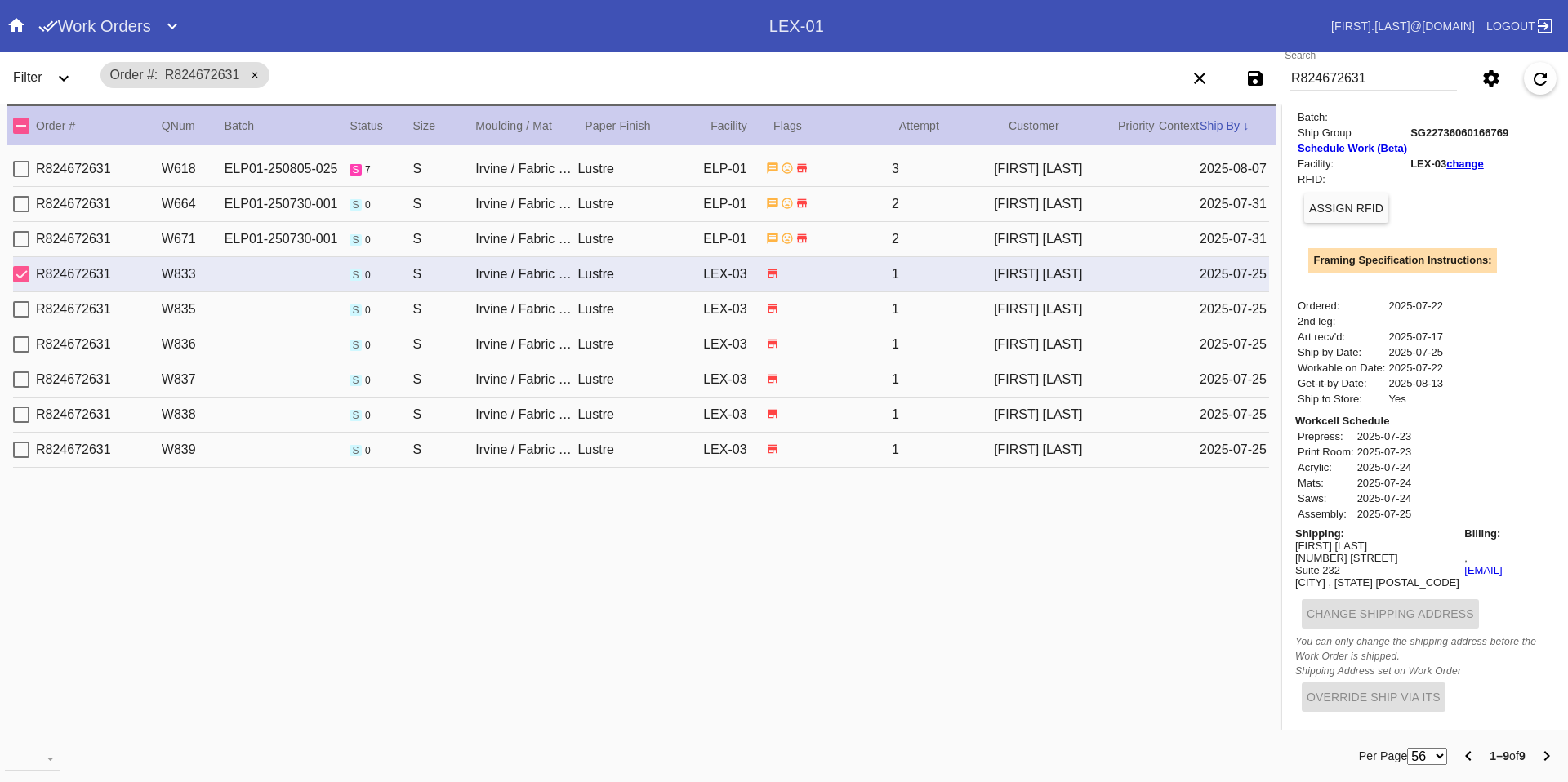 click on "[FIRST] [LAST]" at bounding box center [1045, 169] 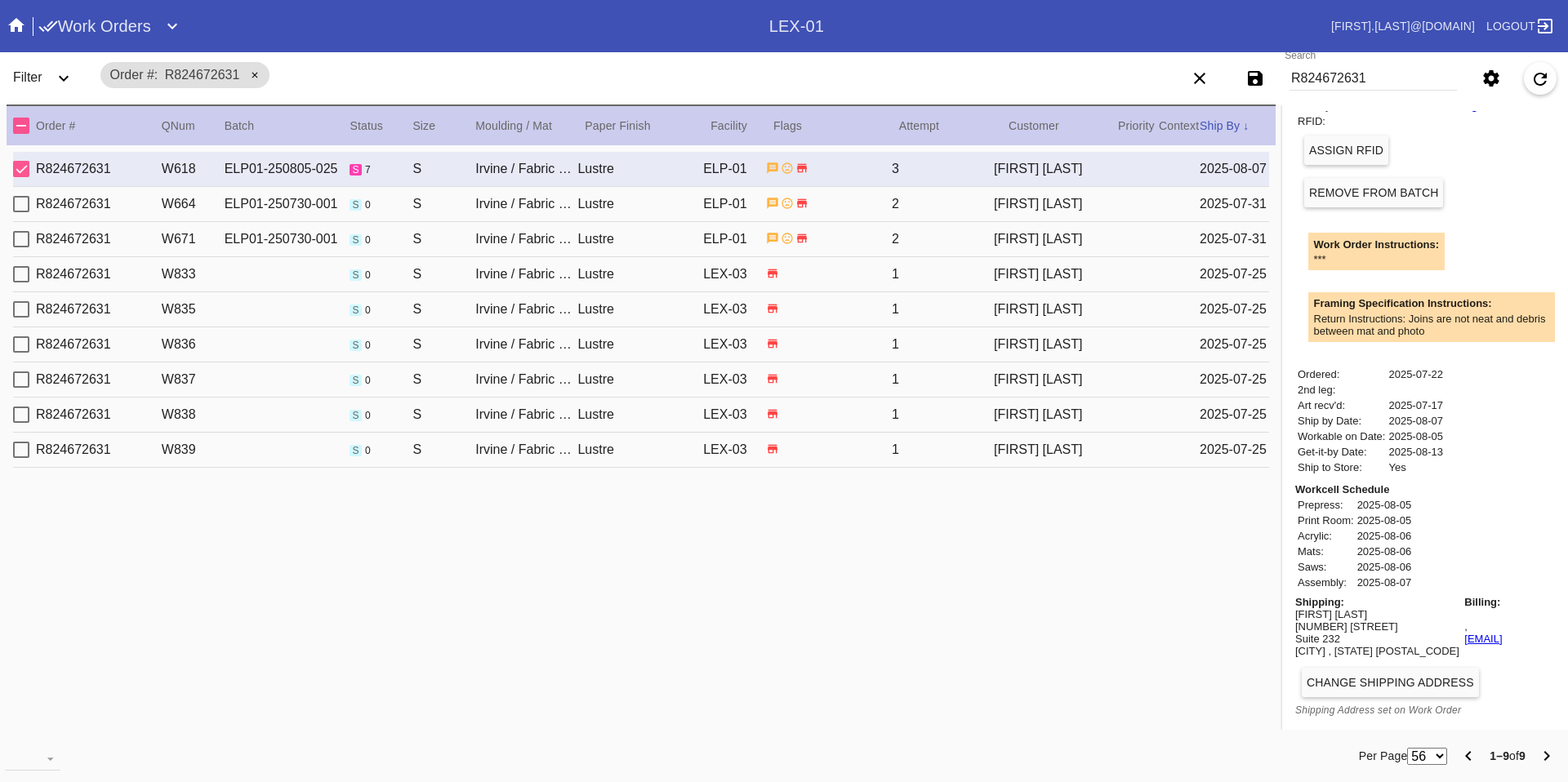 scroll, scrollTop: 0, scrollLeft: 0, axis: both 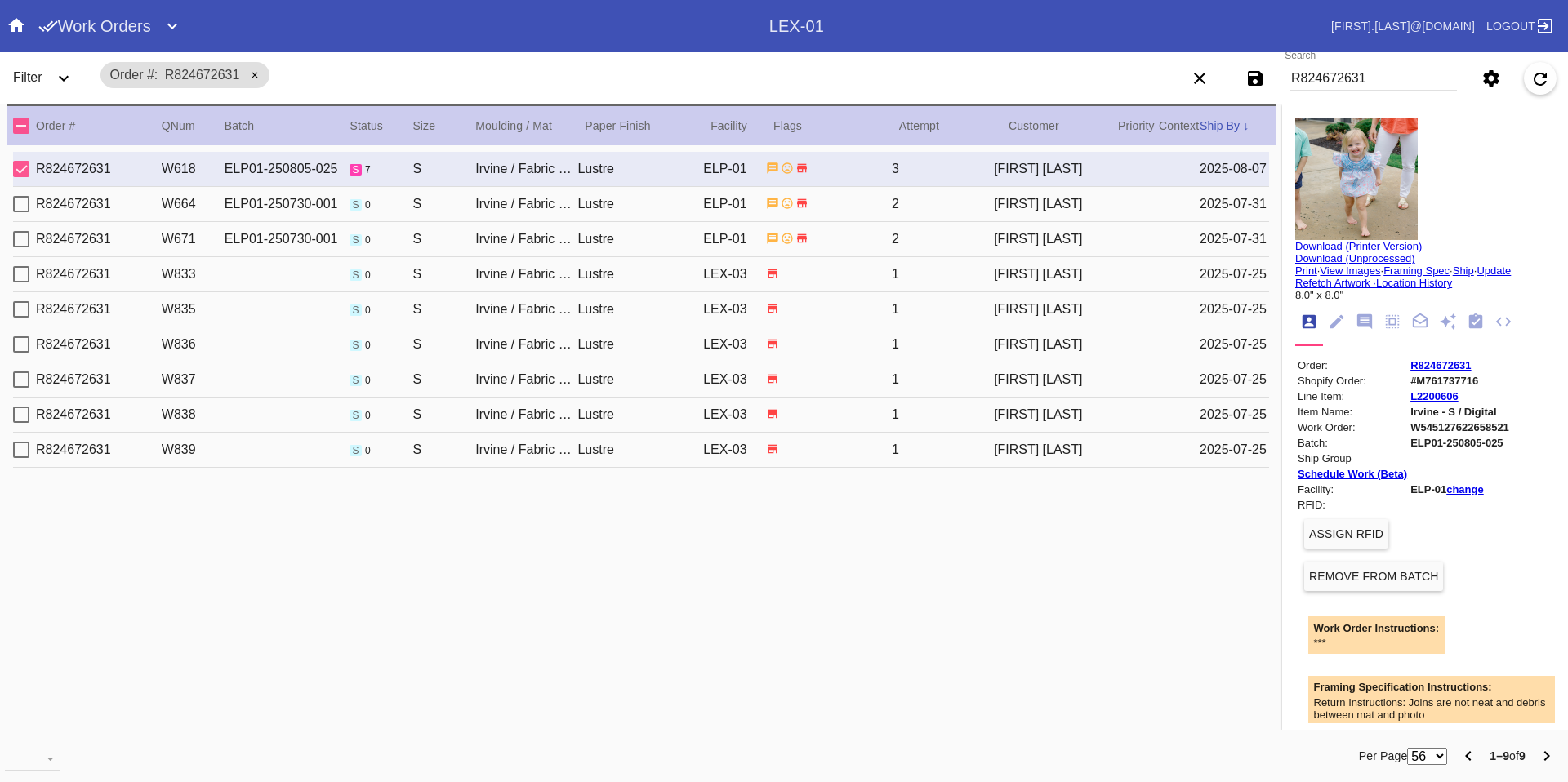 click 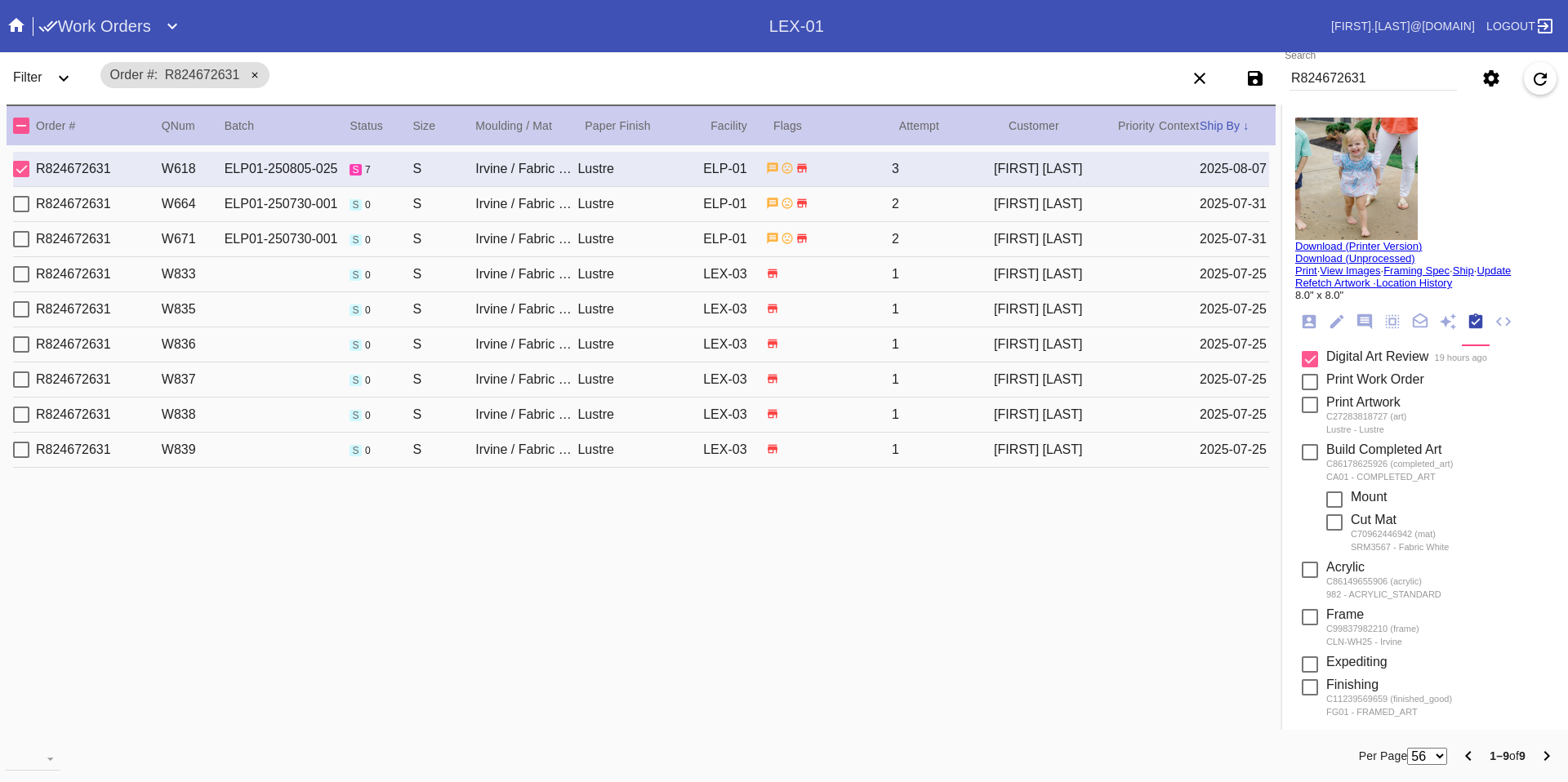 scroll, scrollTop: 180, scrollLeft: 0, axis: vertical 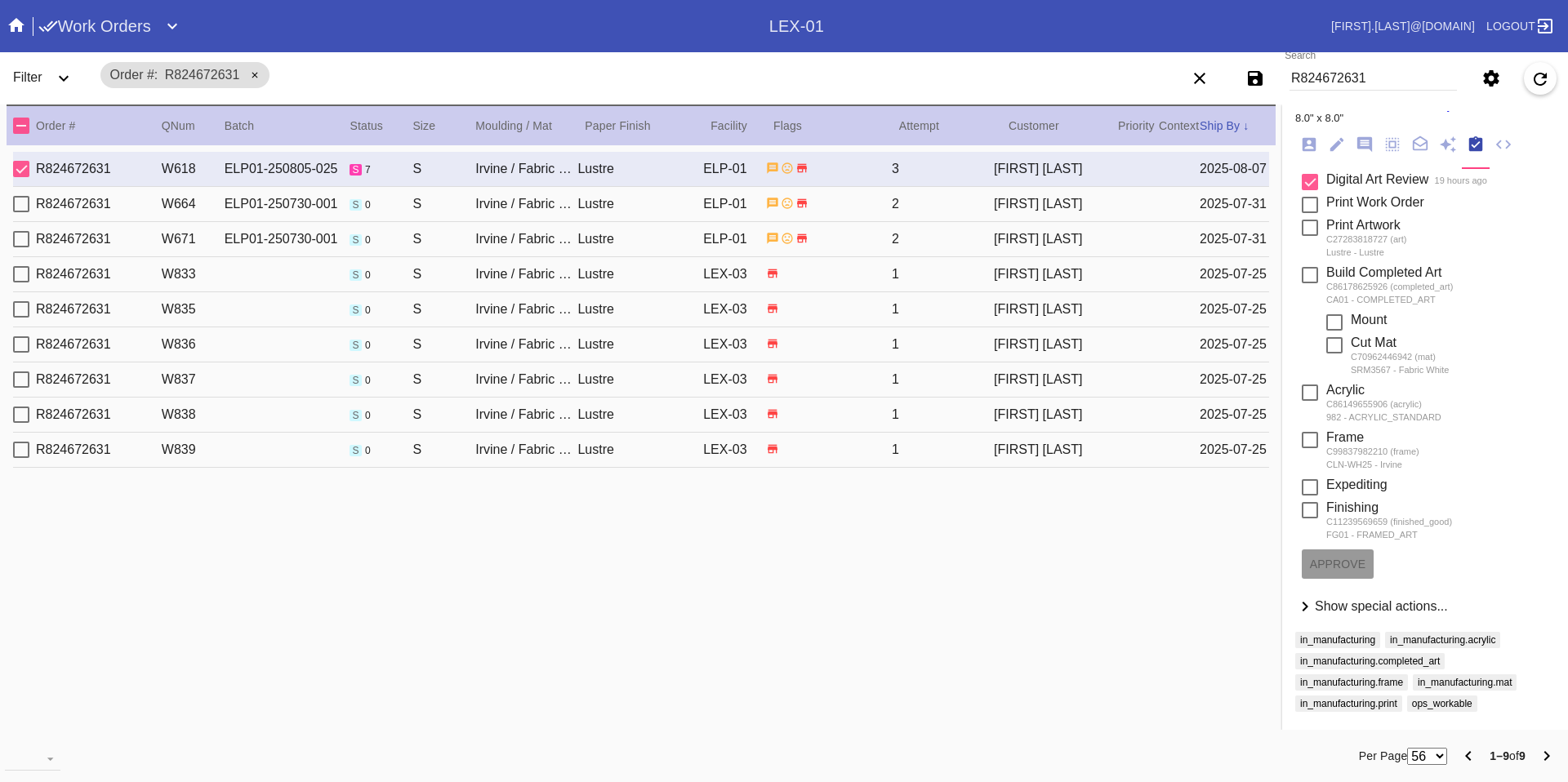 click on "Show special actions... Hide special actions..." at bounding box center (1425, 607) 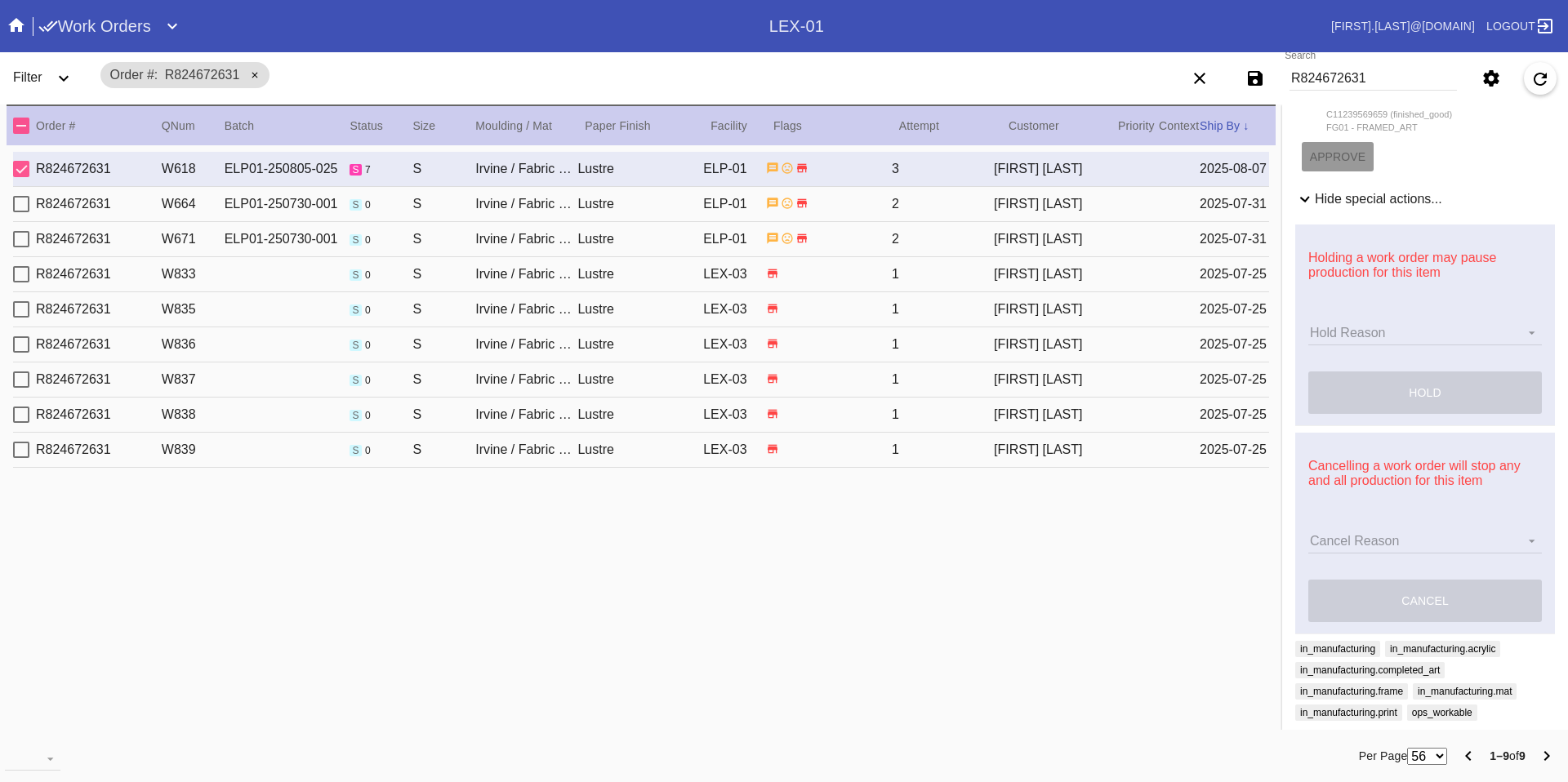 scroll, scrollTop: 596, scrollLeft: 0, axis: vertical 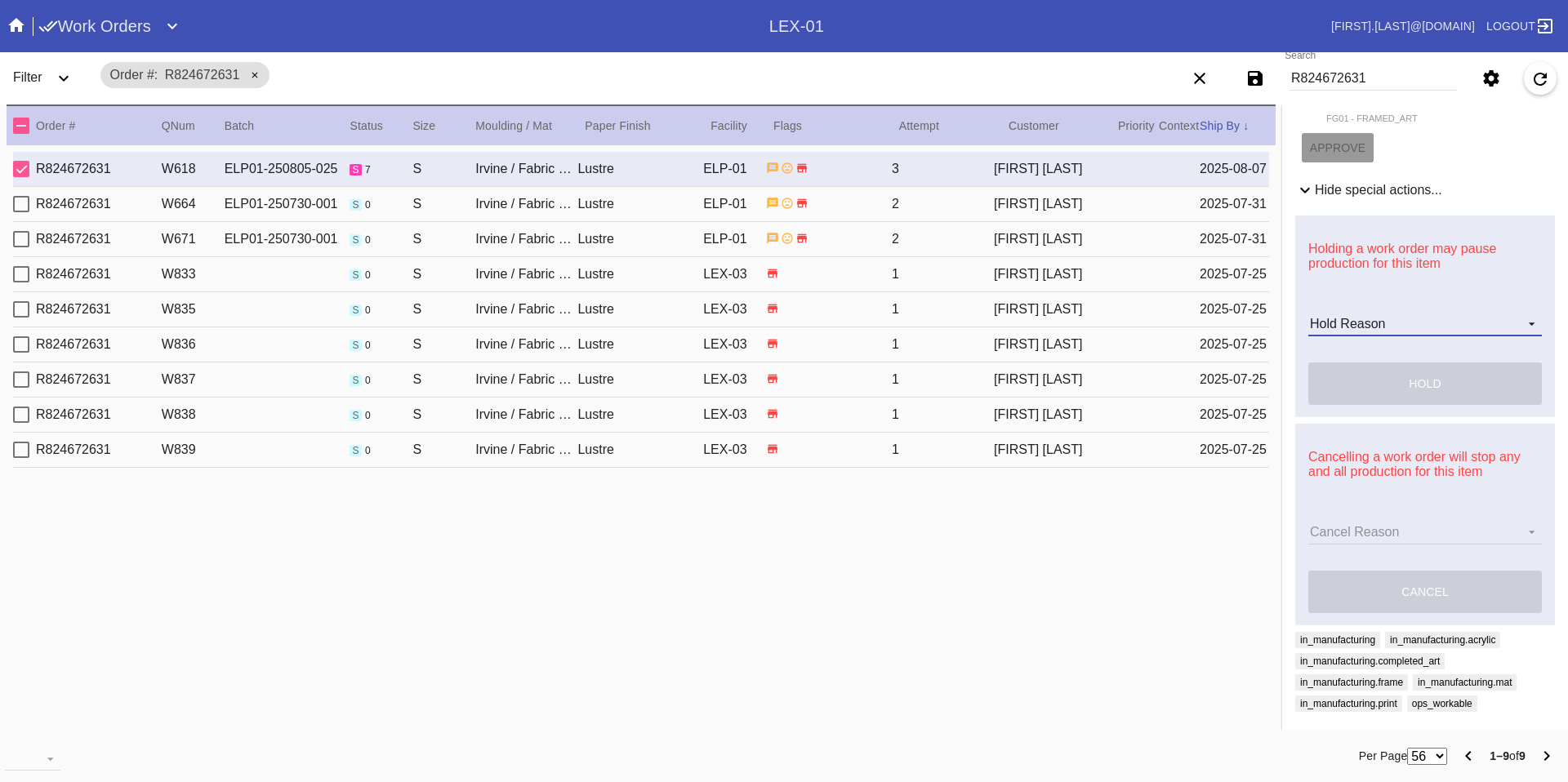 click on "Hold Reason Artcare Artwork Review CA Proactive Outreach CX Artwork Review CX Asset Protection Review Embedded Mat Plaque F4B Order Update FB Internal Sample Facility Out of Stock HPO Not Received Ops Question Submitted Order Change Request Out of Stock Pull for Production Replacement Ordered Retail NSOGW Search and Rescue Update Work Order" at bounding box center [1425, 324] 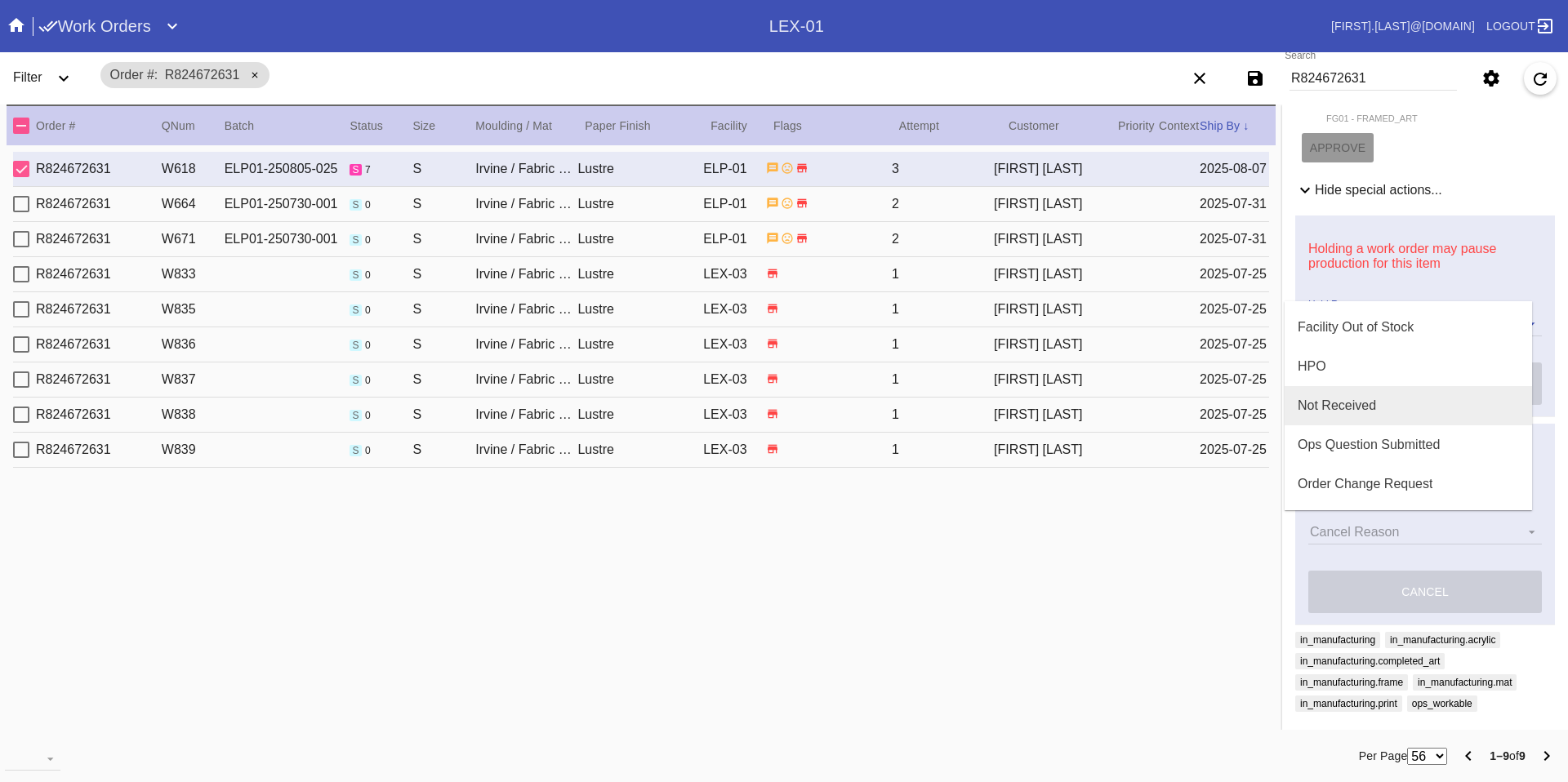 scroll, scrollTop: 273, scrollLeft: 0, axis: vertical 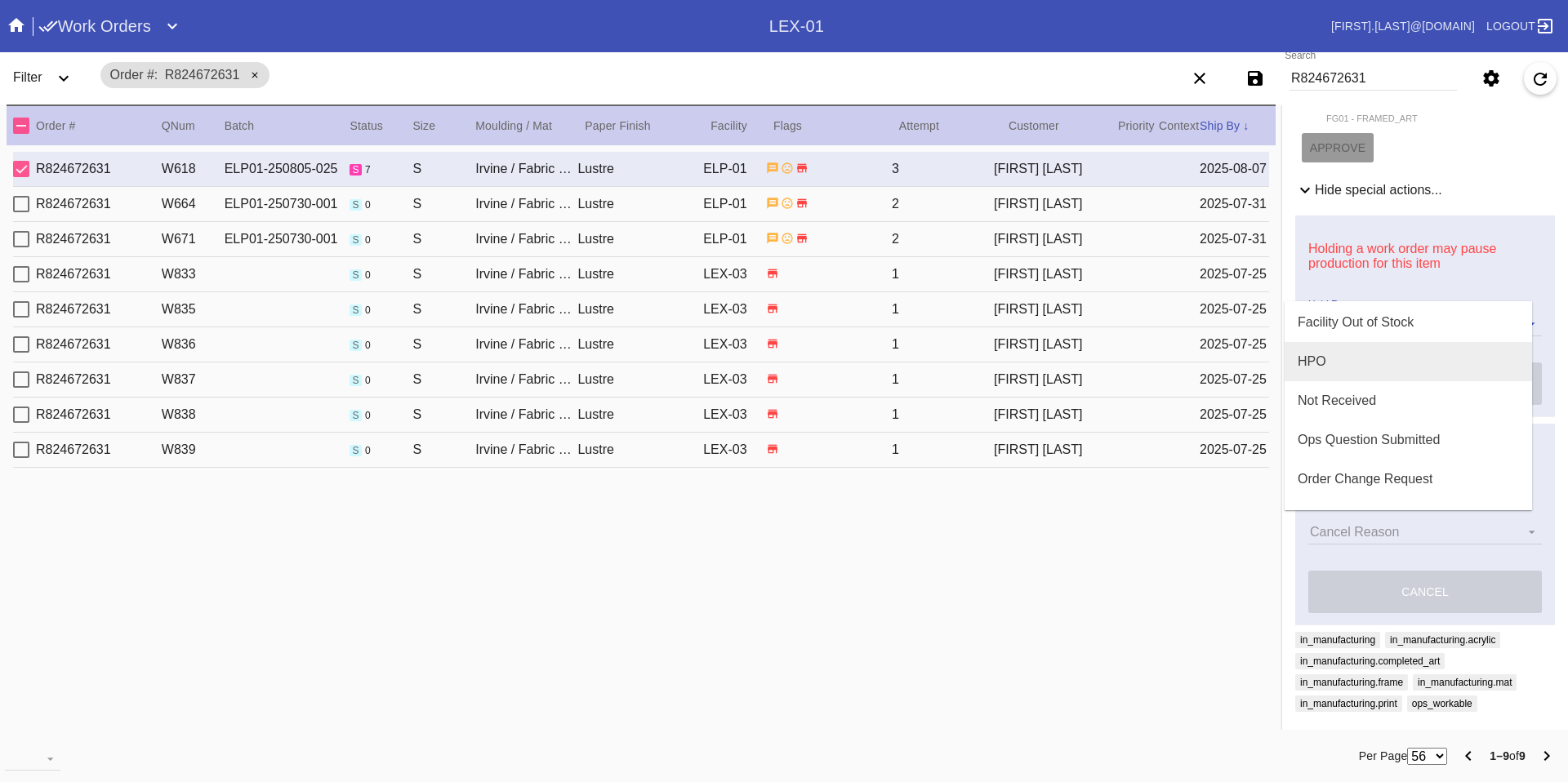 click on "HPO" at bounding box center (1408, 362) 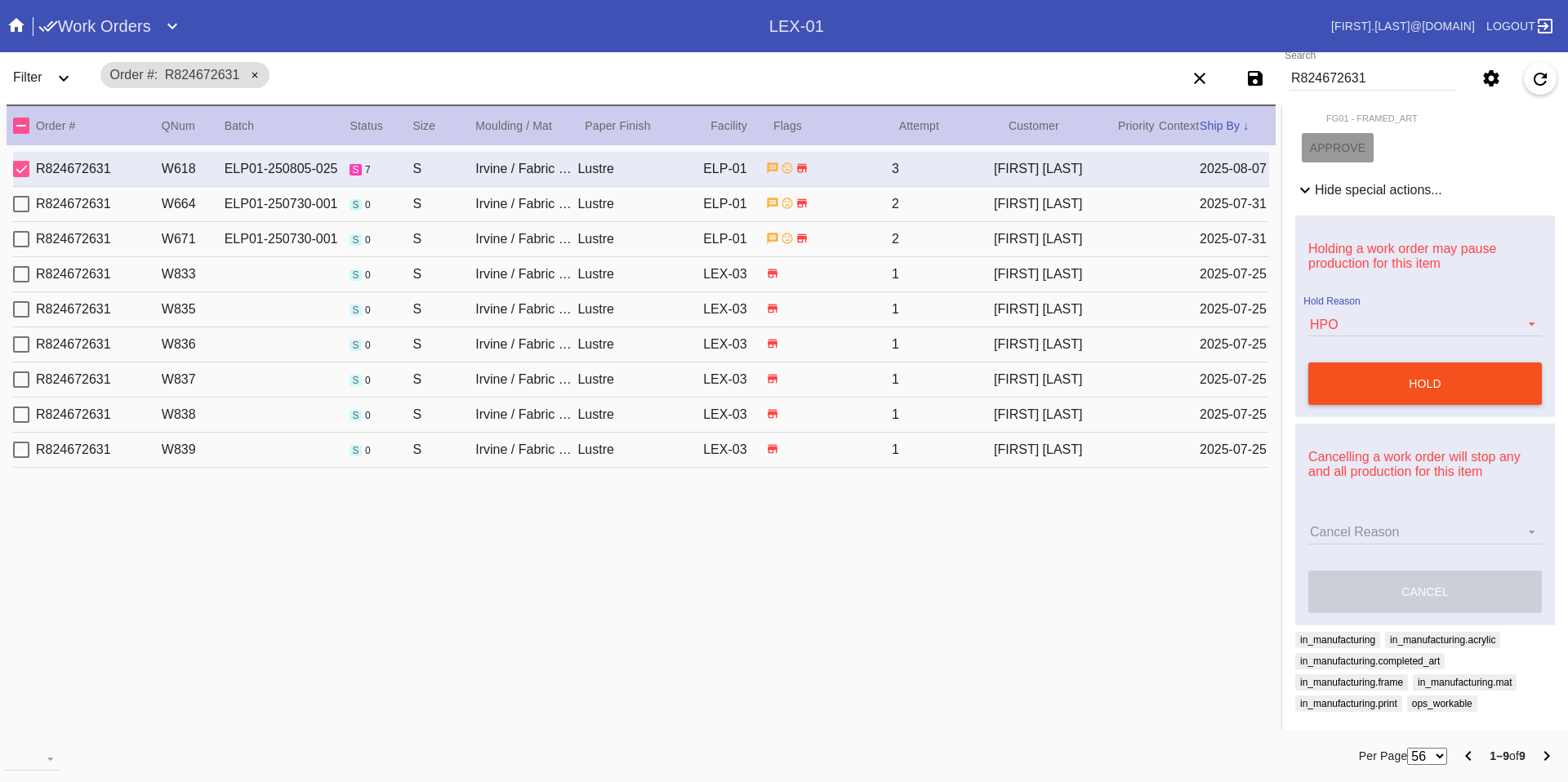 click on "hold" at bounding box center [1425, 384] 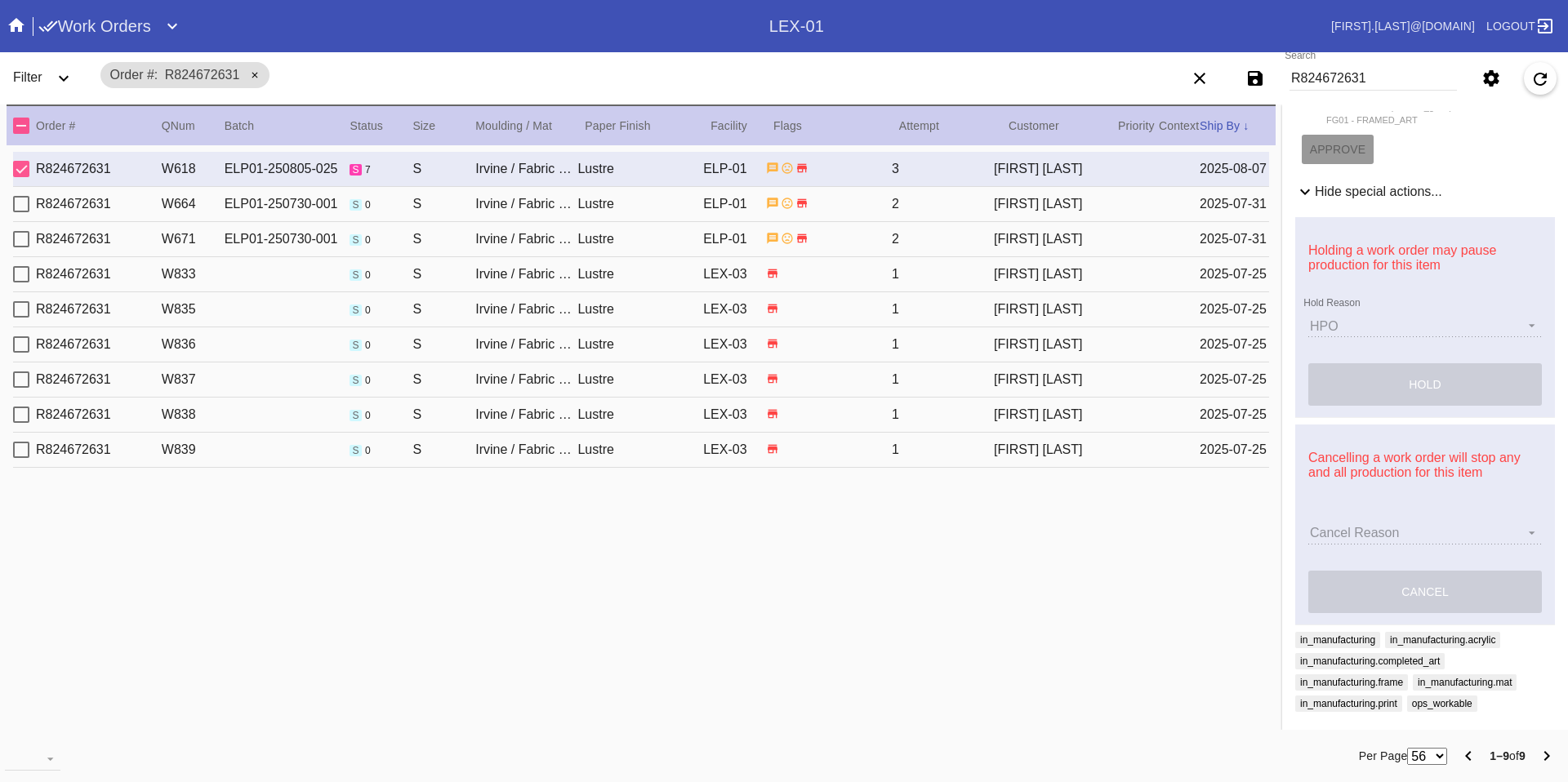 scroll, scrollTop: 594, scrollLeft: 0, axis: vertical 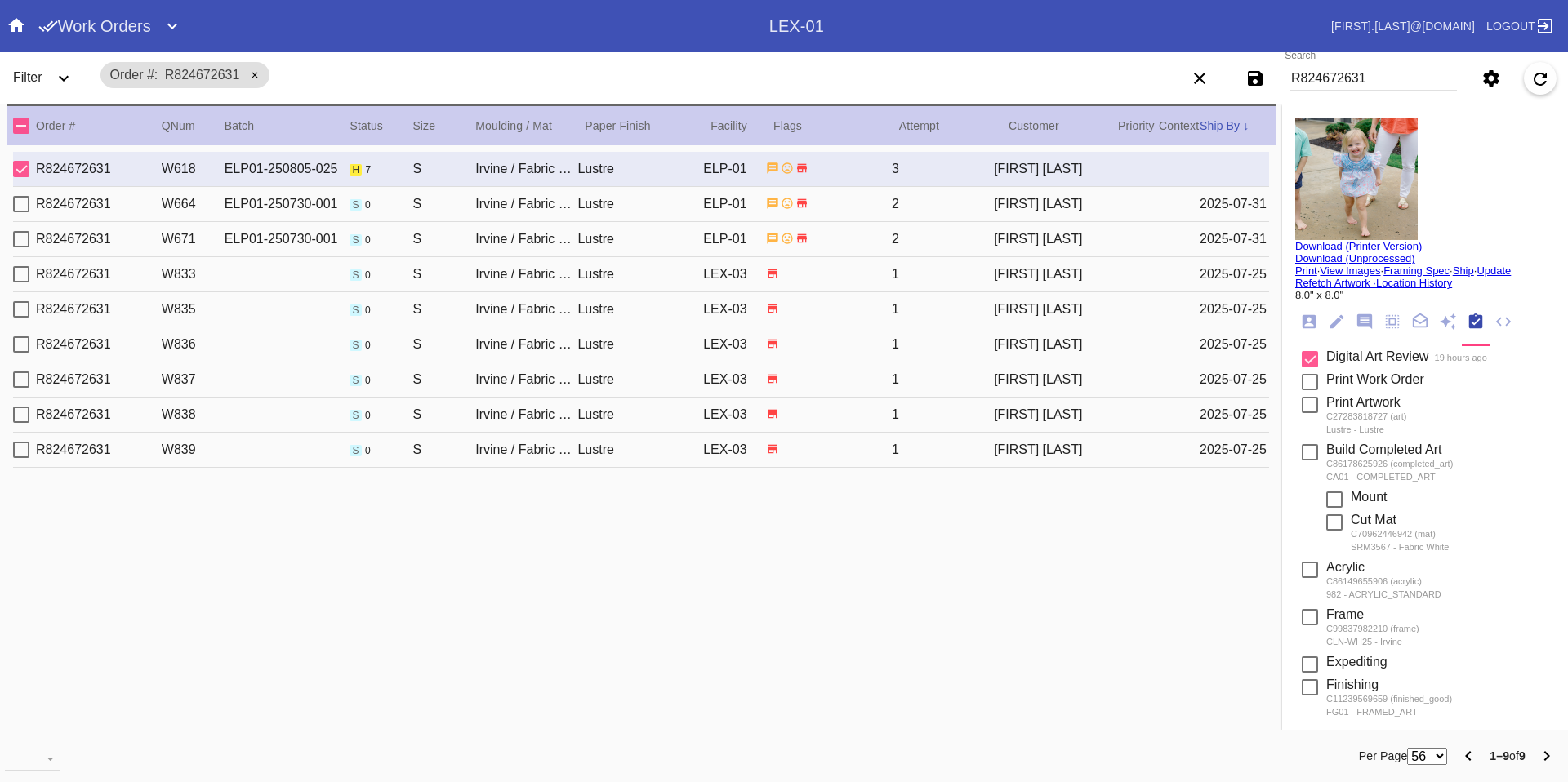 click 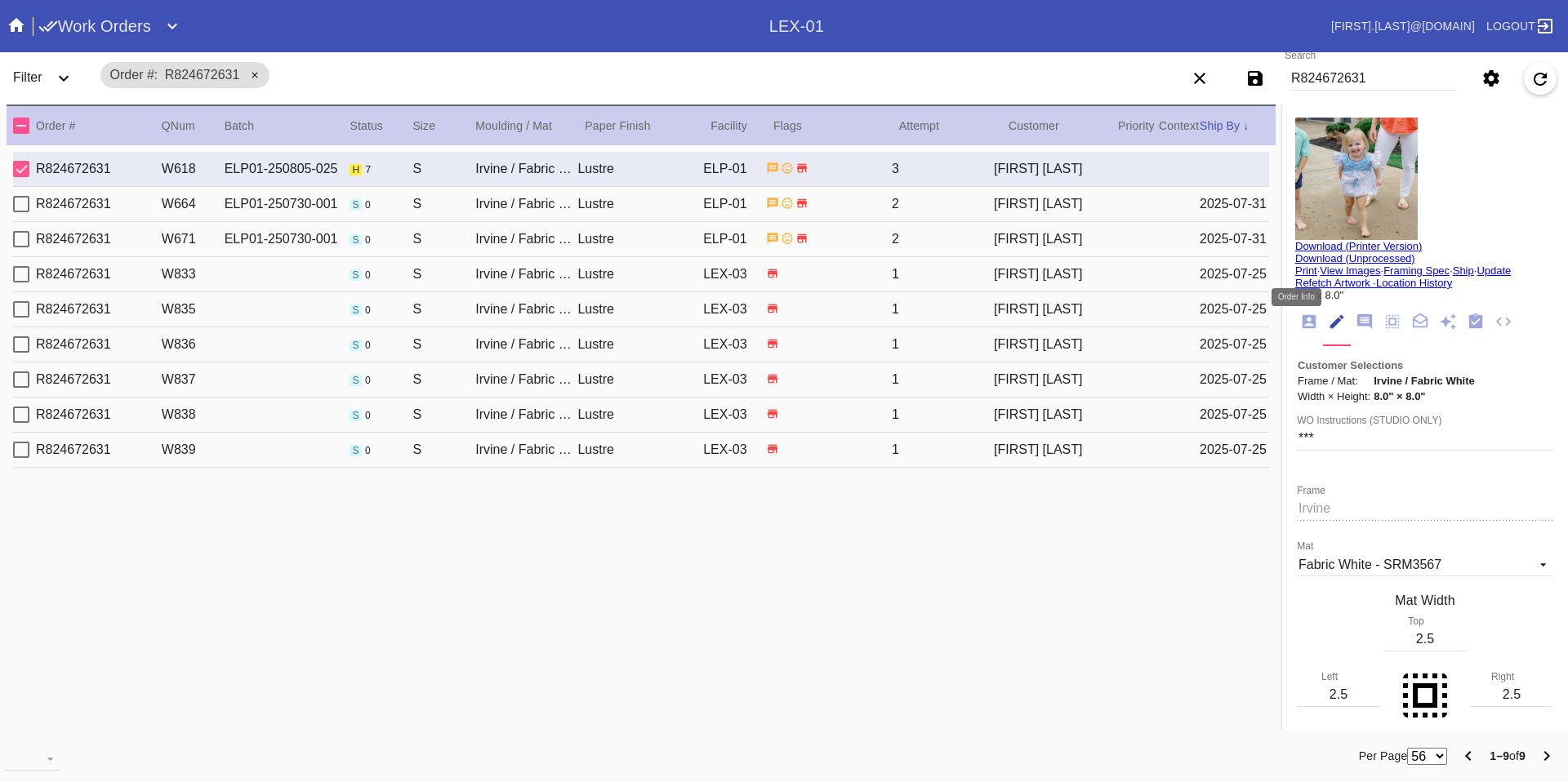 click 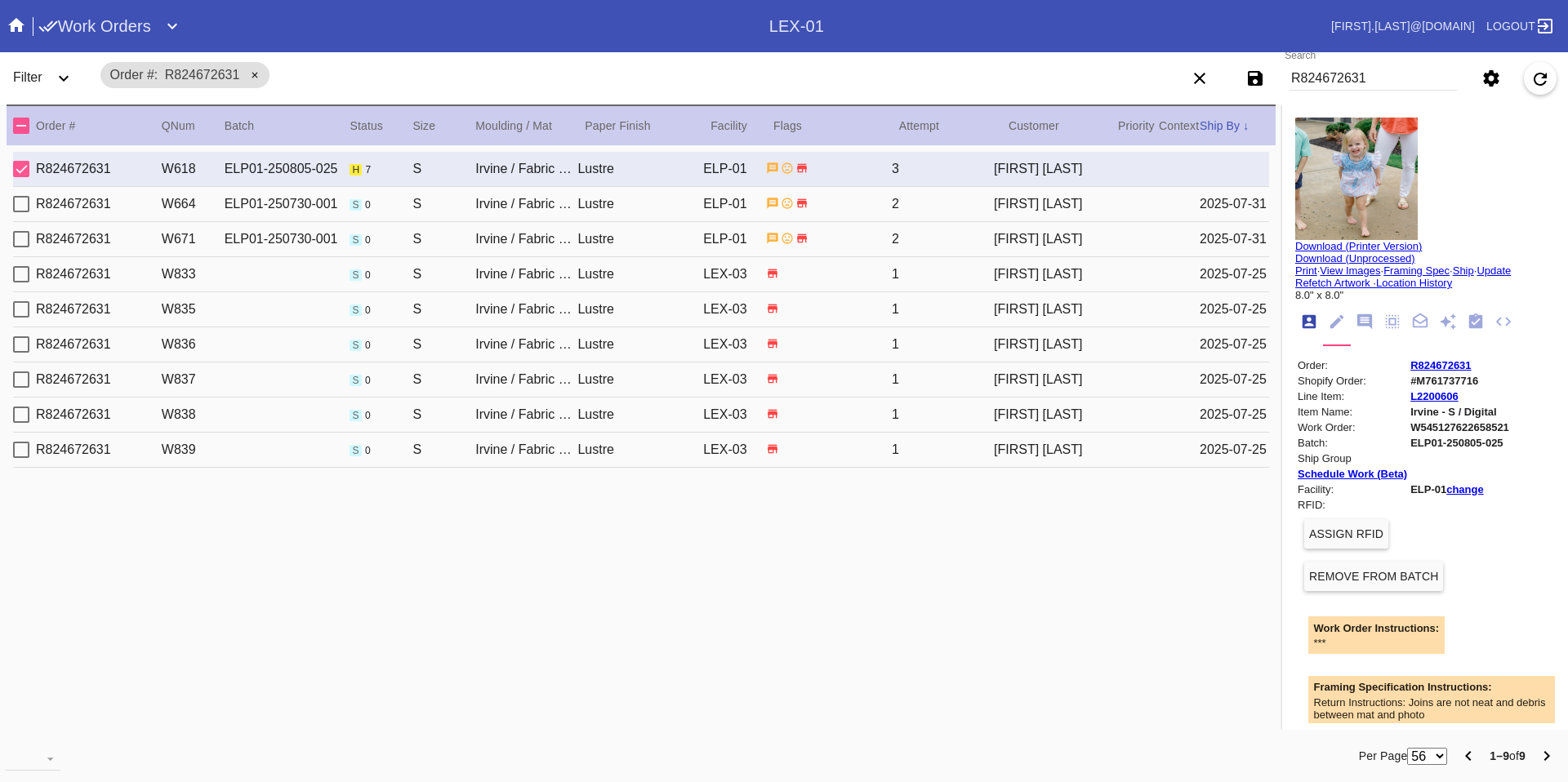 scroll, scrollTop: 20, scrollLeft: 0, axis: vertical 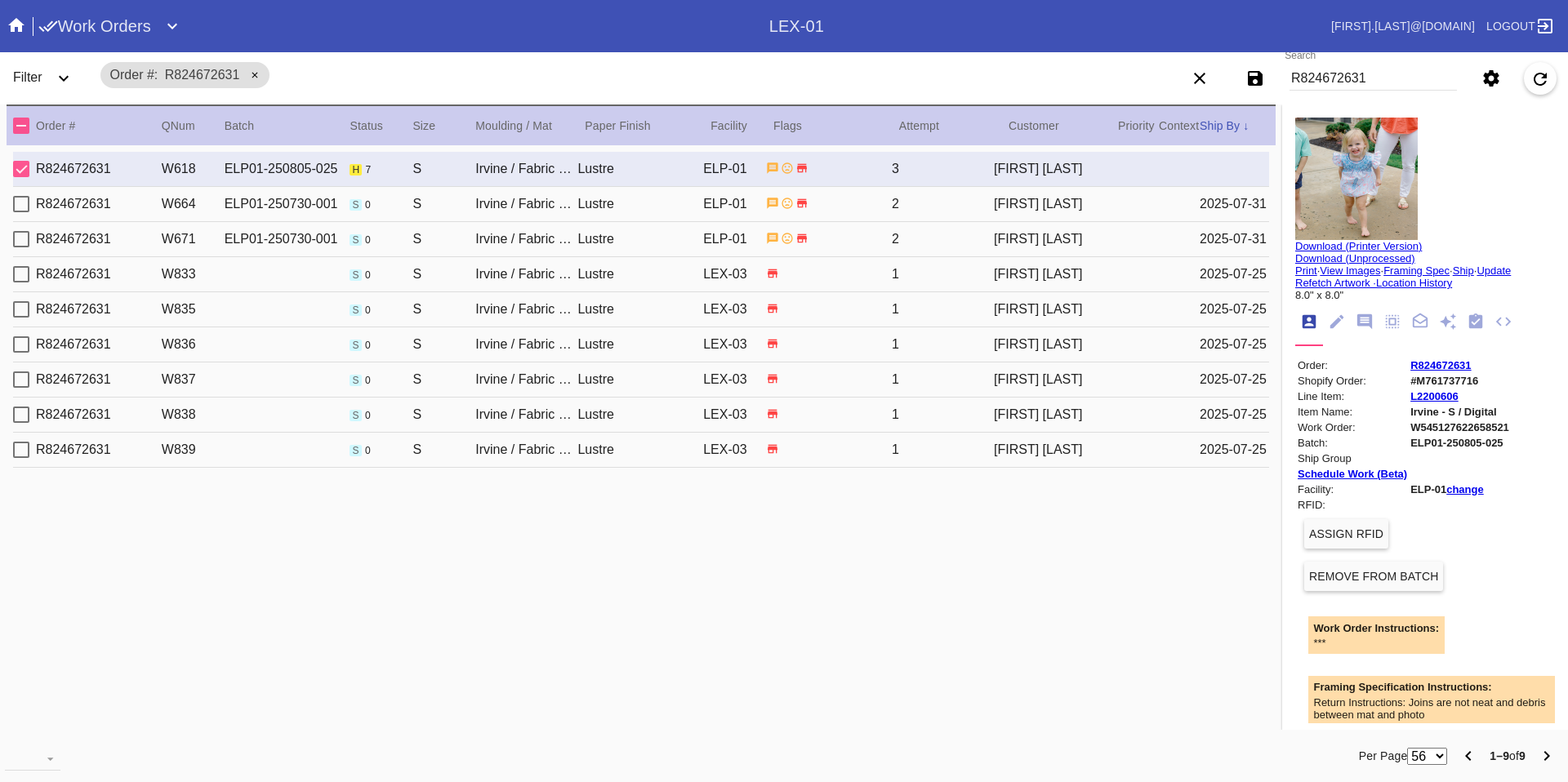 click at bounding box center [1356, 179] 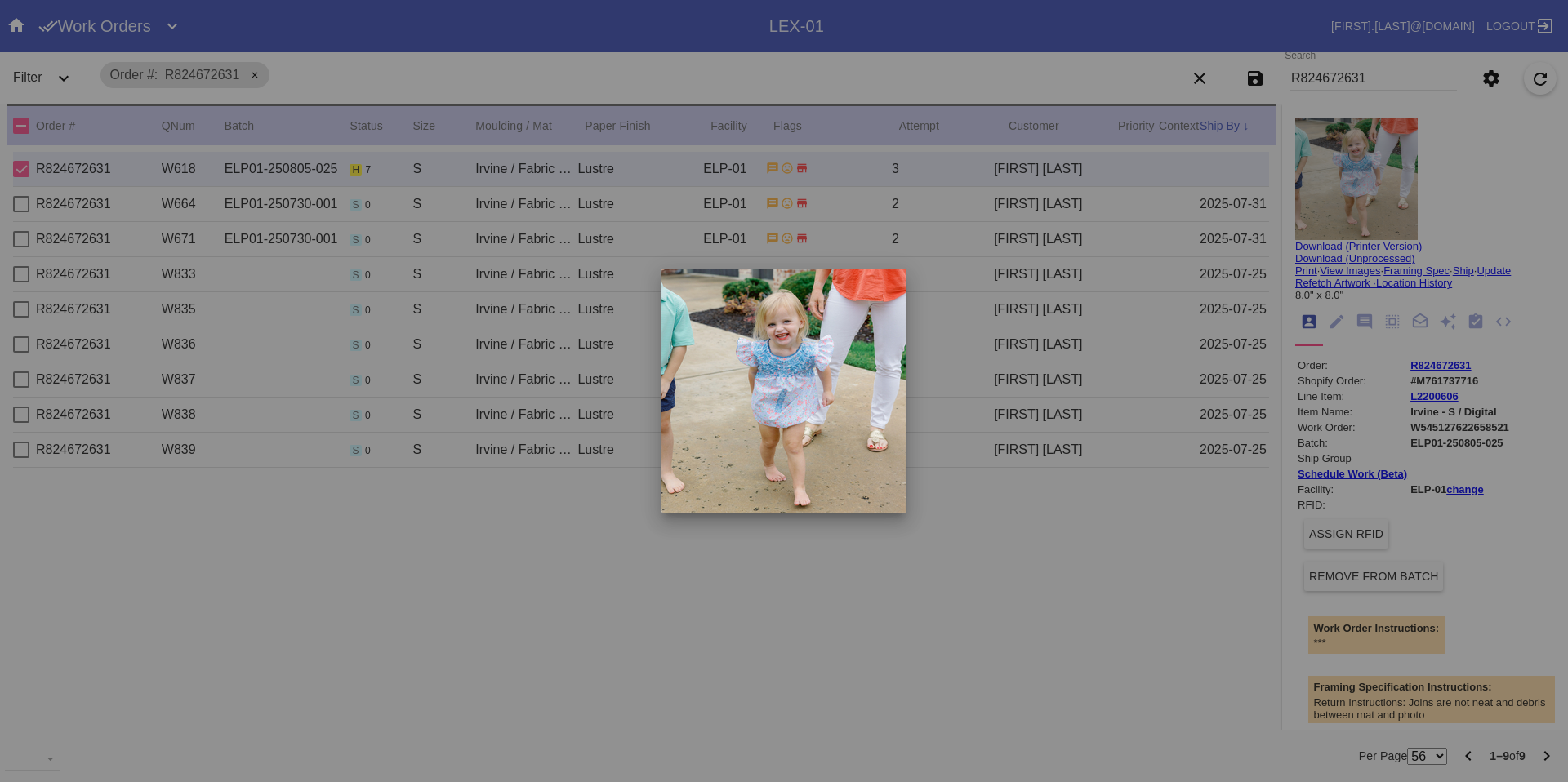 click at bounding box center (784, 391) 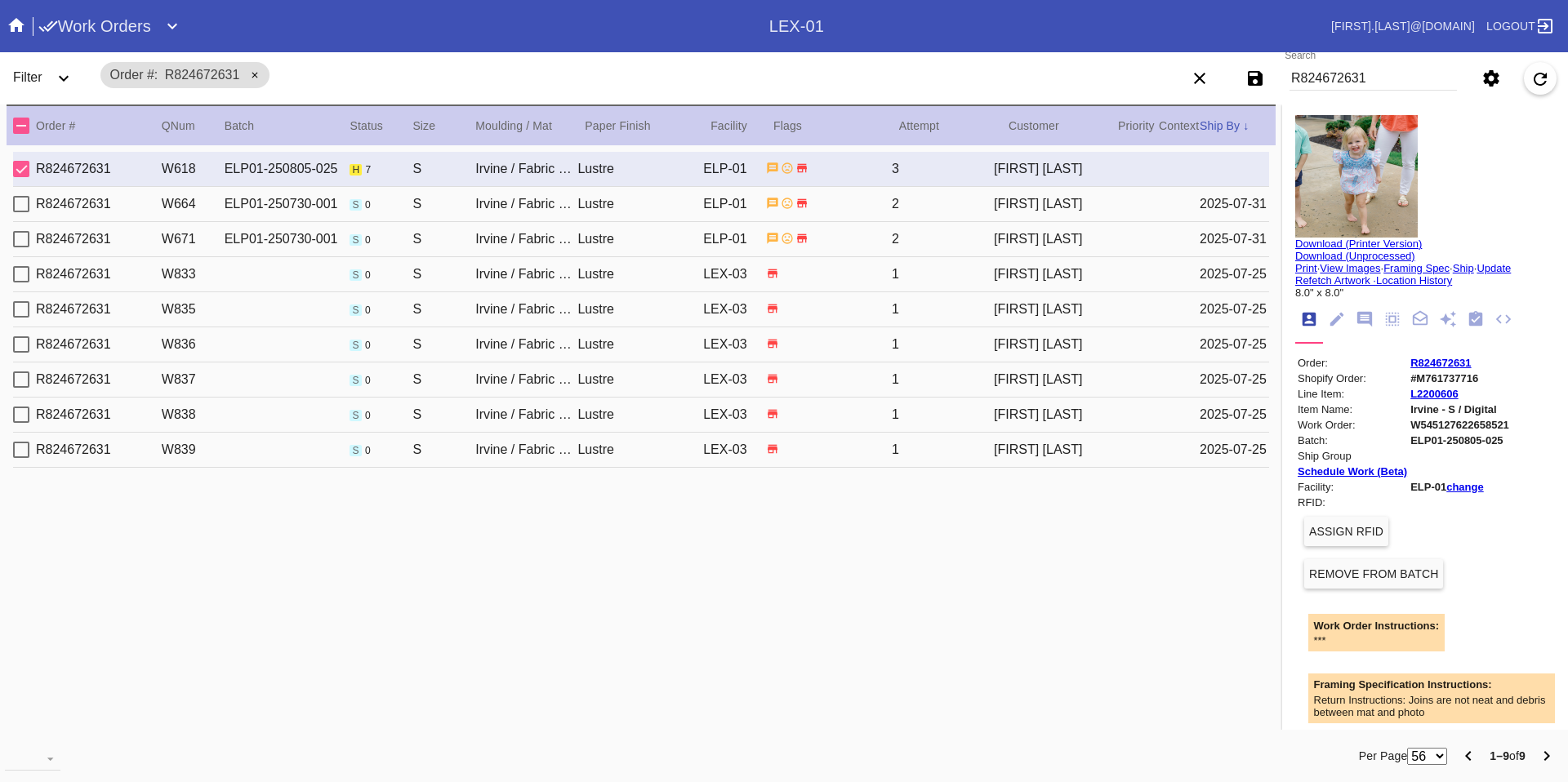 scroll, scrollTop: 0, scrollLeft: 0, axis: both 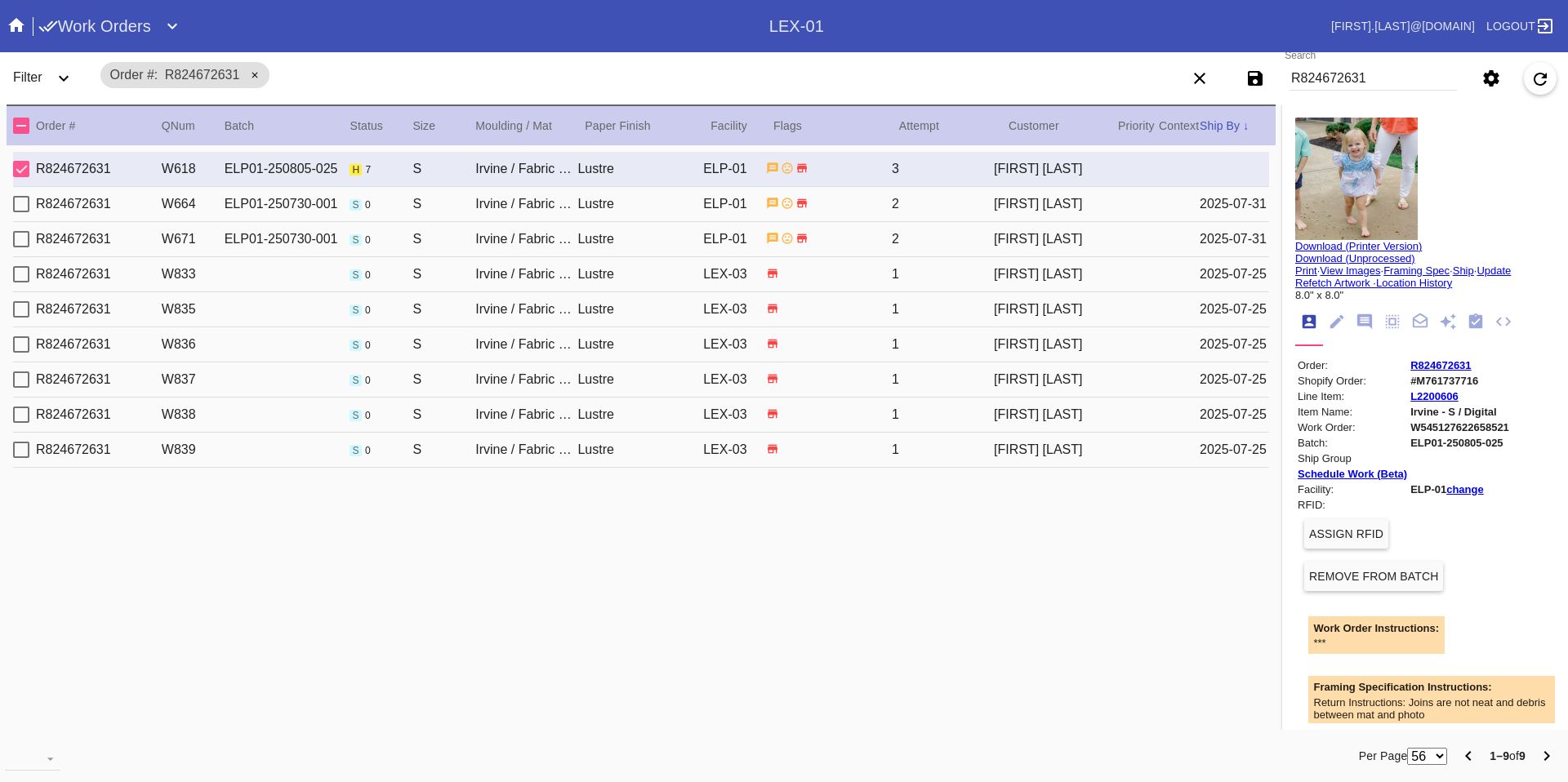 click at bounding box center (1356, 179) 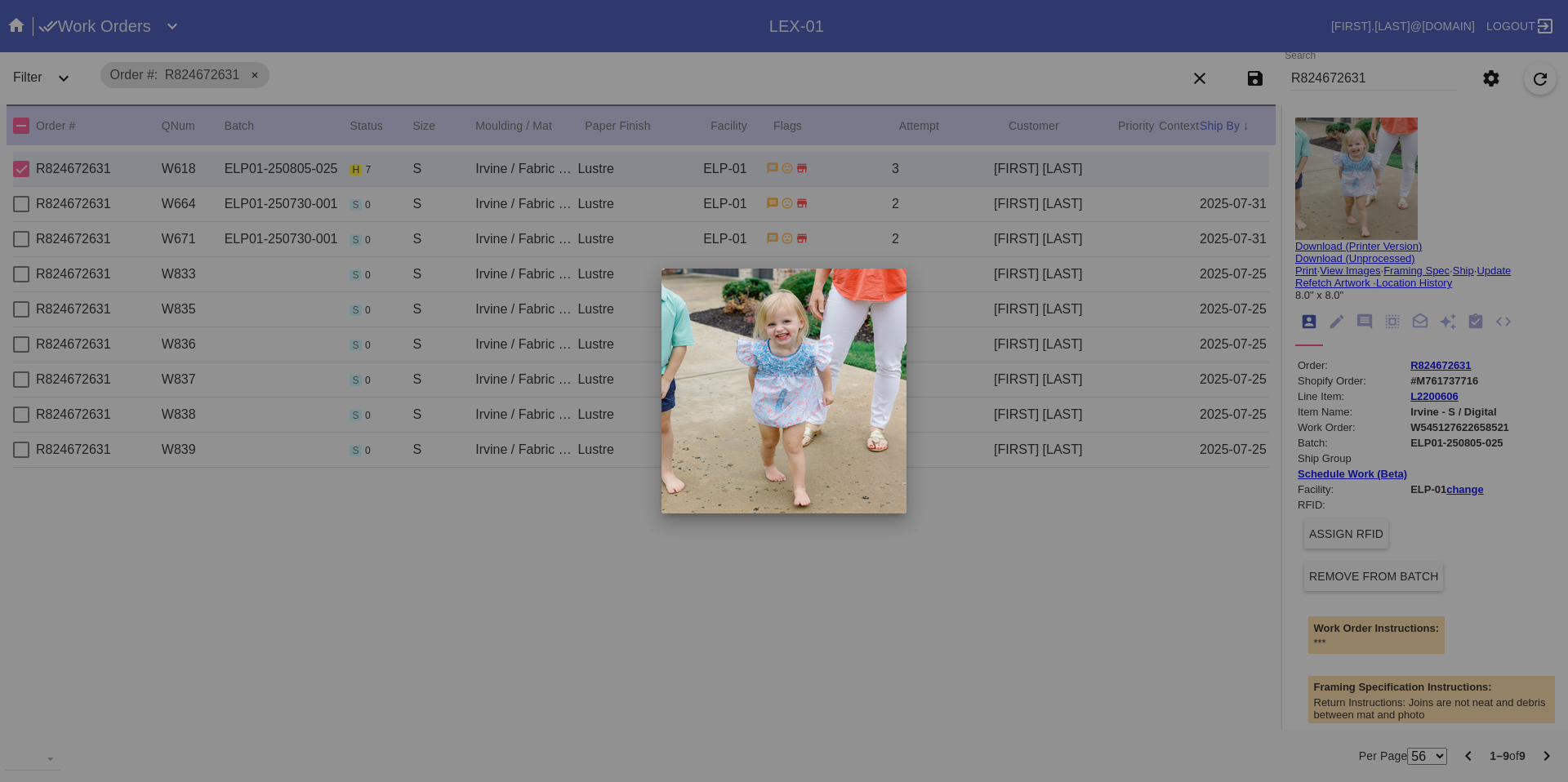 click at bounding box center [784, 391] 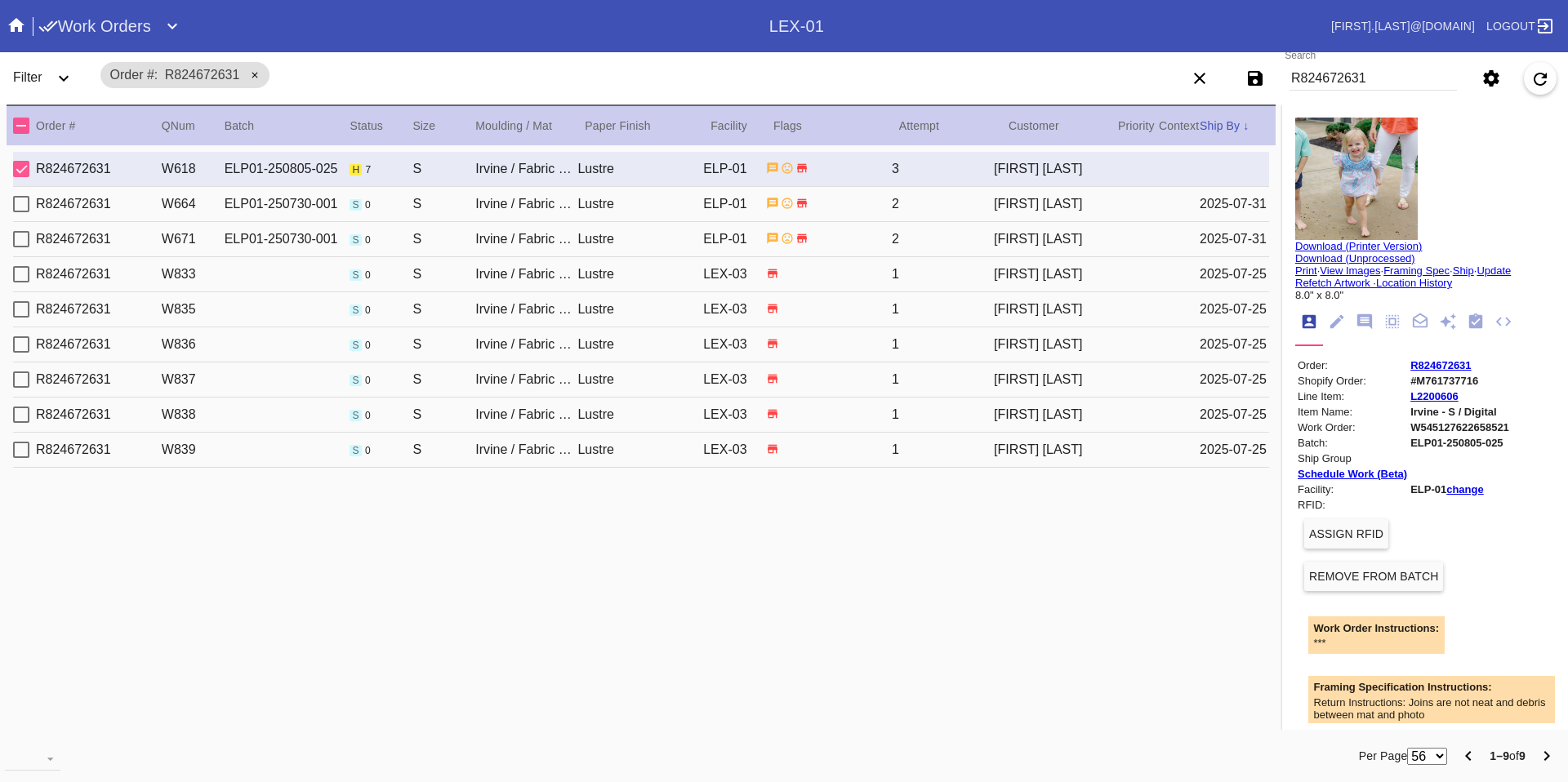 click 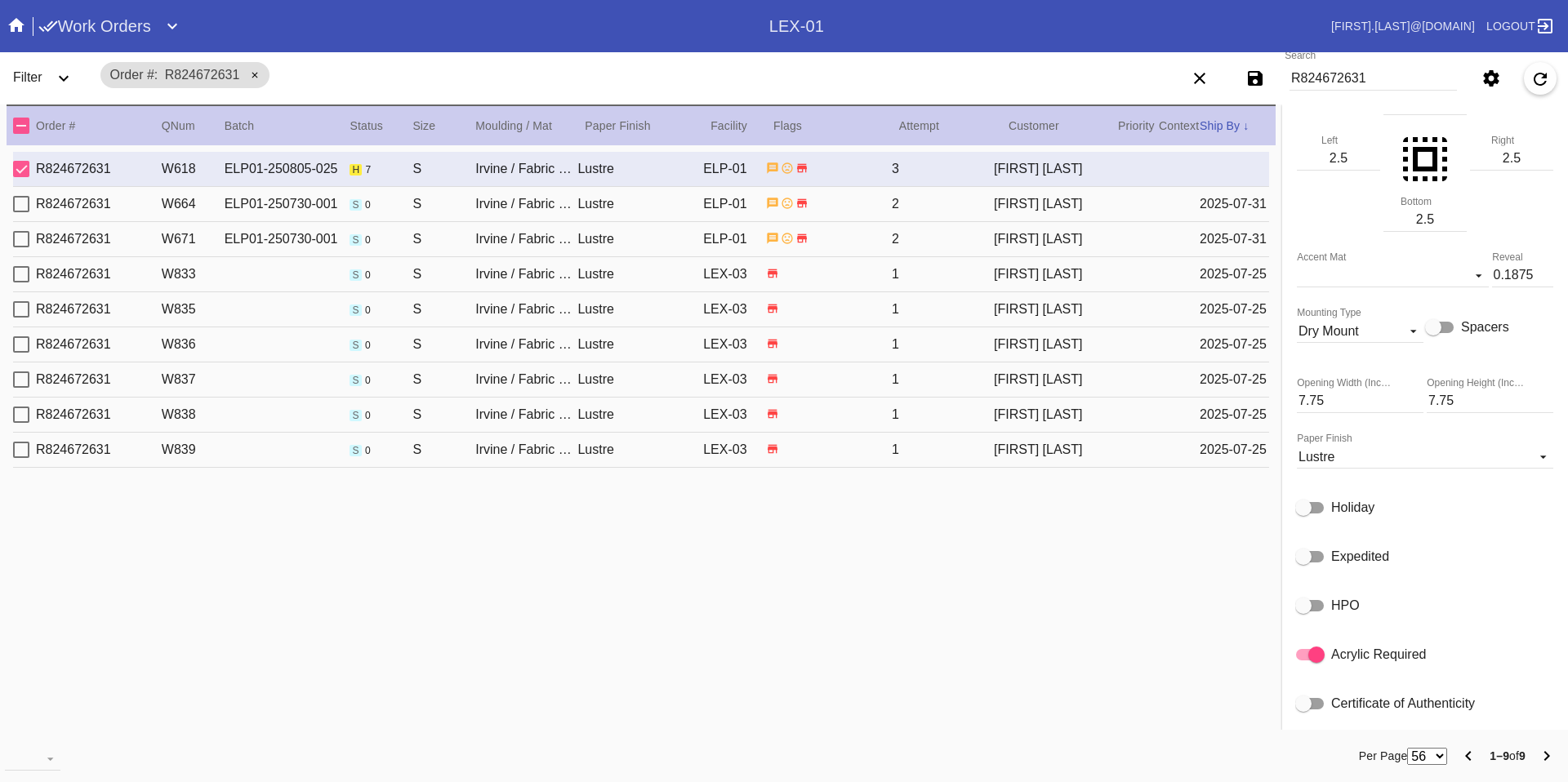 scroll, scrollTop: 0, scrollLeft: 0, axis: both 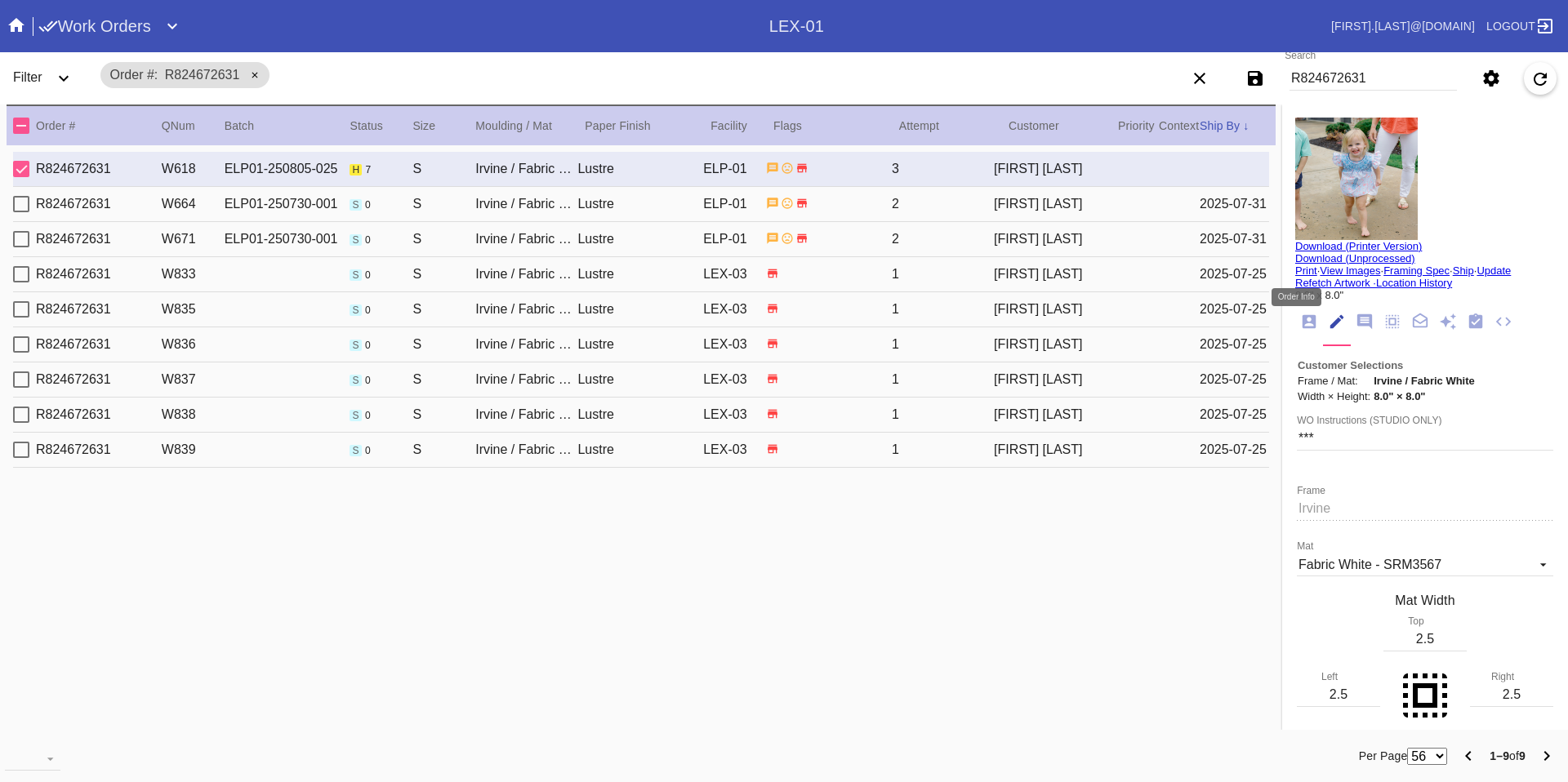 click 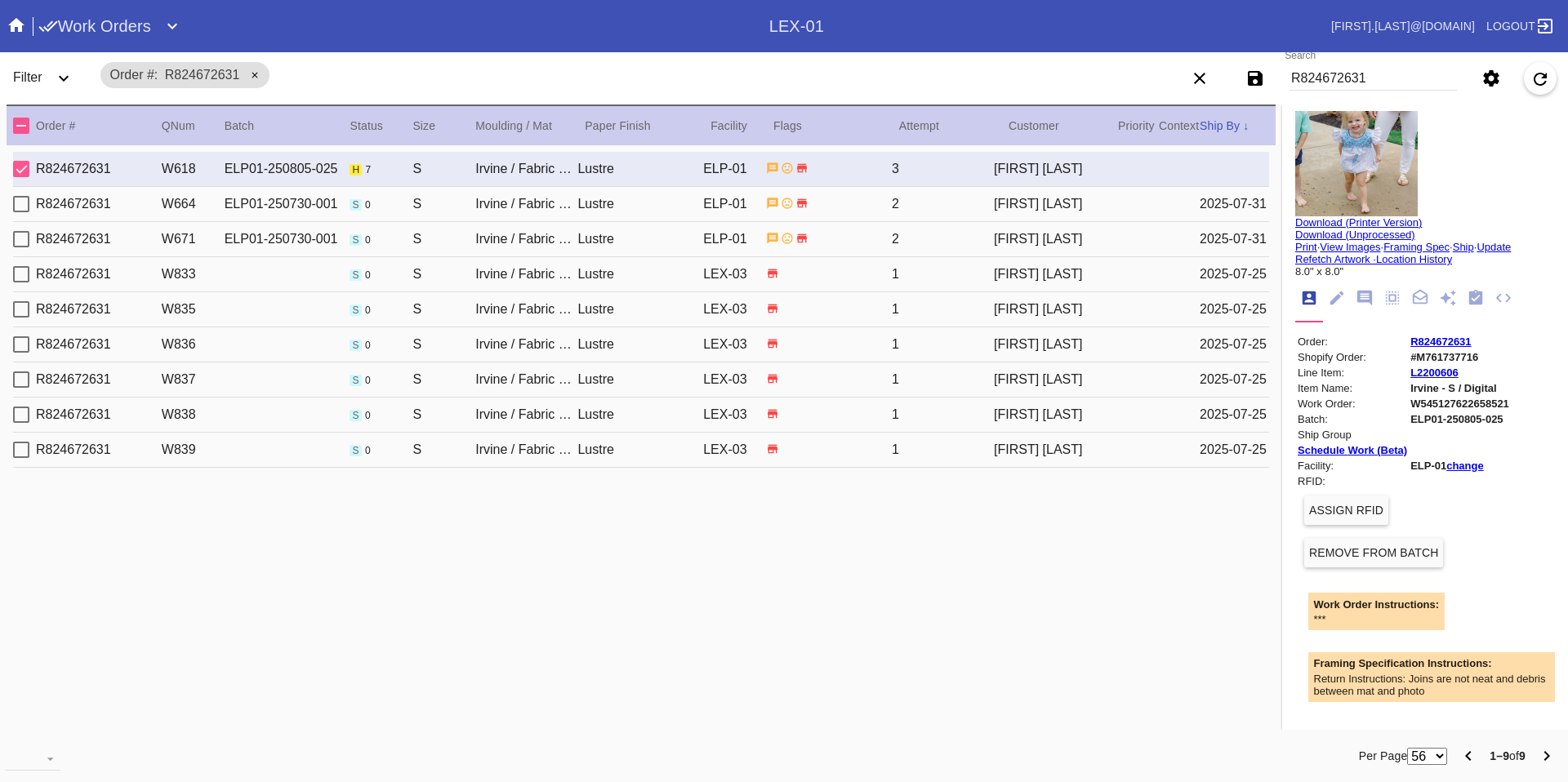 scroll, scrollTop: 0, scrollLeft: 0, axis: both 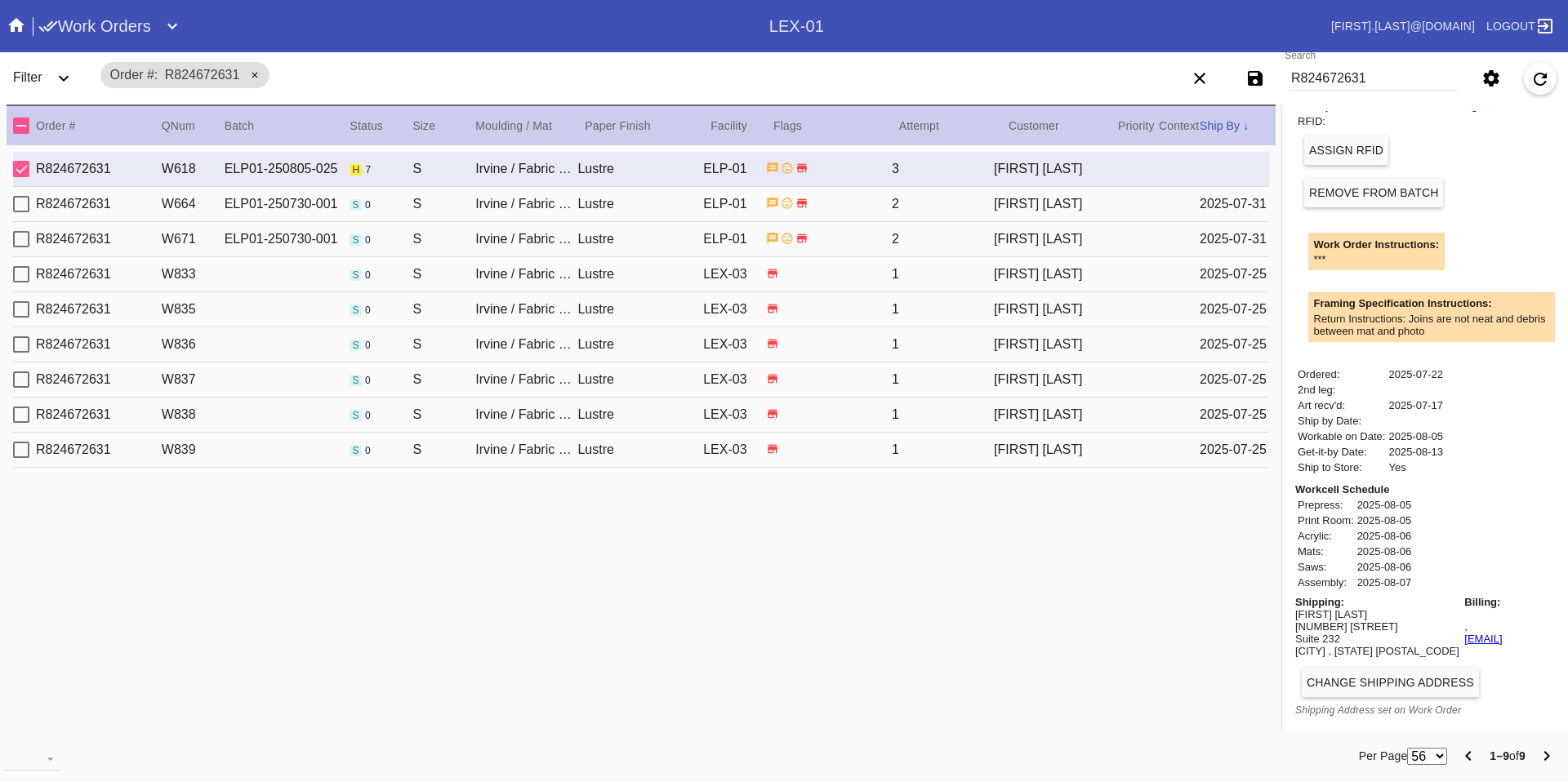 click on "R824672631" at bounding box center [1373, 78] 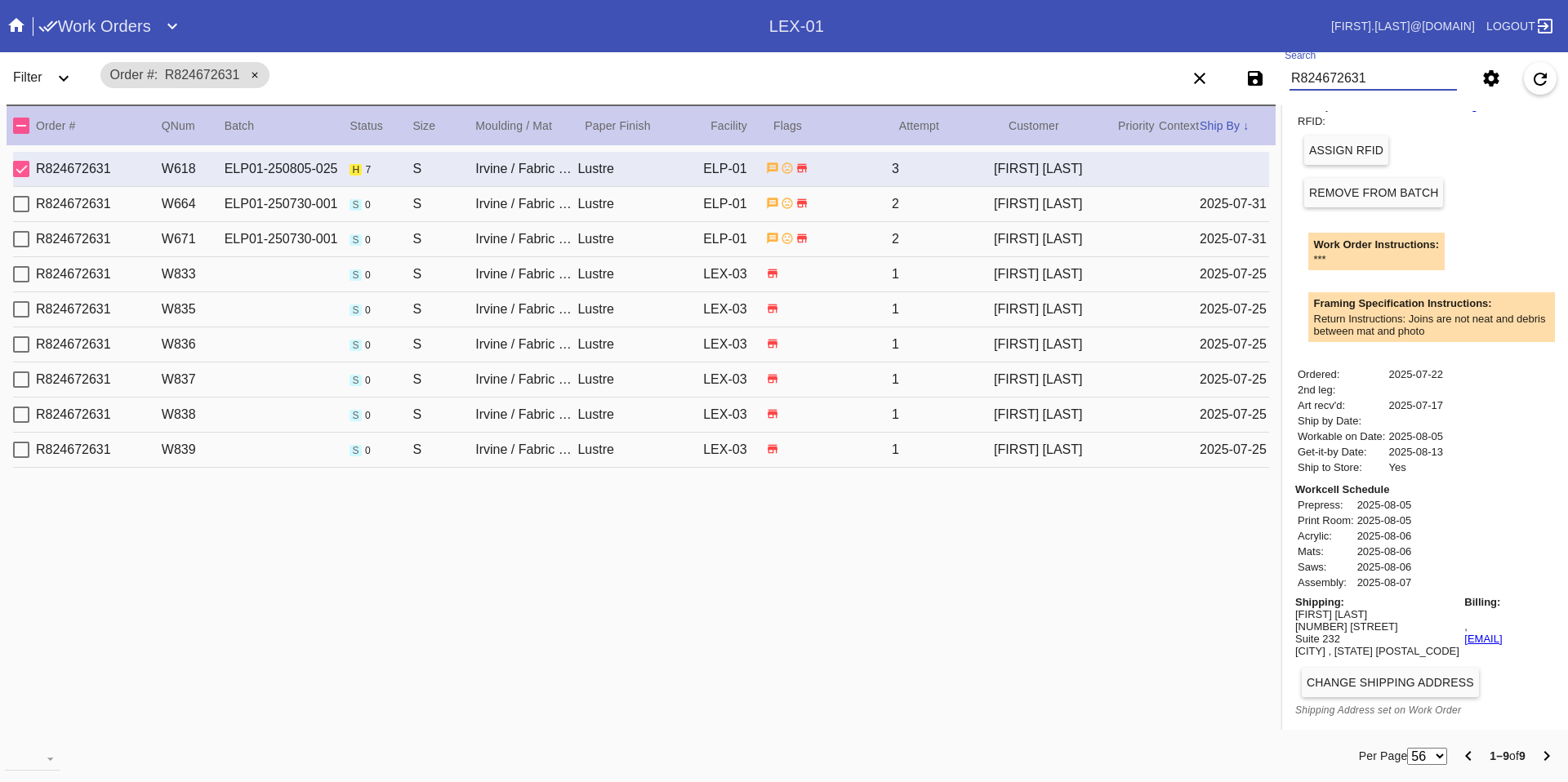 click on "R824672631" at bounding box center (1373, 78) 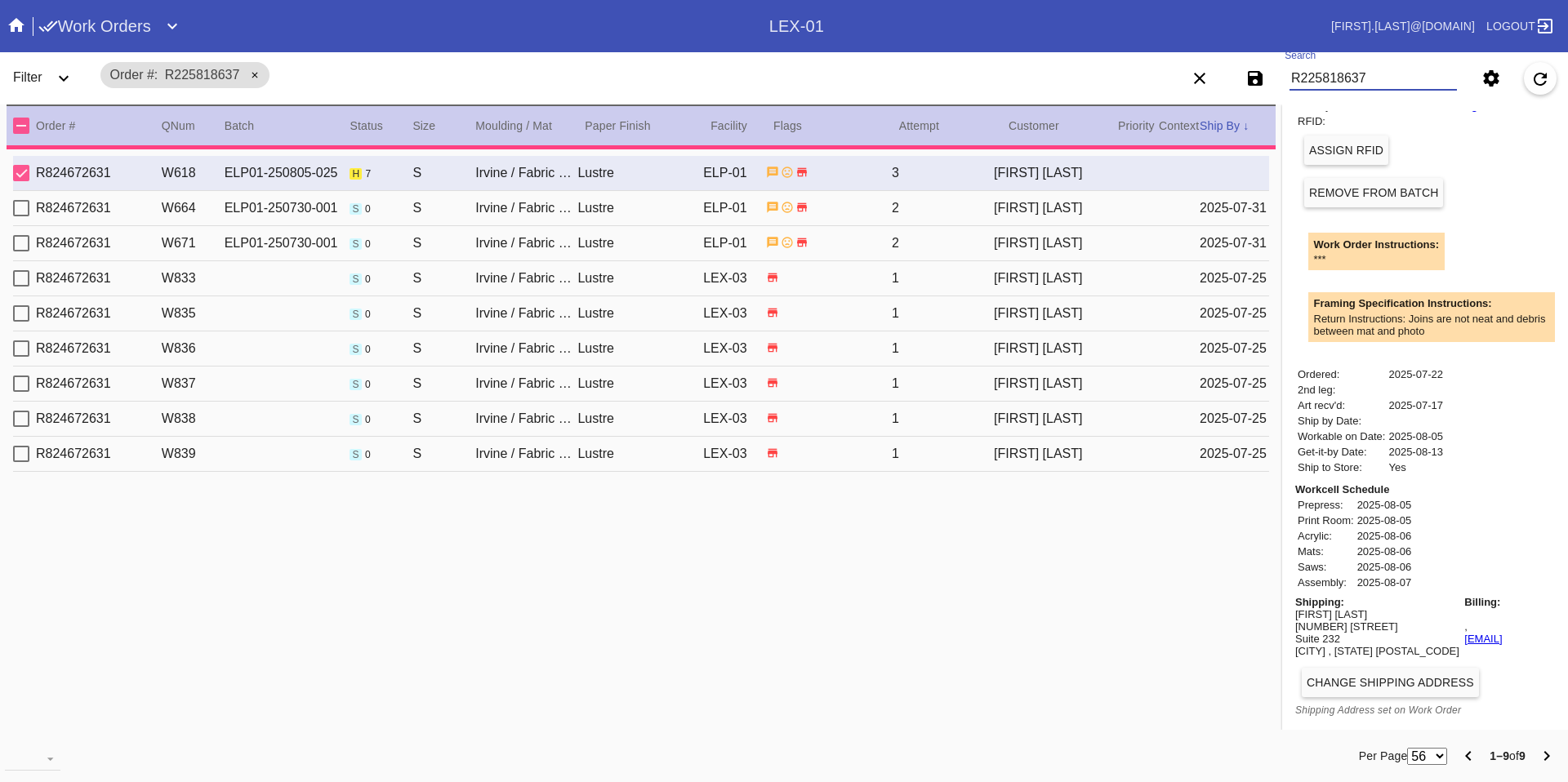 type 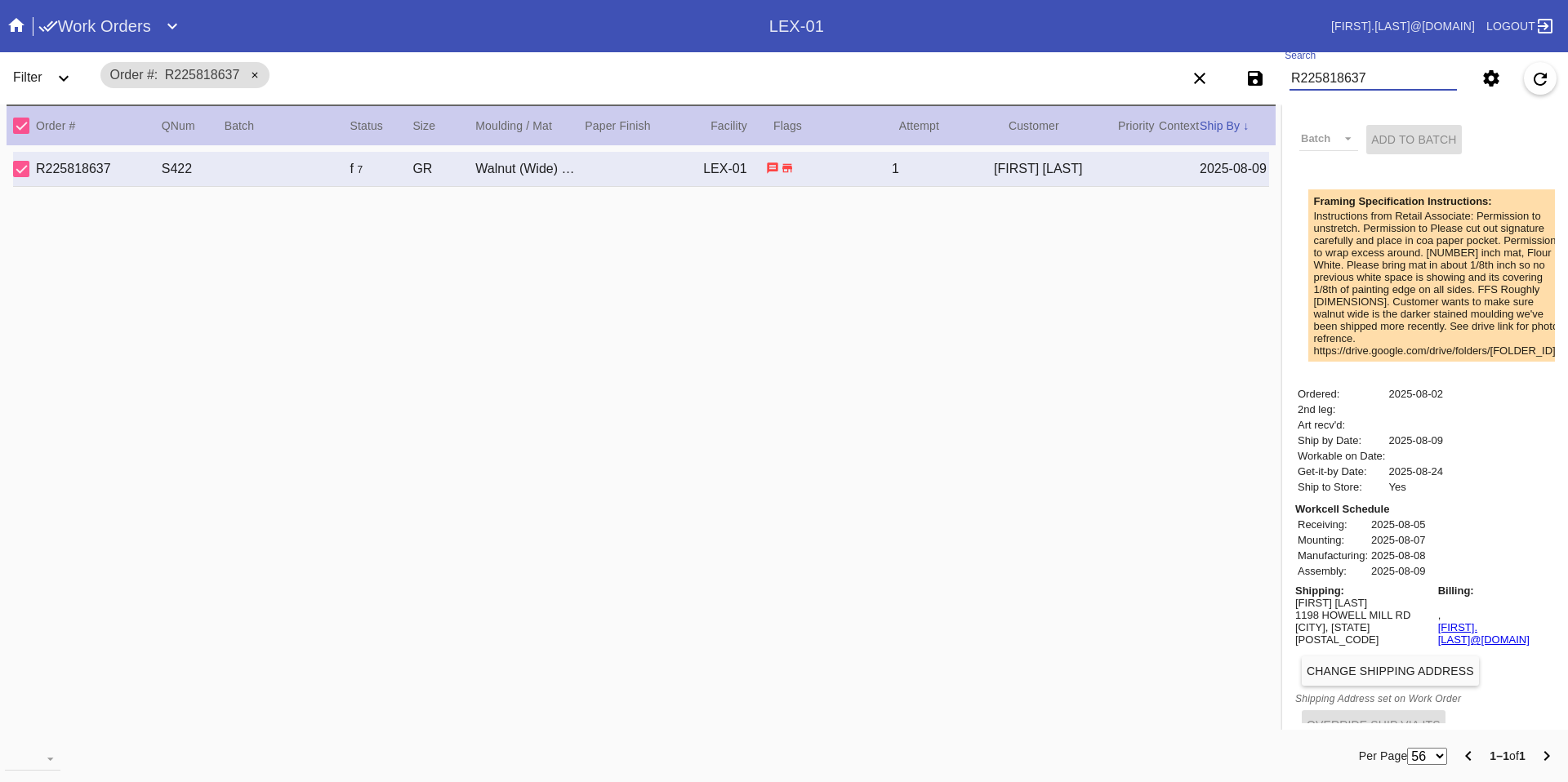 scroll, scrollTop: 0, scrollLeft: 0, axis: both 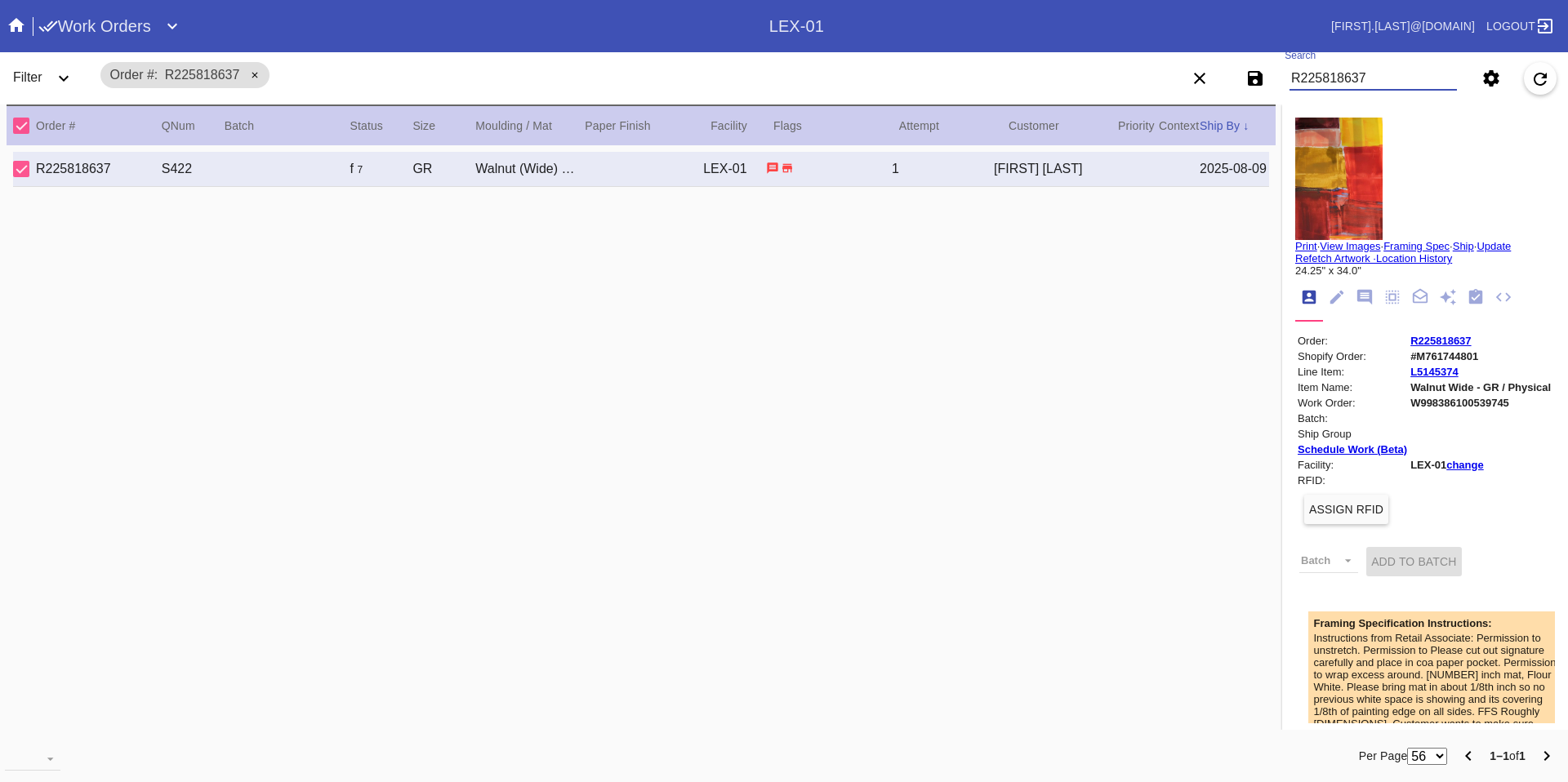 click at bounding box center [1339, 179] 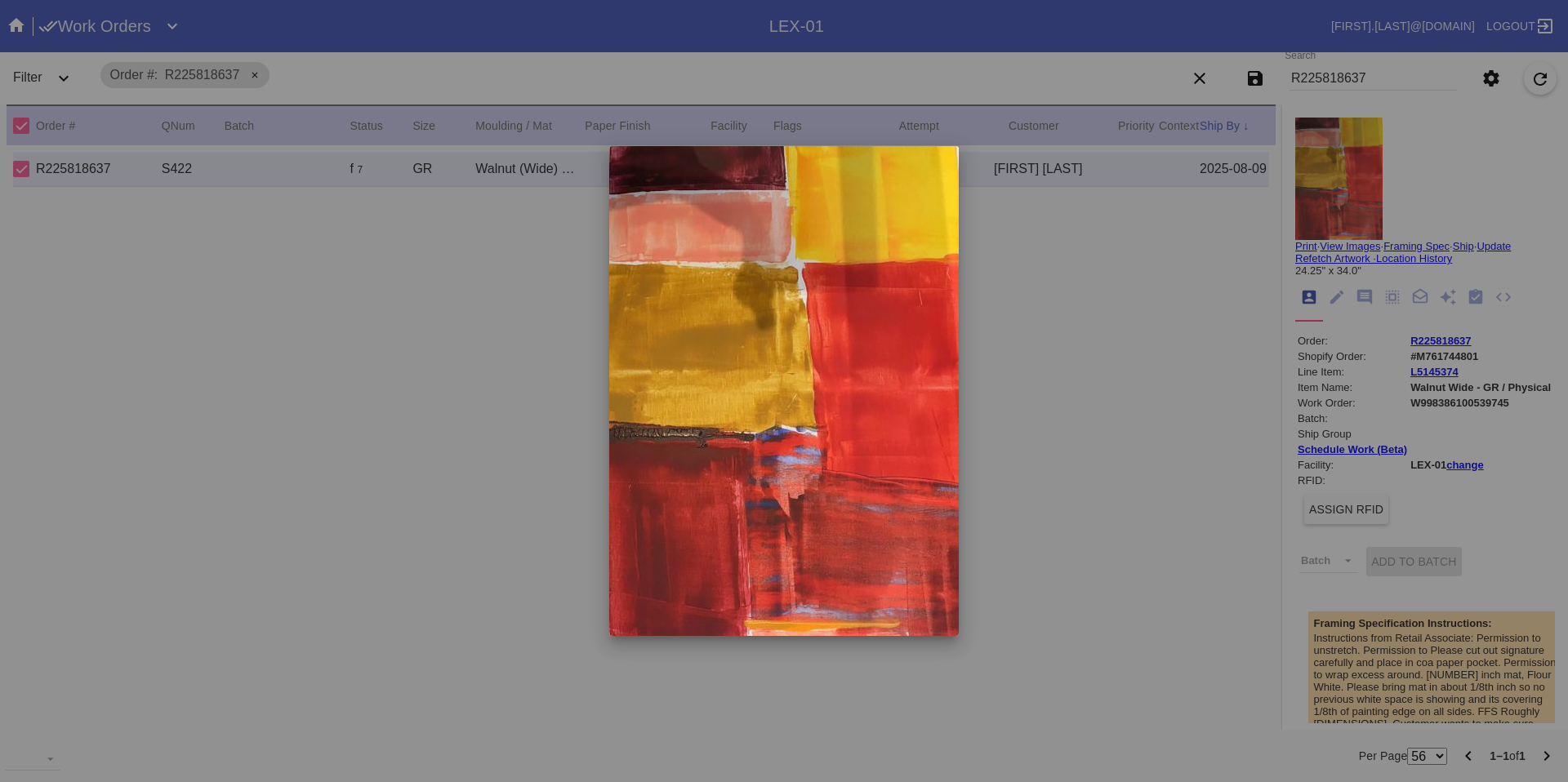 click at bounding box center [784, 391] 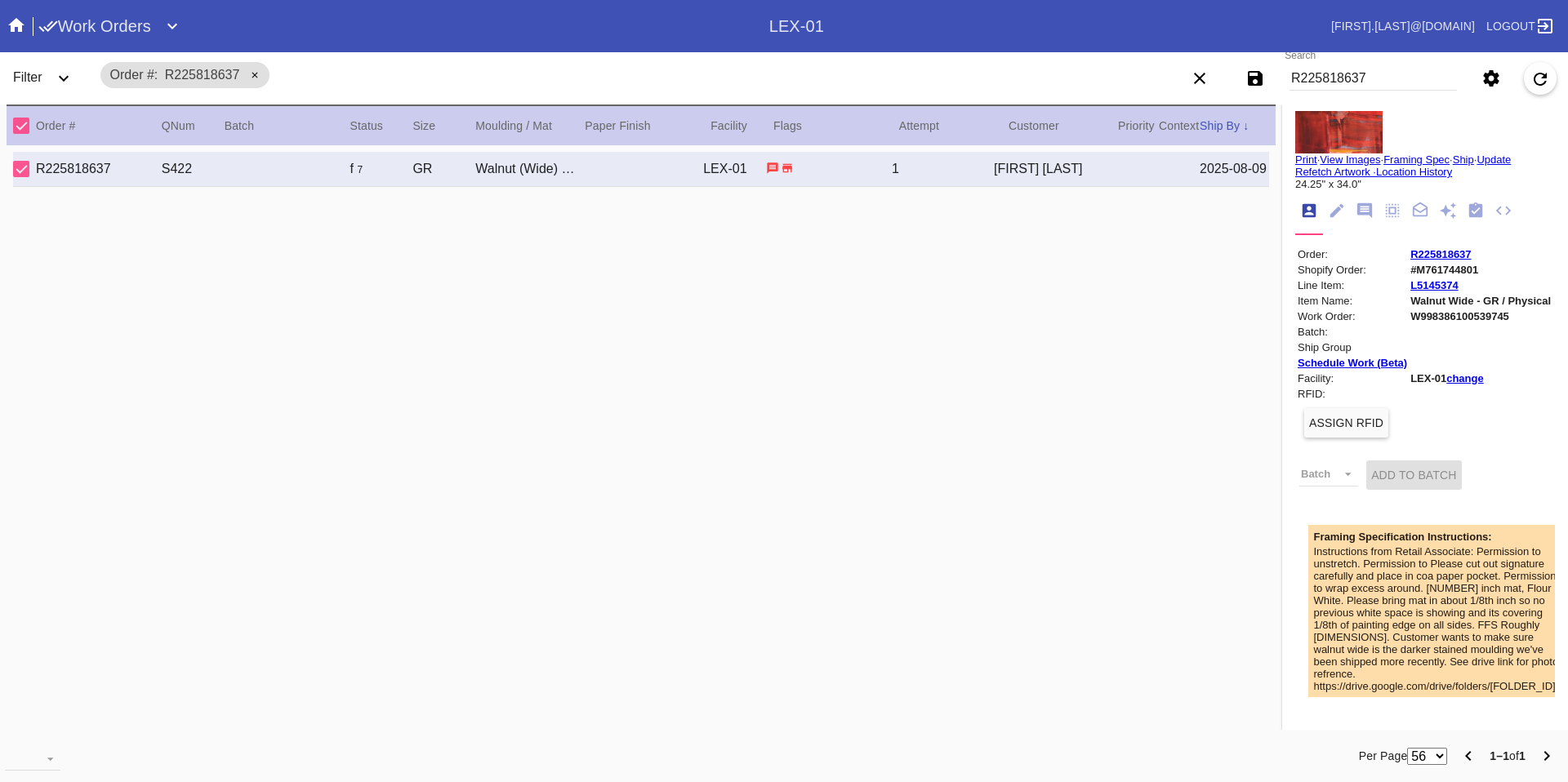 scroll, scrollTop: 18, scrollLeft: 0, axis: vertical 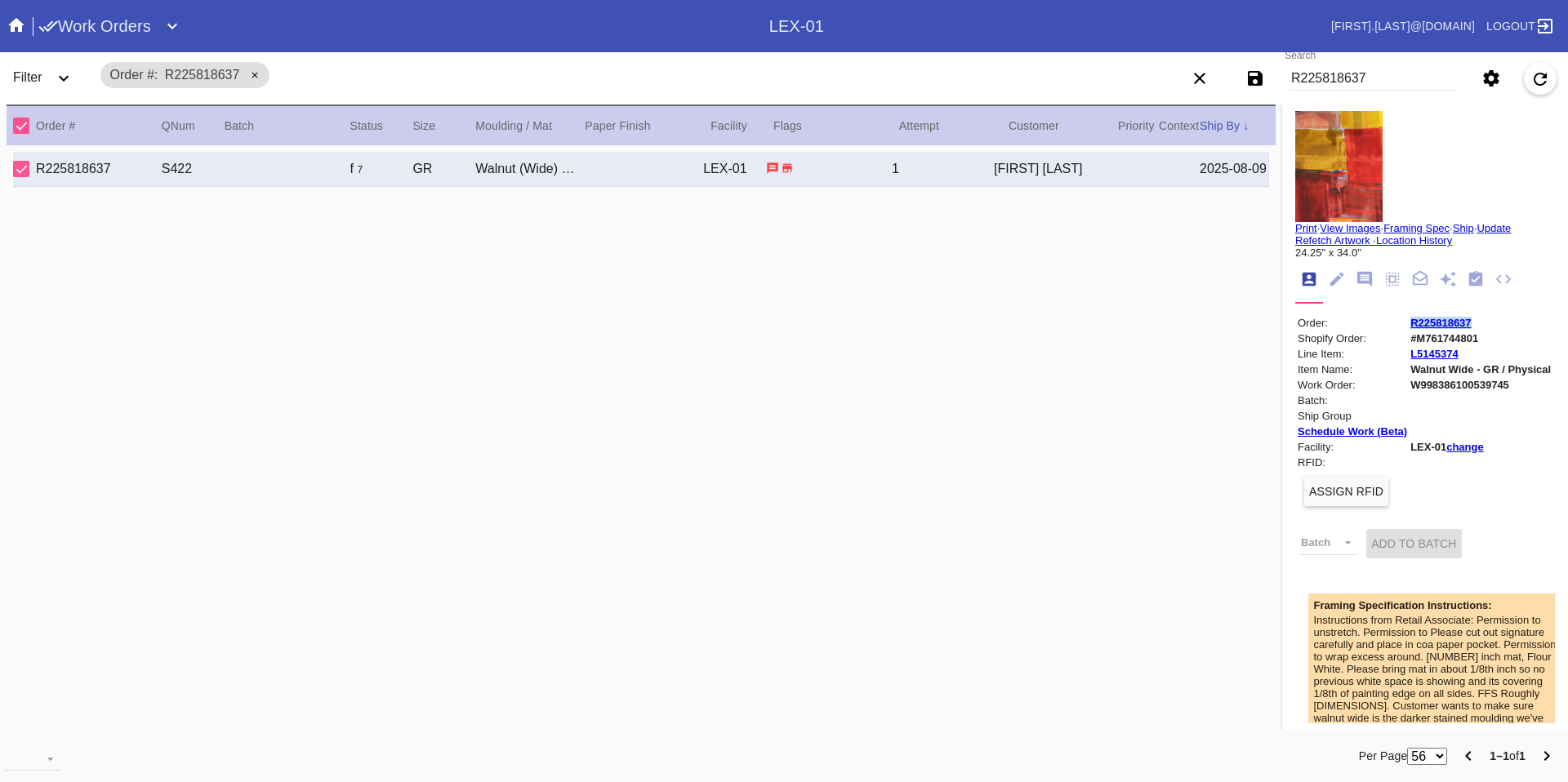 drag, startPoint x: 1473, startPoint y: 321, endPoint x: 1363, endPoint y: 322, distance: 110.00455 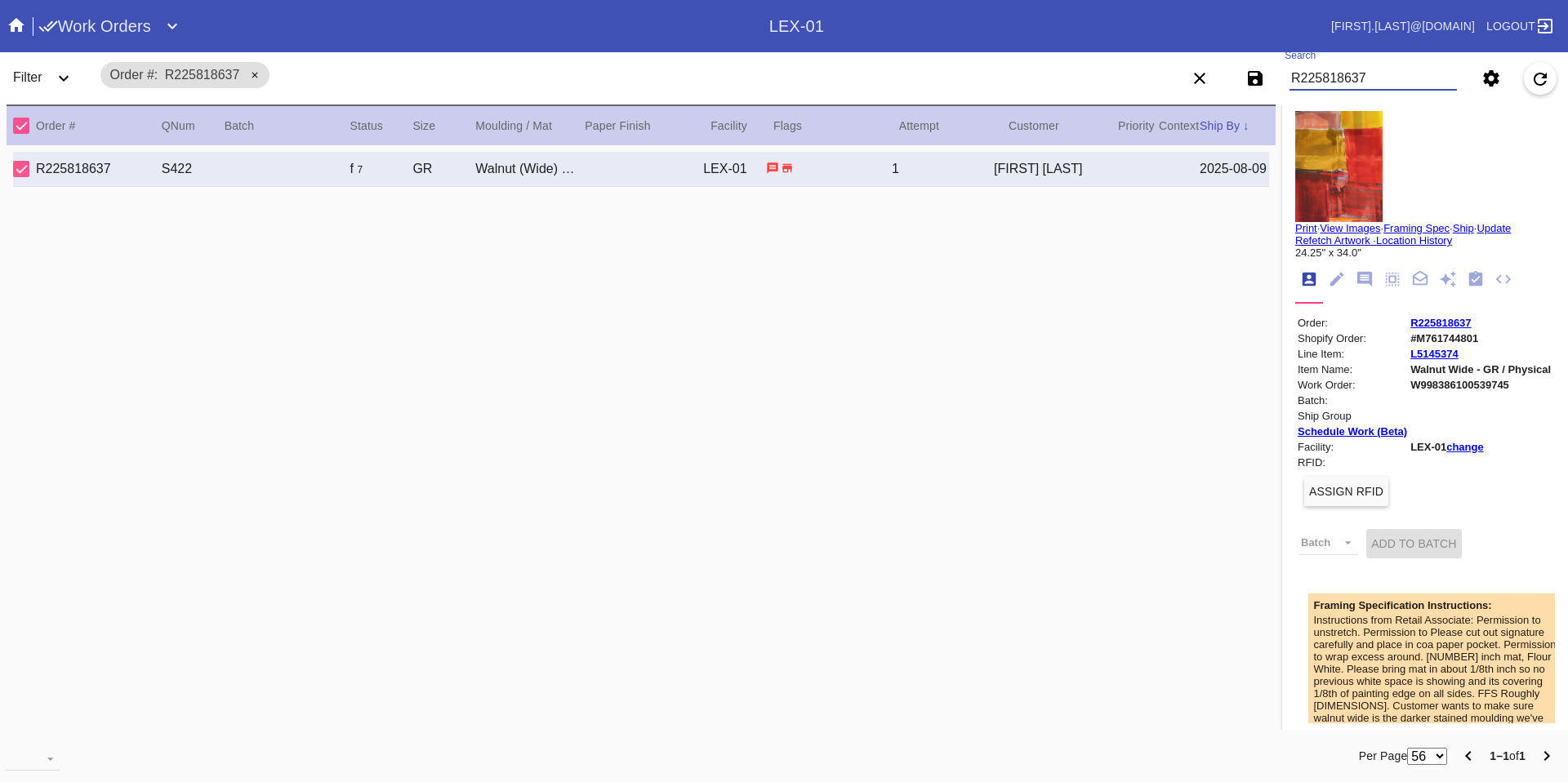 click on "R225818637" at bounding box center (1373, 78) 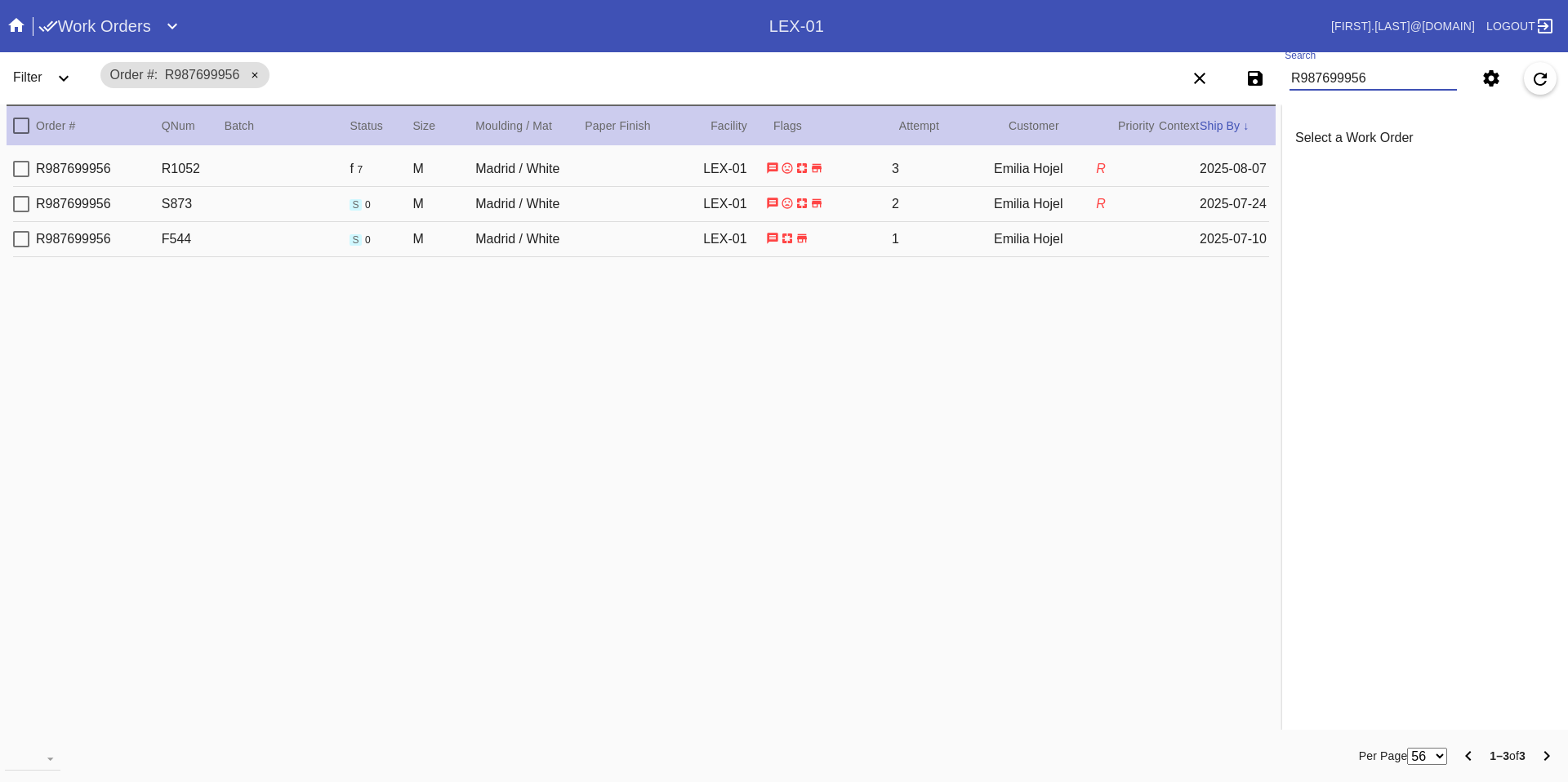scroll, scrollTop: 0, scrollLeft: 0, axis: both 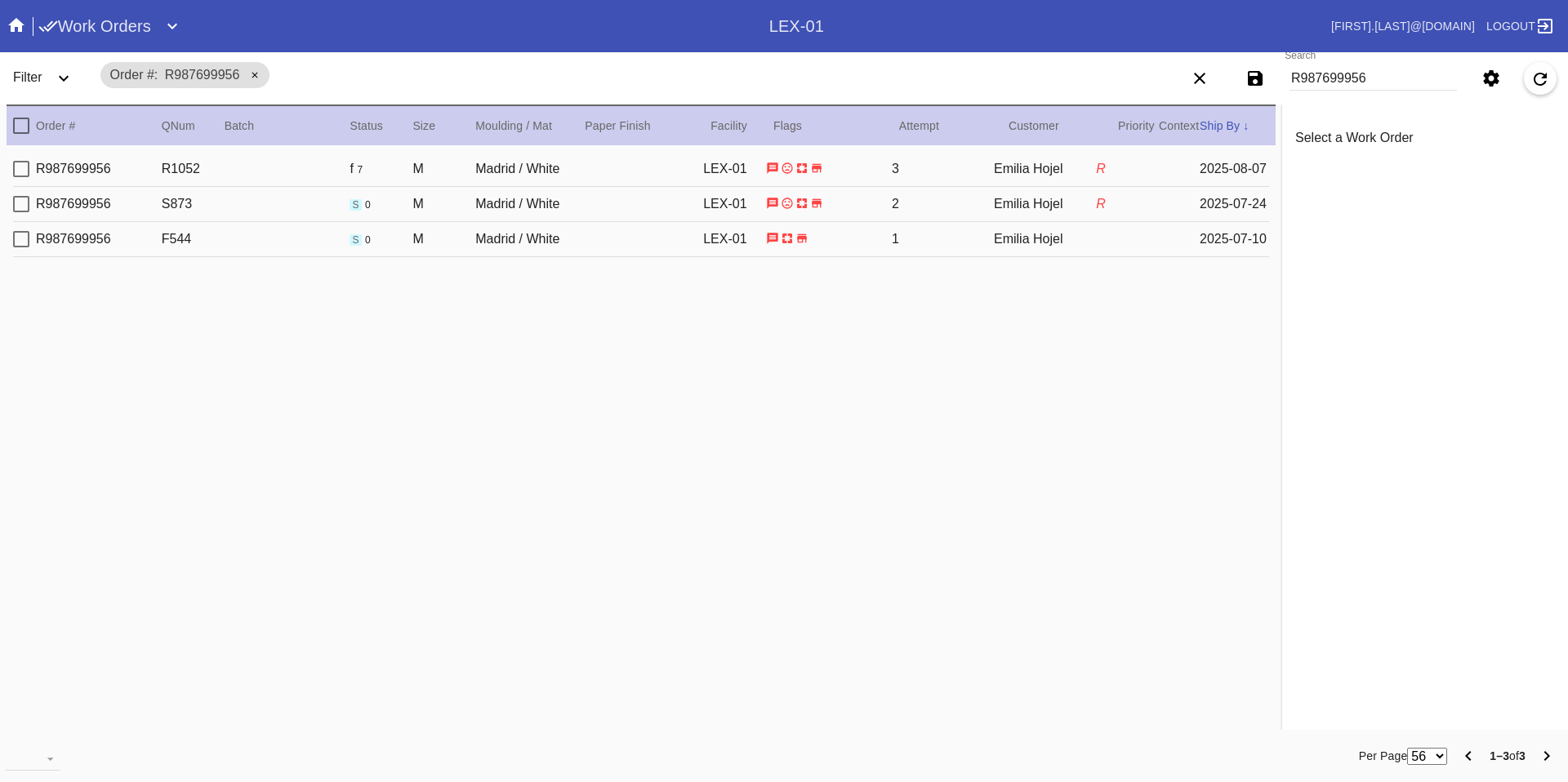 click on "[ORDER_ID] [WORK_ORDER_ID] [BATCH_ID] s 0 S [ITEM_NAME] [FACILITY] [NUMBER] [FIRST] [LAST]
R
[DATE]" at bounding box center [641, 169] 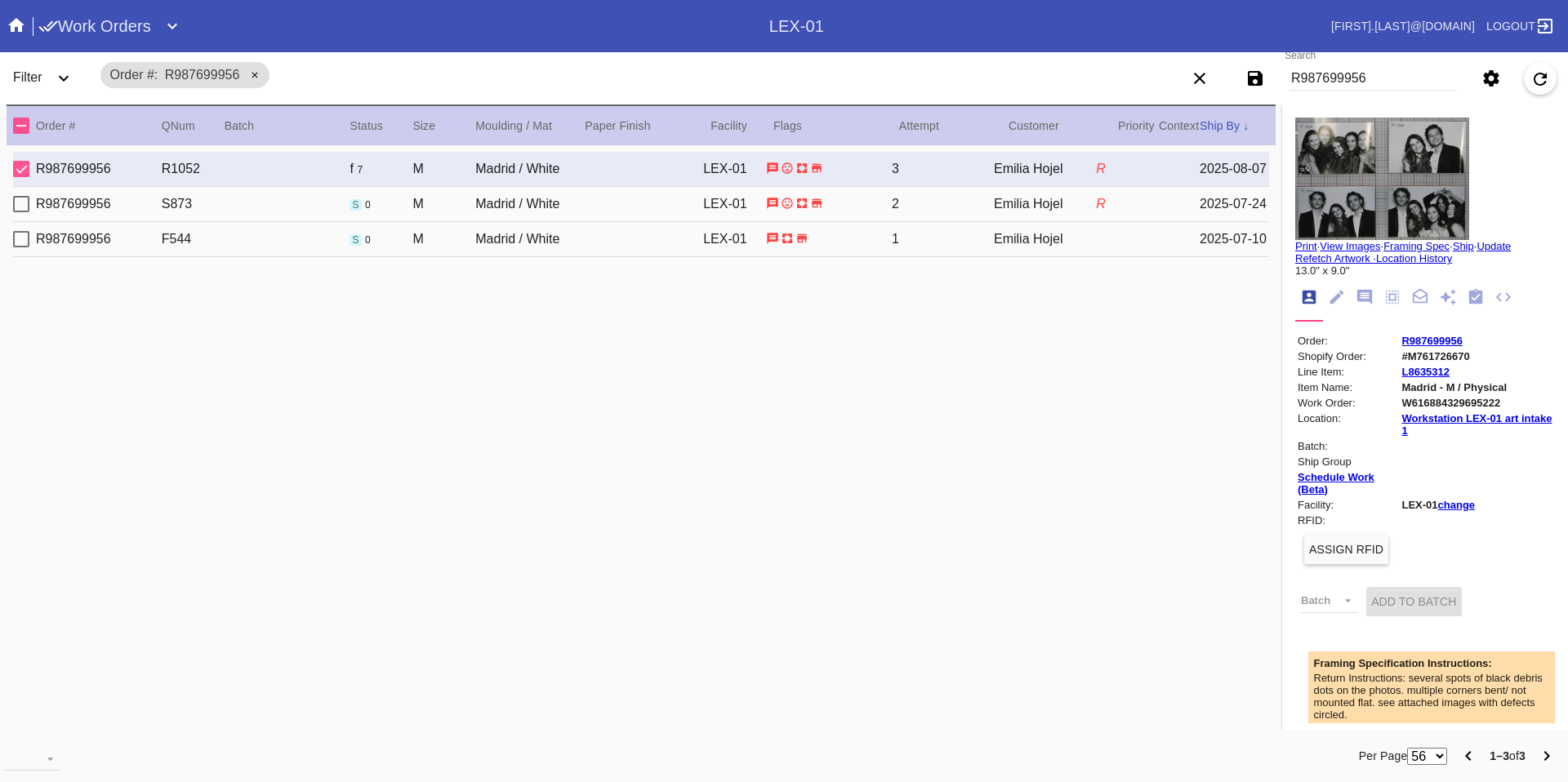click at bounding box center (1382, 179) 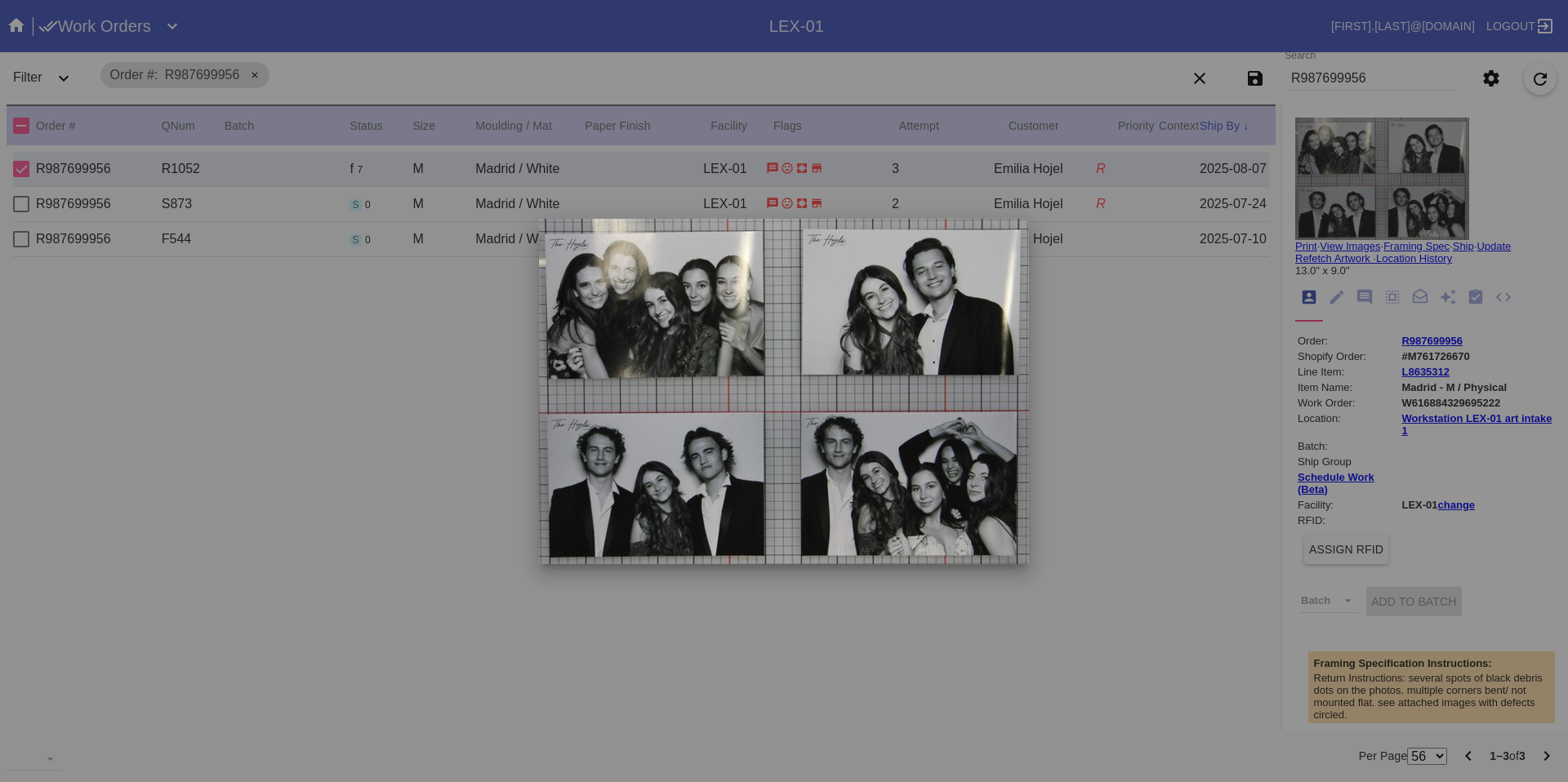 click at bounding box center (784, 391) 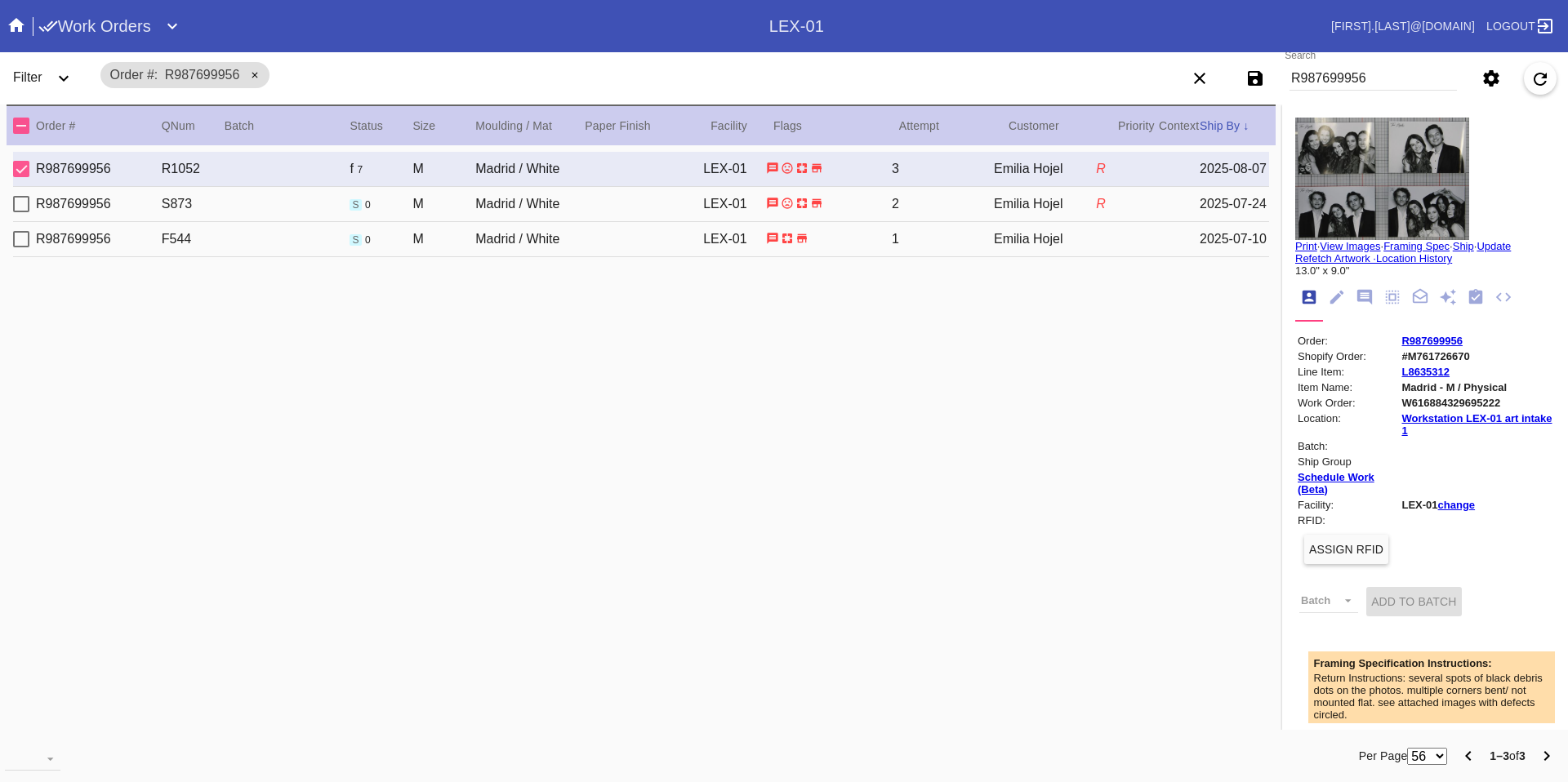 click at bounding box center (1477, 520) 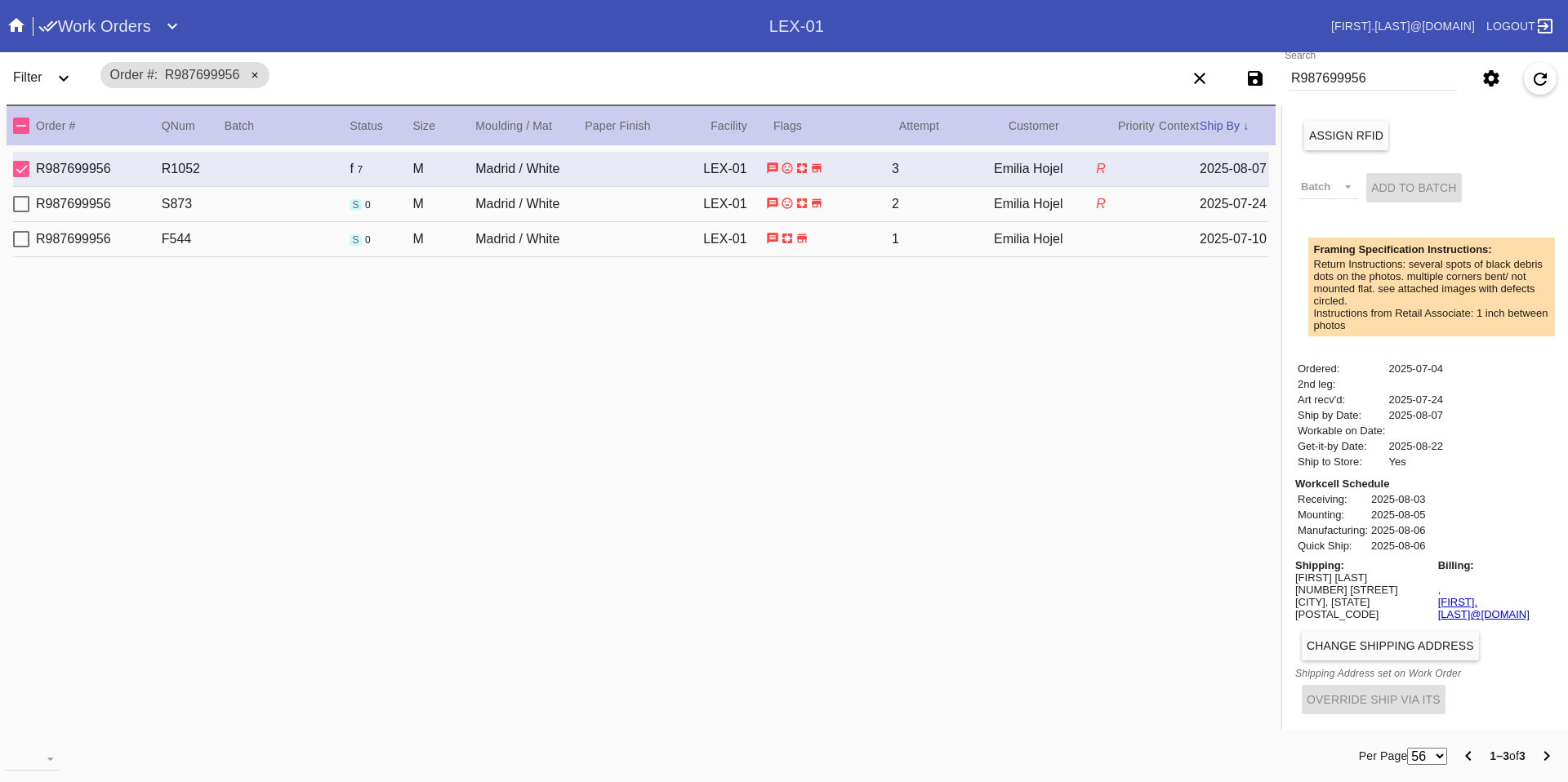 scroll, scrollTop: 0, scrollLeft: 0, axis: both 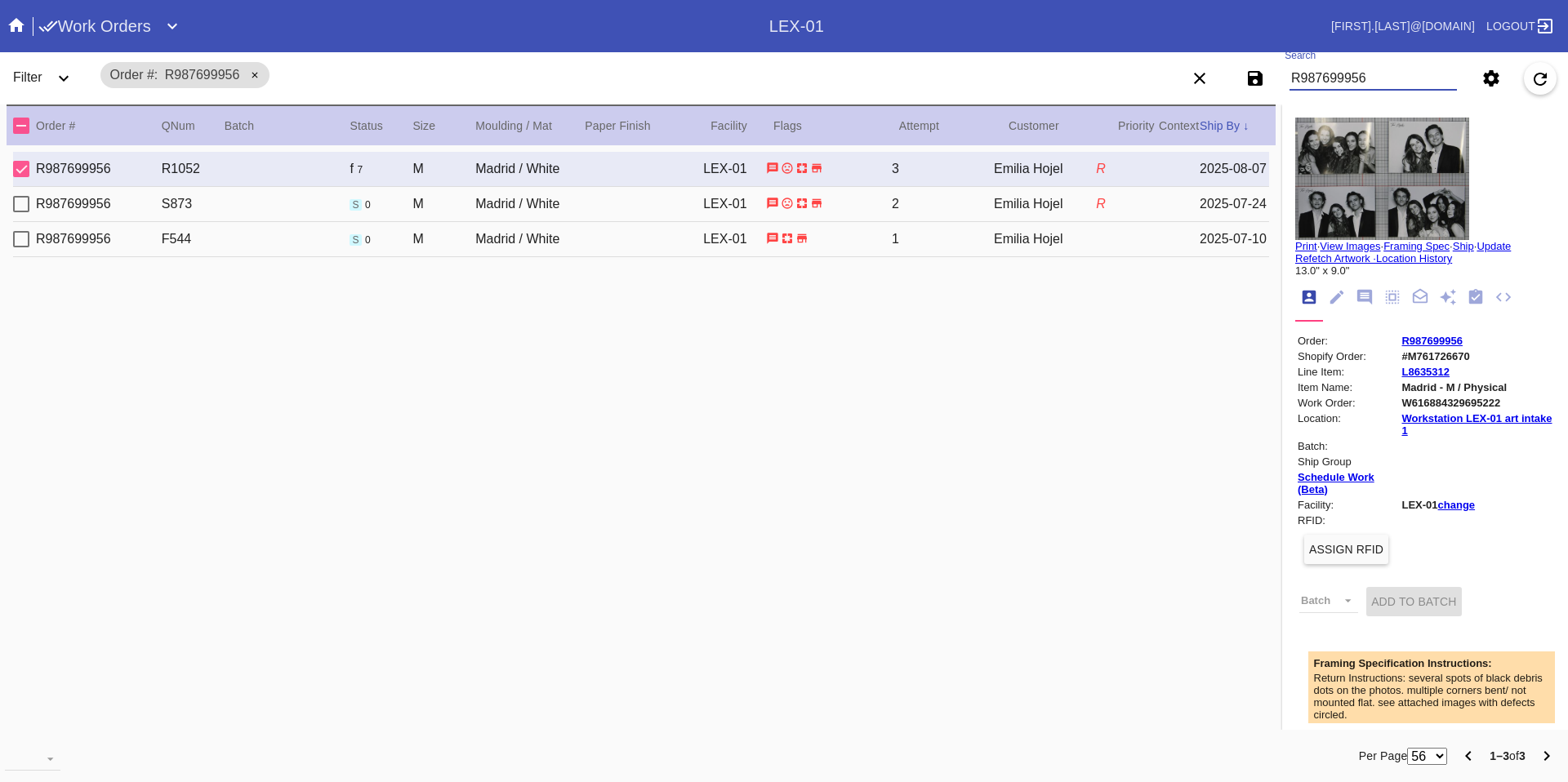 click on "R987699956" at bounding box center (1373, 78) 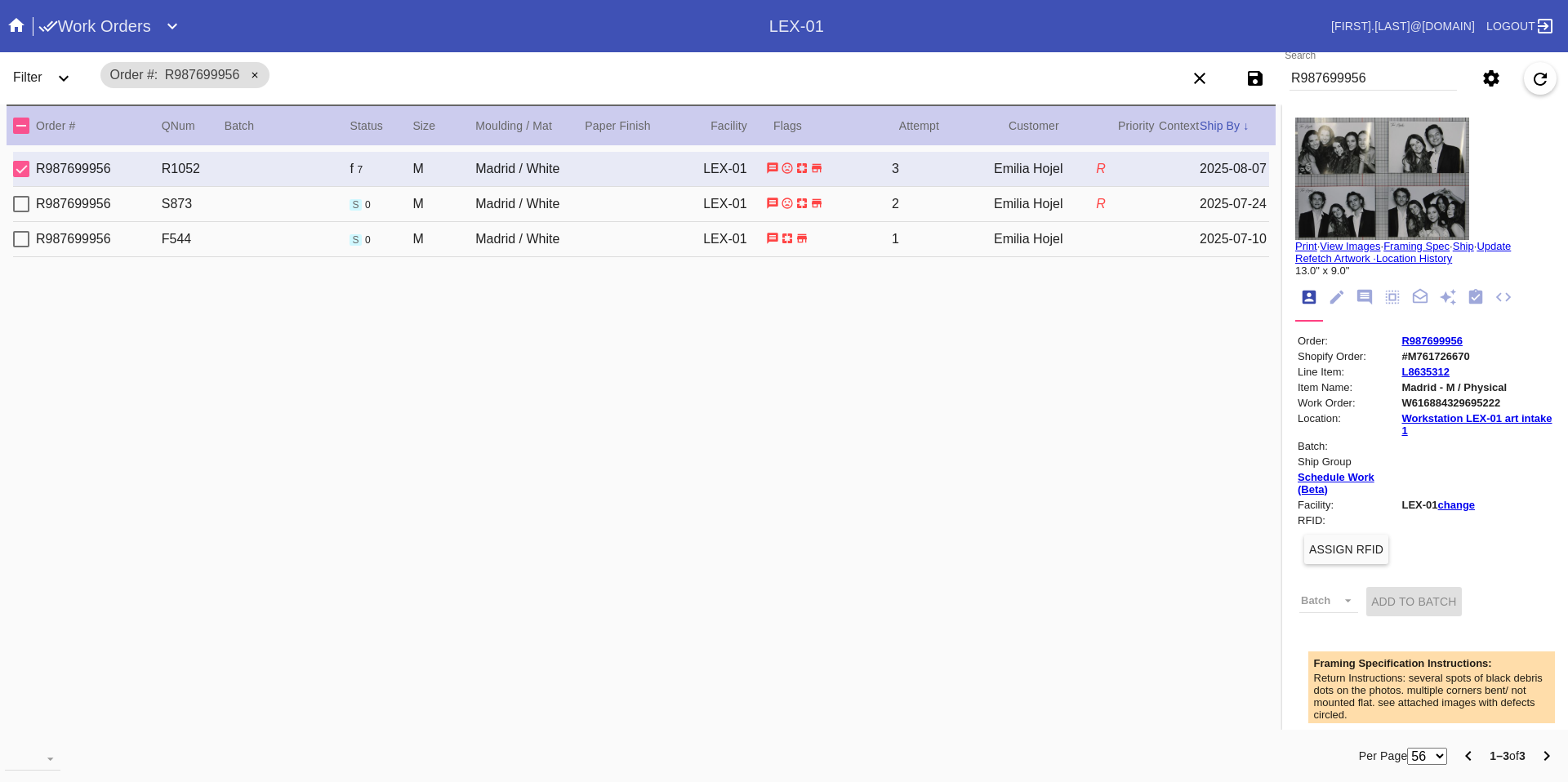 click 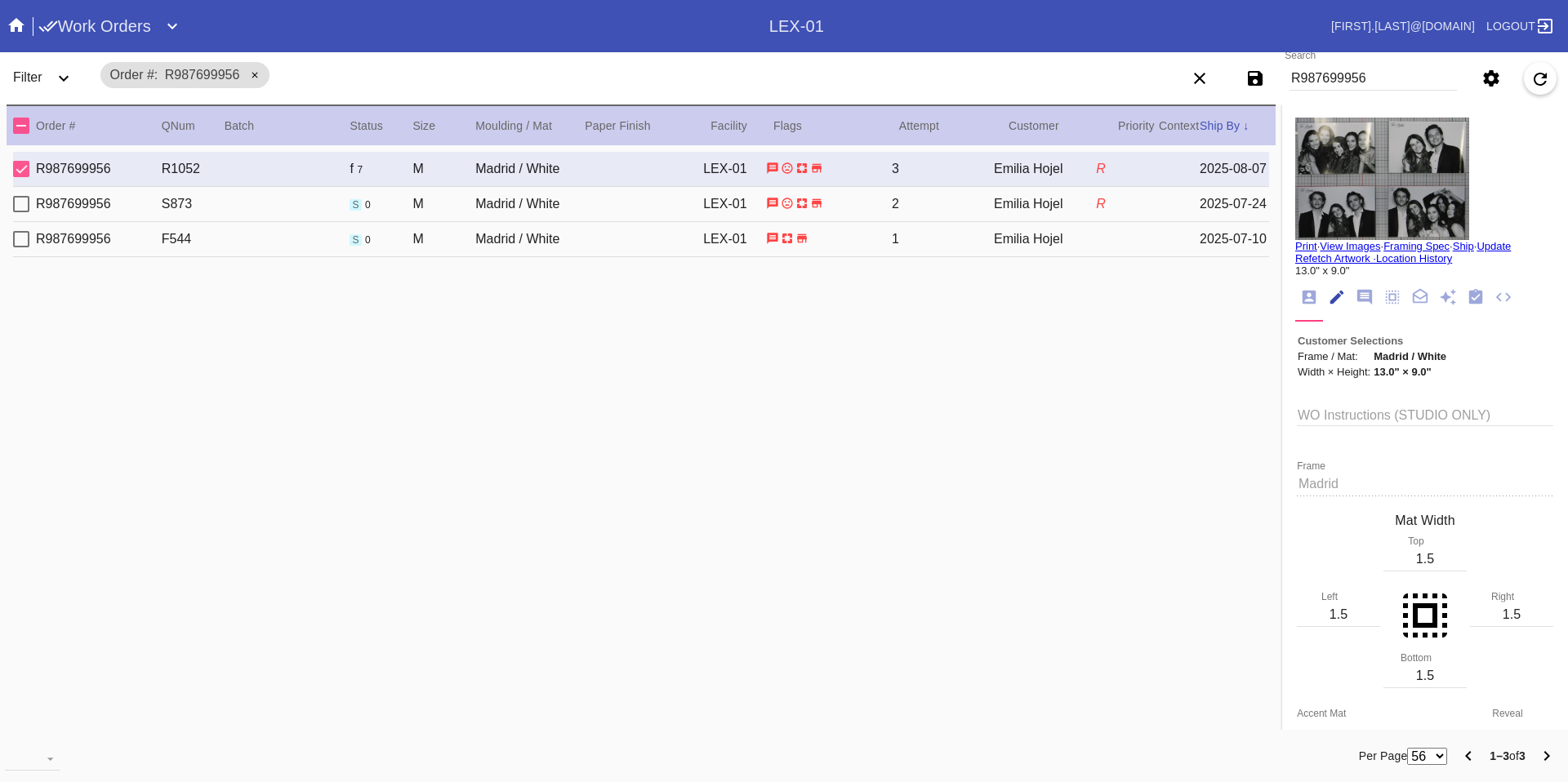 scroll, scrollTop: 60, scrollLeft: 0, axis: vertical 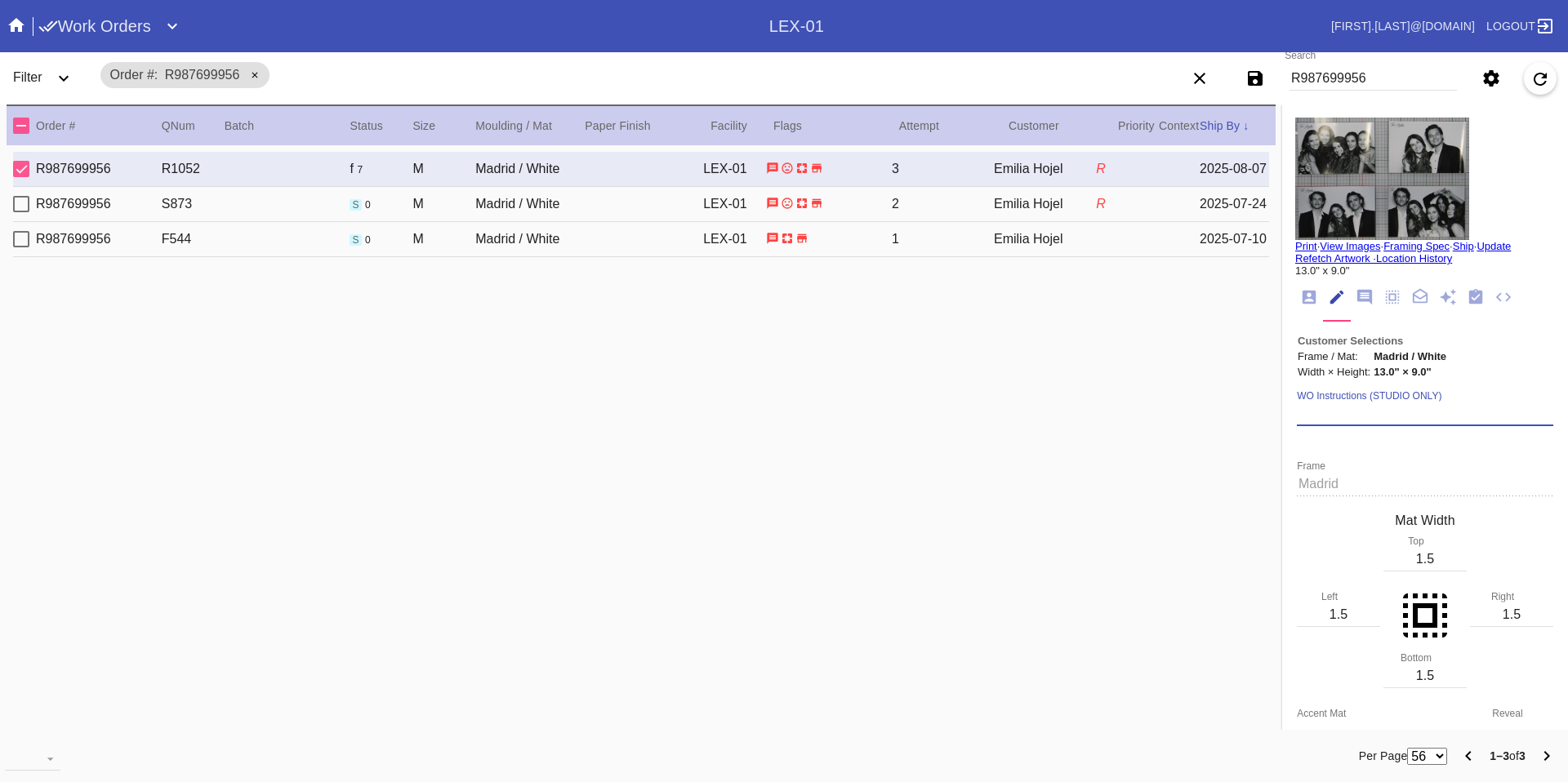 click on "WO Instructions (STUDIO ONLY)" at bounding box center (1425, 414) 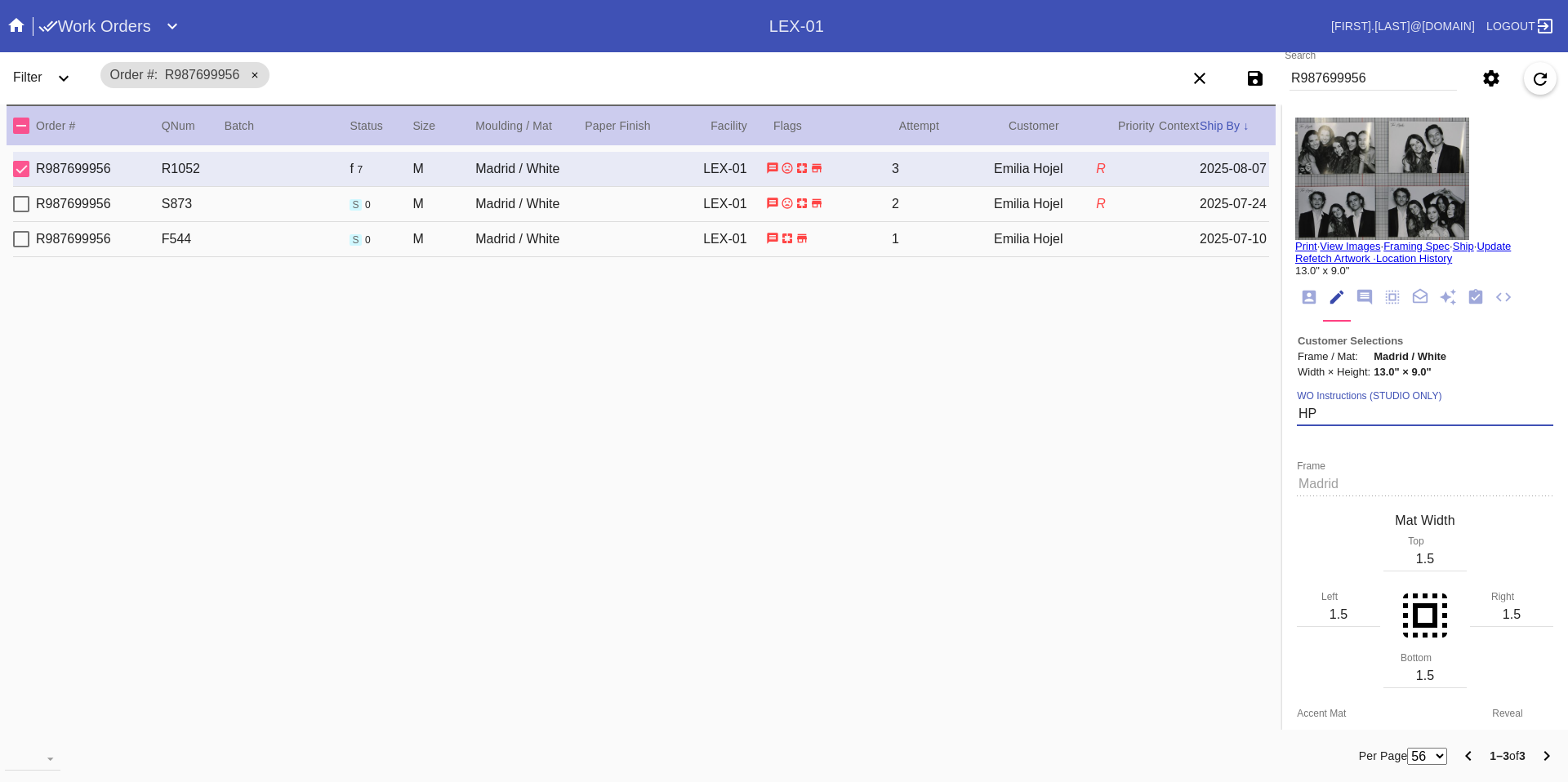 type on "H" 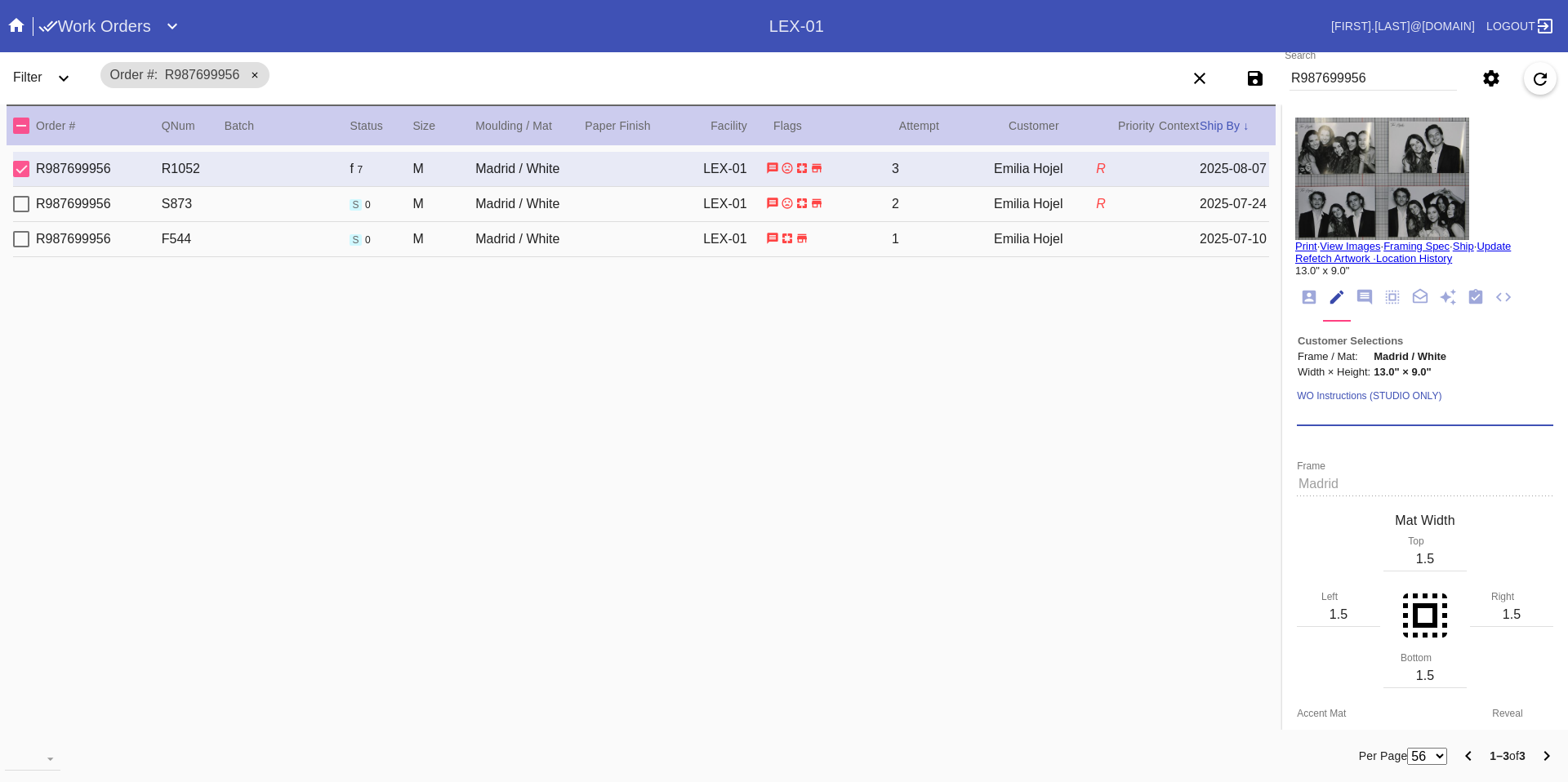 paste on "***HPO - [SPECIFICS ABOUT THE ORDER] - Must be approved by CA team to ship. ***" 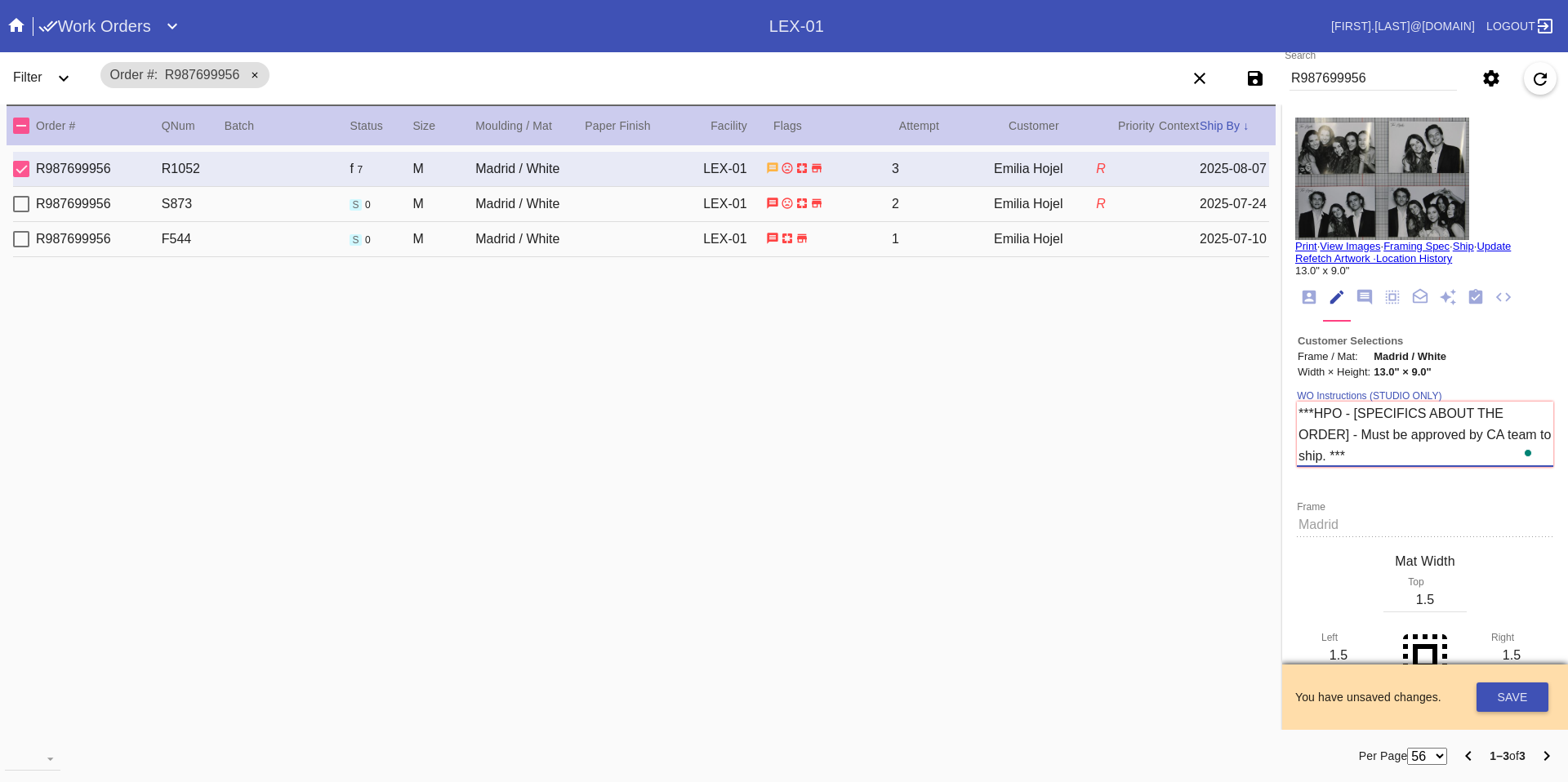 drag, startPoint x: 1342, startPoint y: 415, endPoint x: 1473, endPoint y: 426, distance: 131.46102 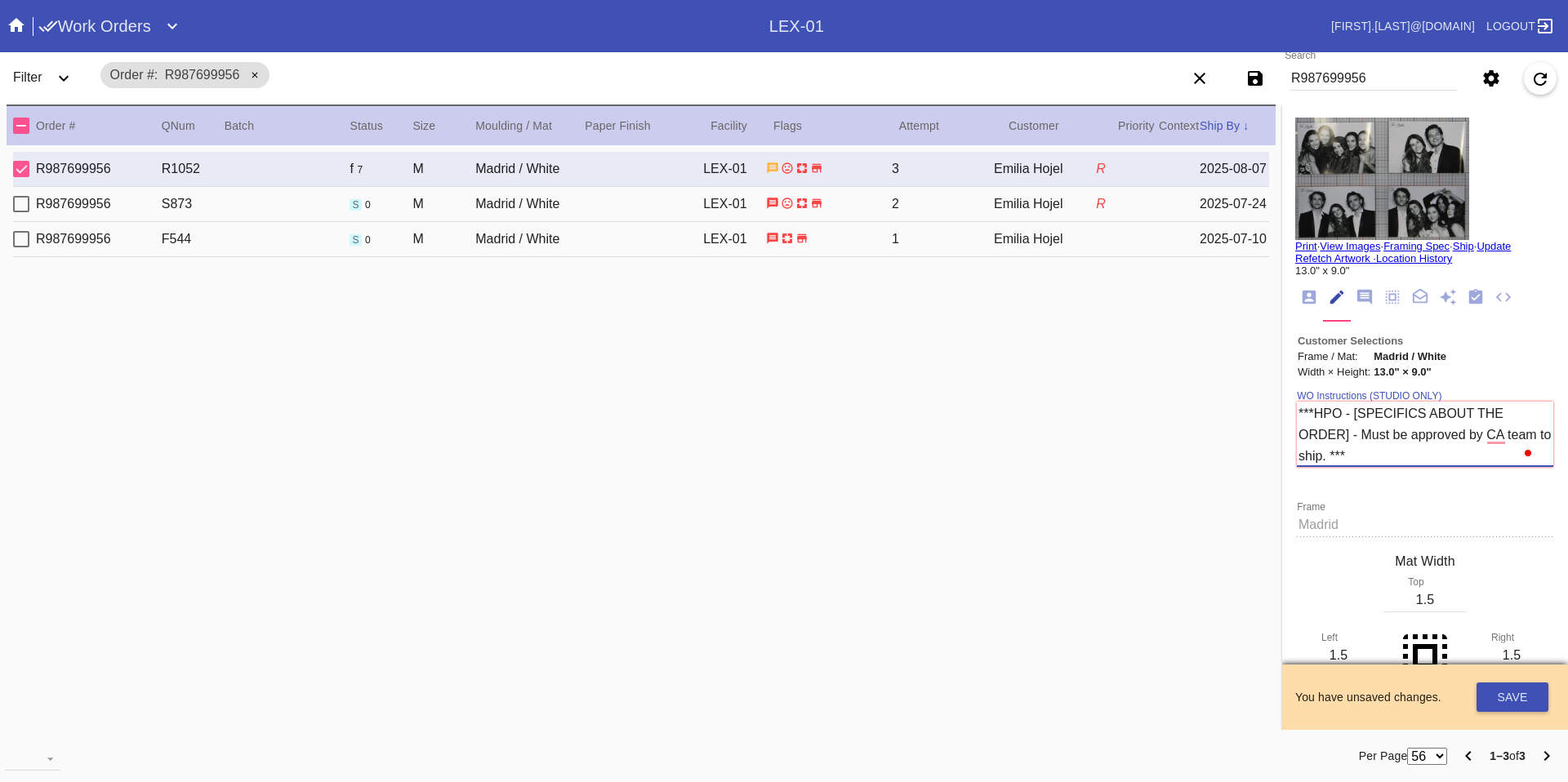 drag, startPoint x: 1339, startPoint y: 417, endPoint x: 1335, endPoint y: 441, distance: 24.33105 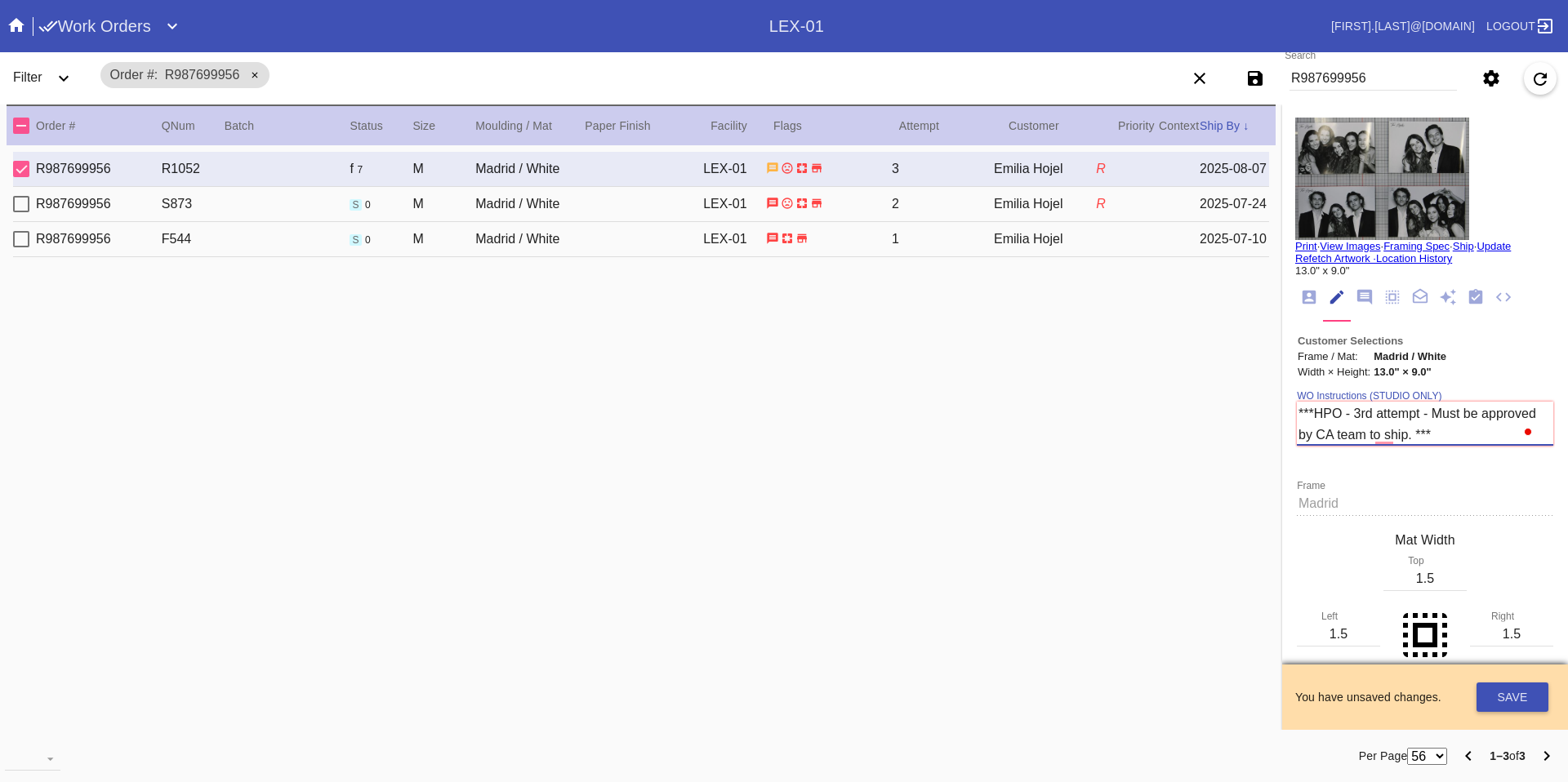 type on "***HPO - 3rd attempt - Must be approved by CA team to ship. ***" 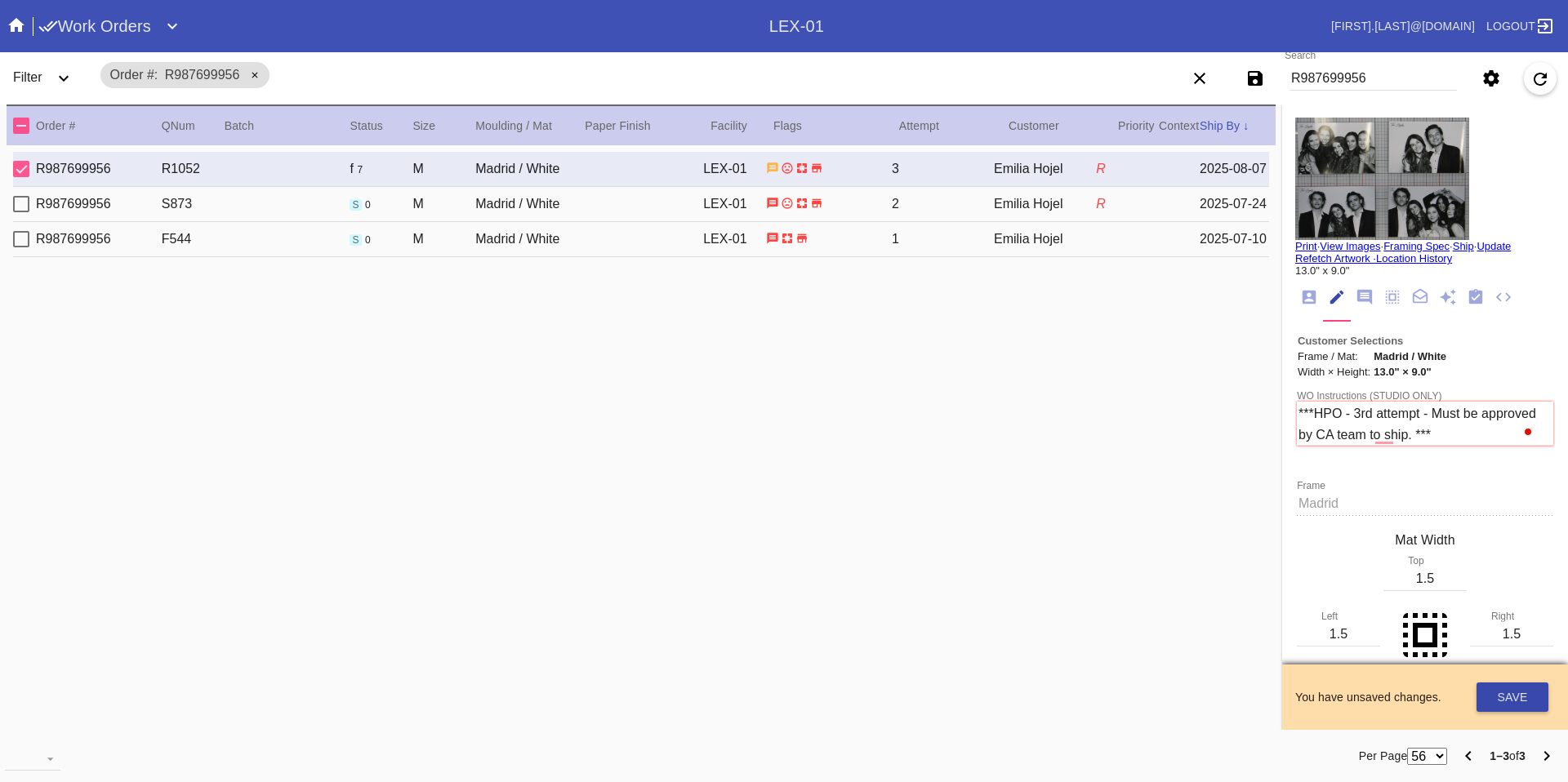 click on "Save" at bounding box center [1512, 697] 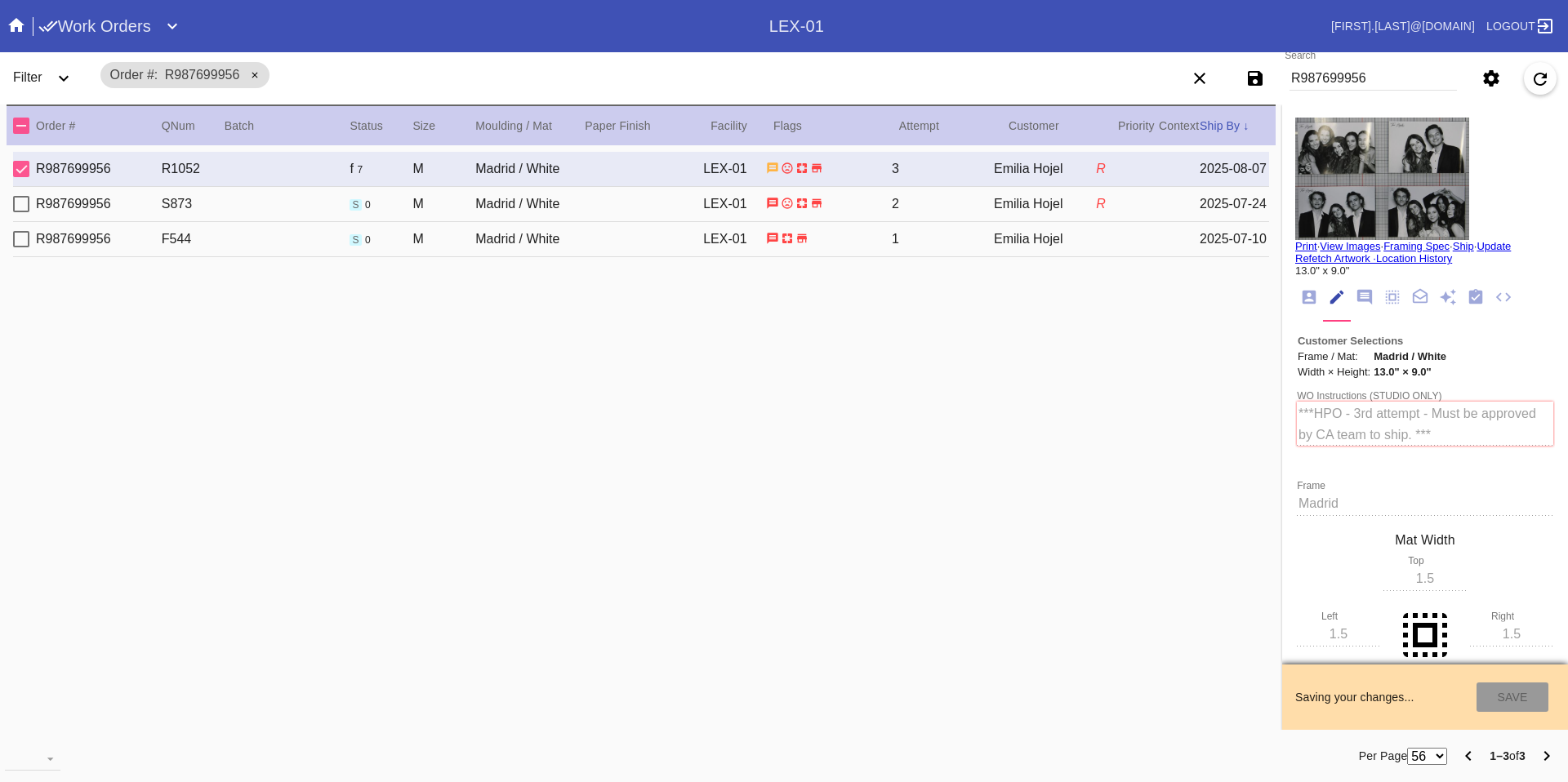 type on "7/23/2025" 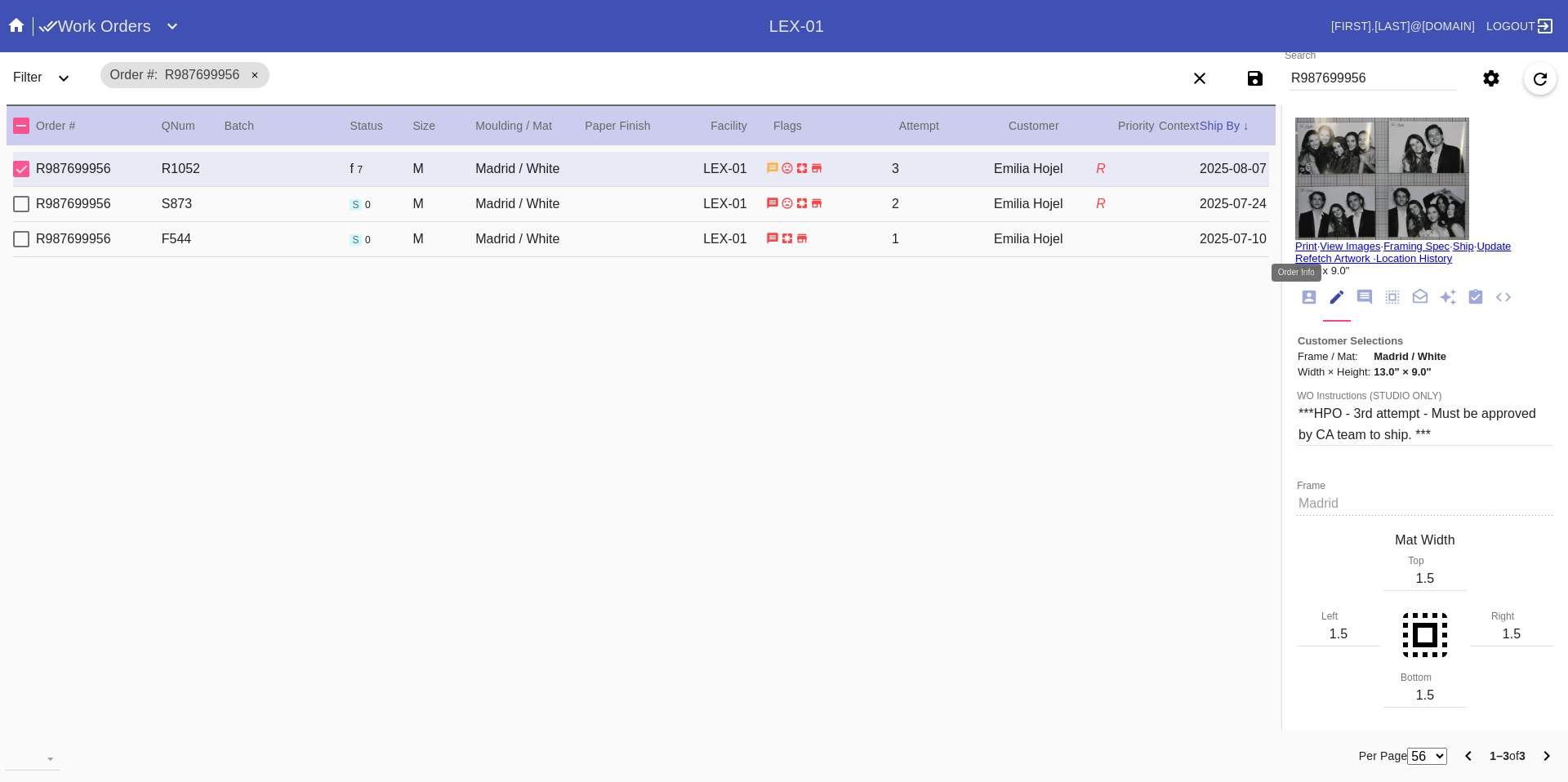 click 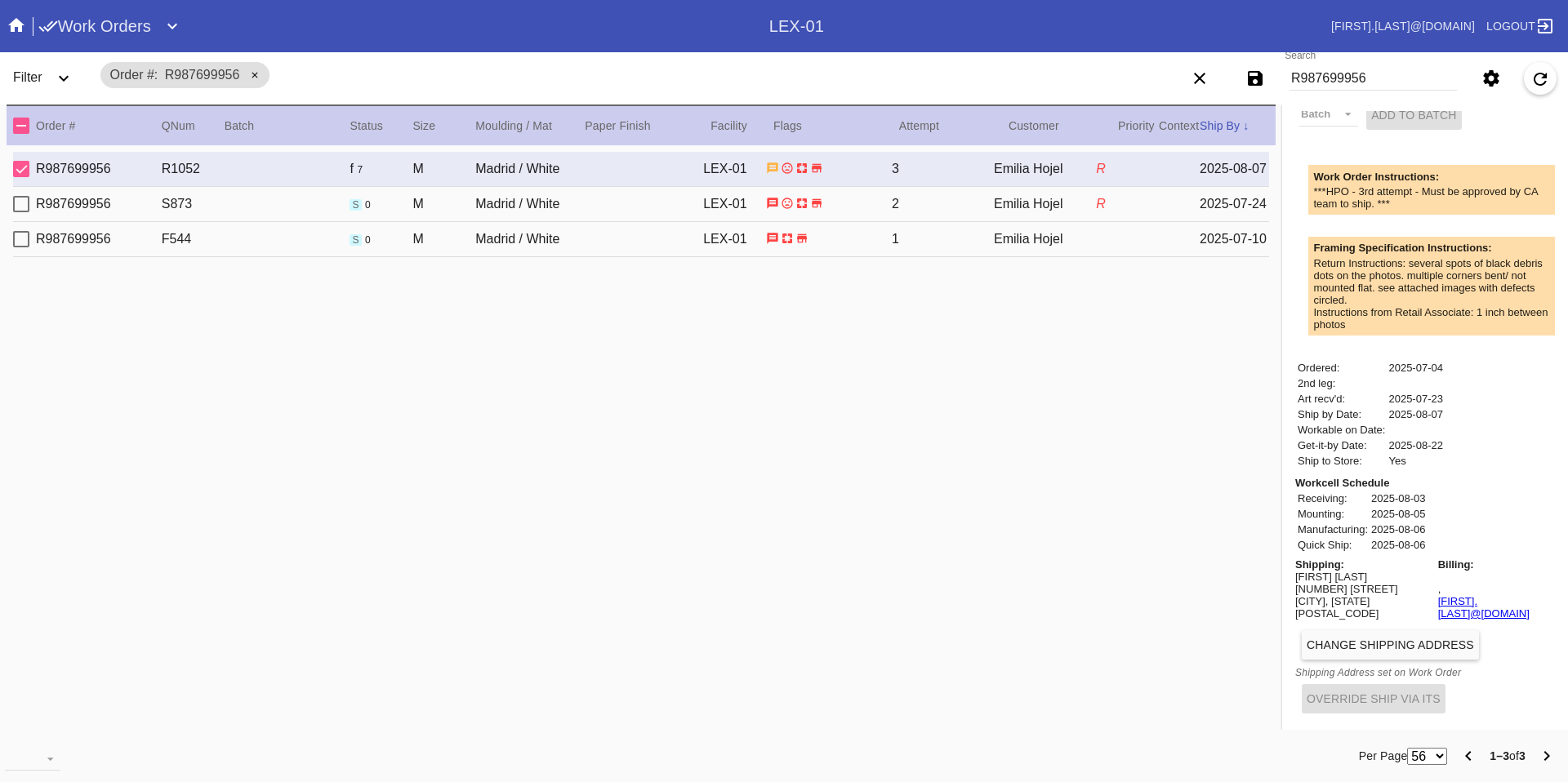 scroll, scrollTop: 487, scrollLeft: 0, axis: vertical 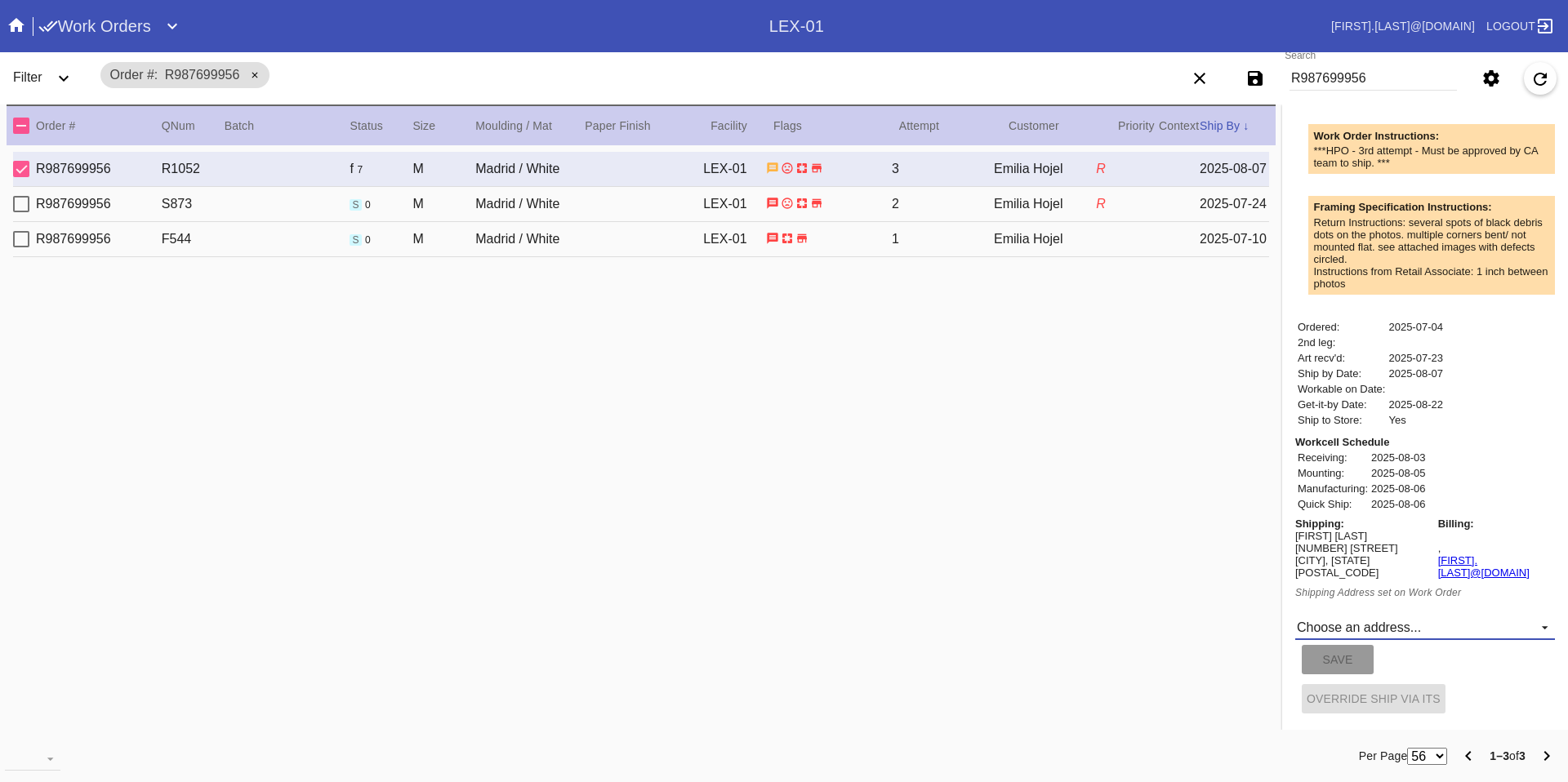 click on "Choose an address... New address..." at bounding box center (1425, 628) 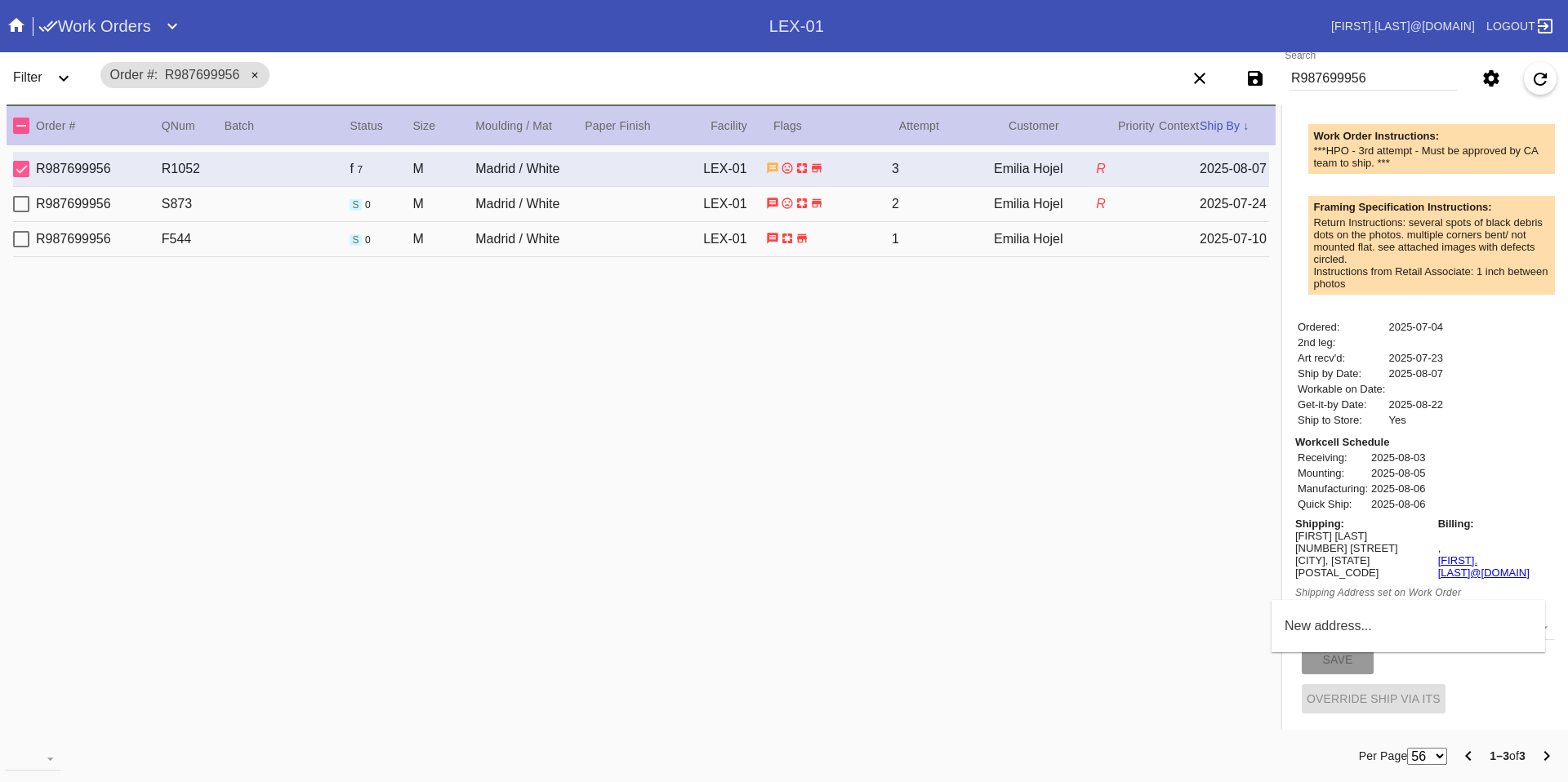 click on "New address..." at bounding box center (1328, 626) 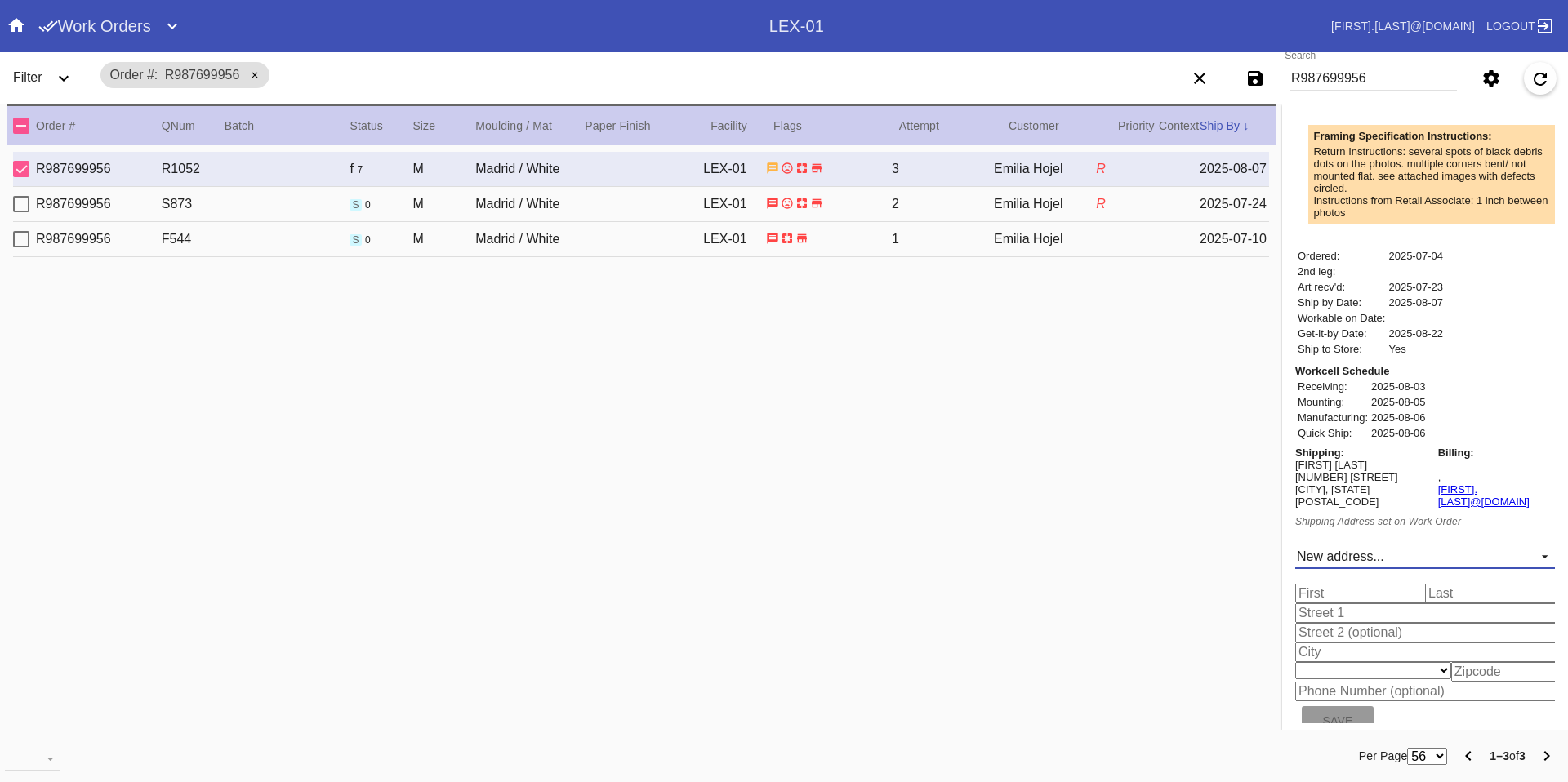 scroll, scrollTop: 660, scrollLeft: 0, axis: vertical 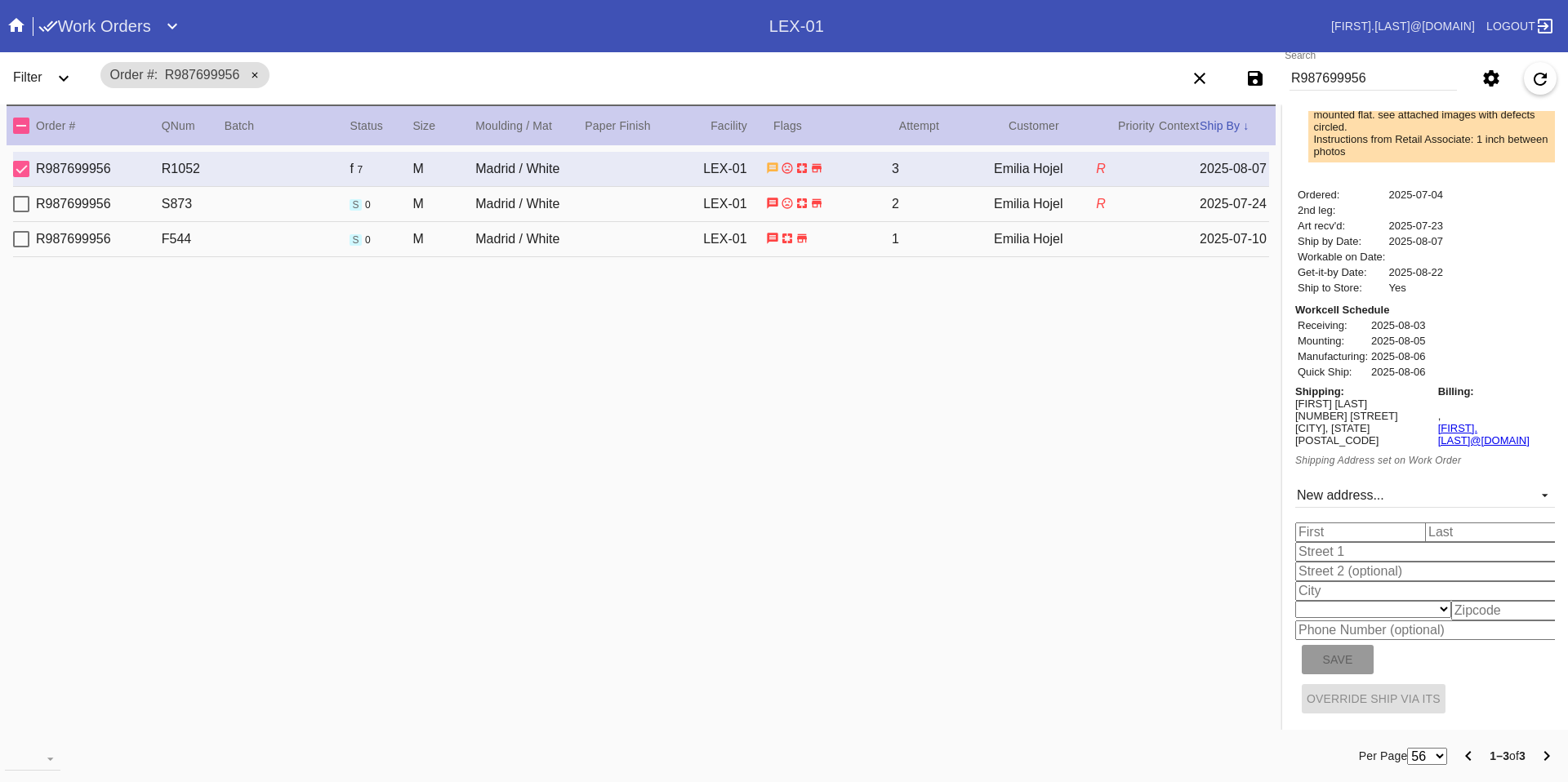 click at bounding box center (1363, 532) 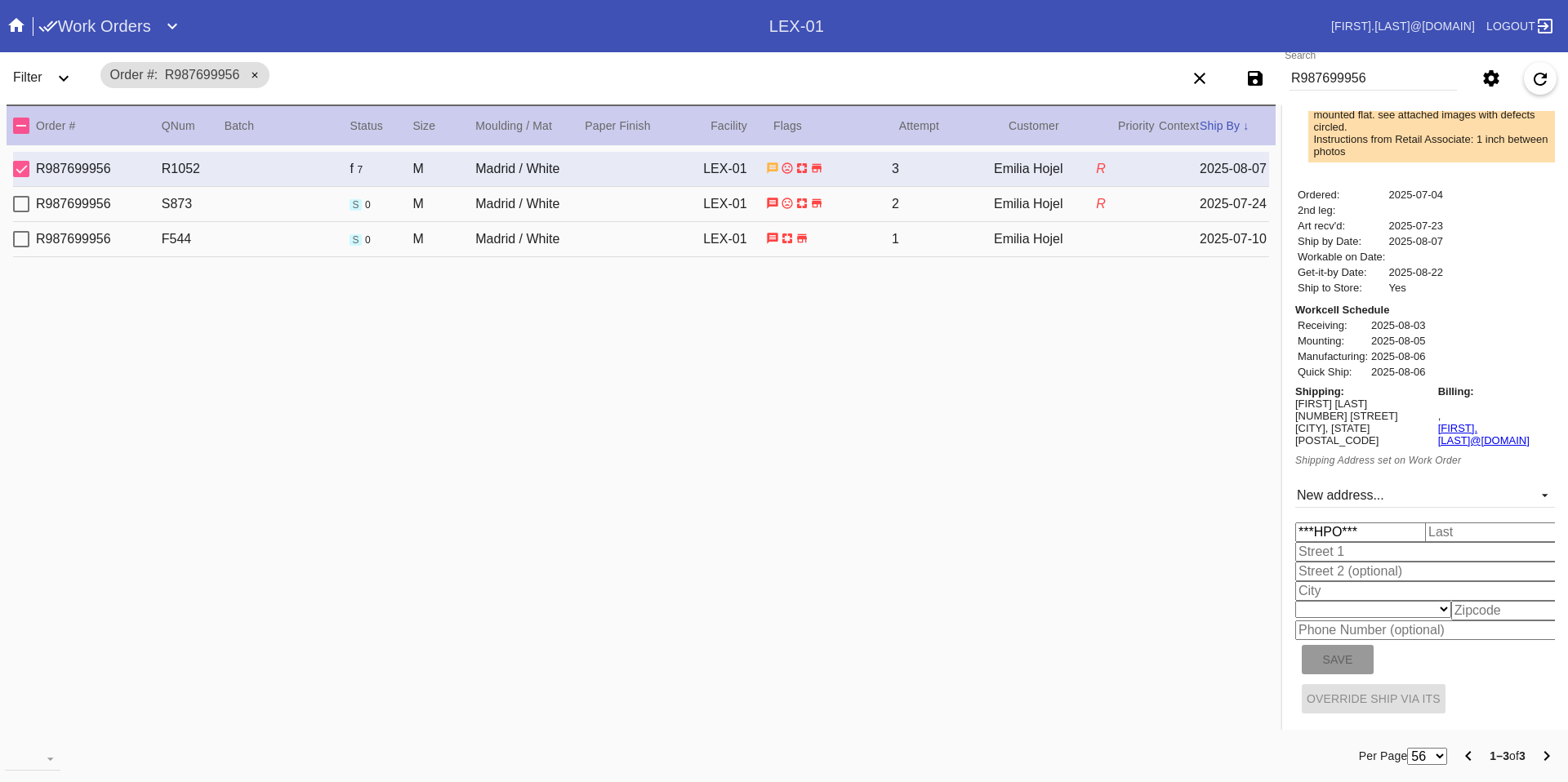 type on "DO NOT SHIP" 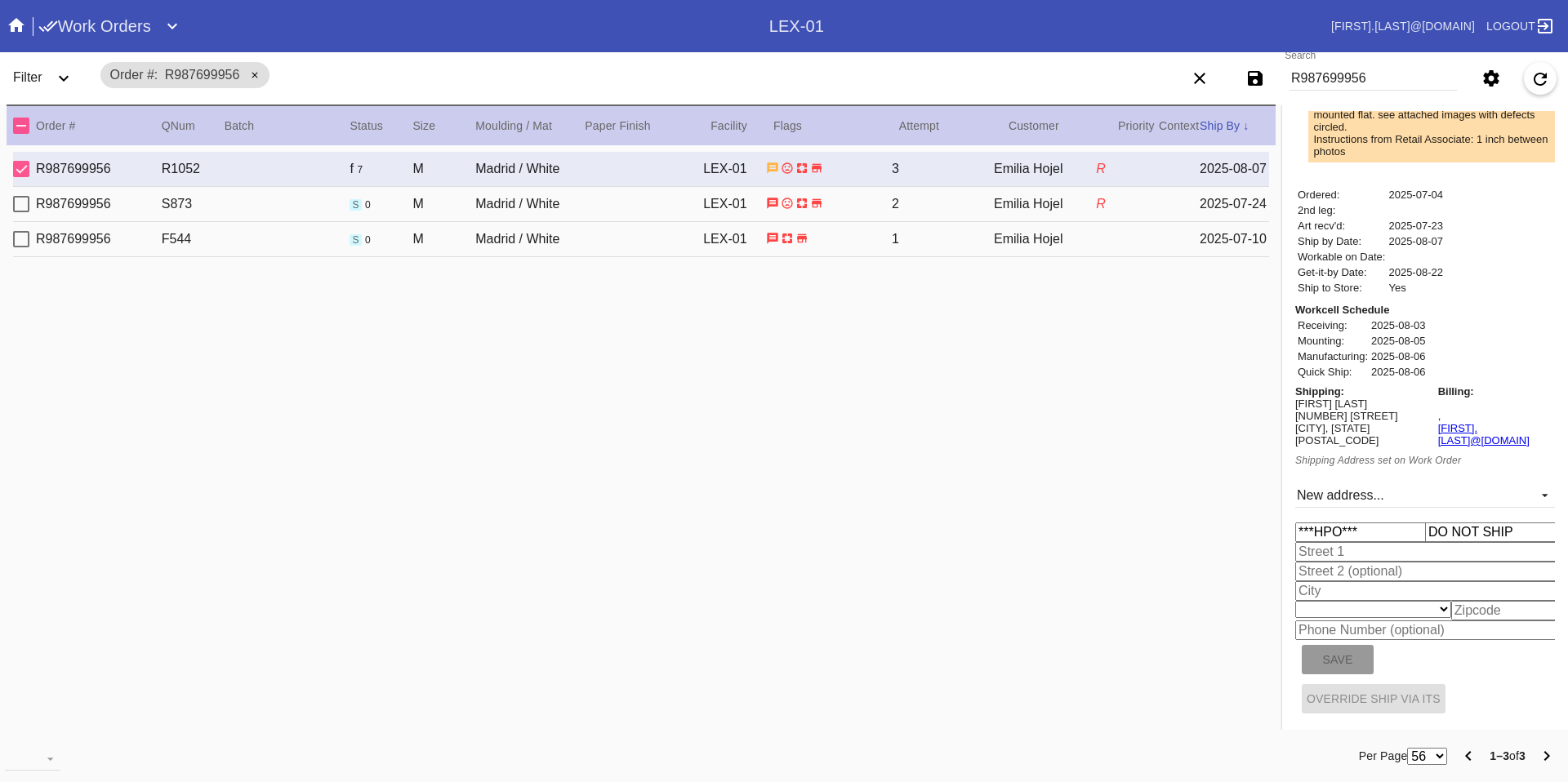 type on "DO NOT SHIP" 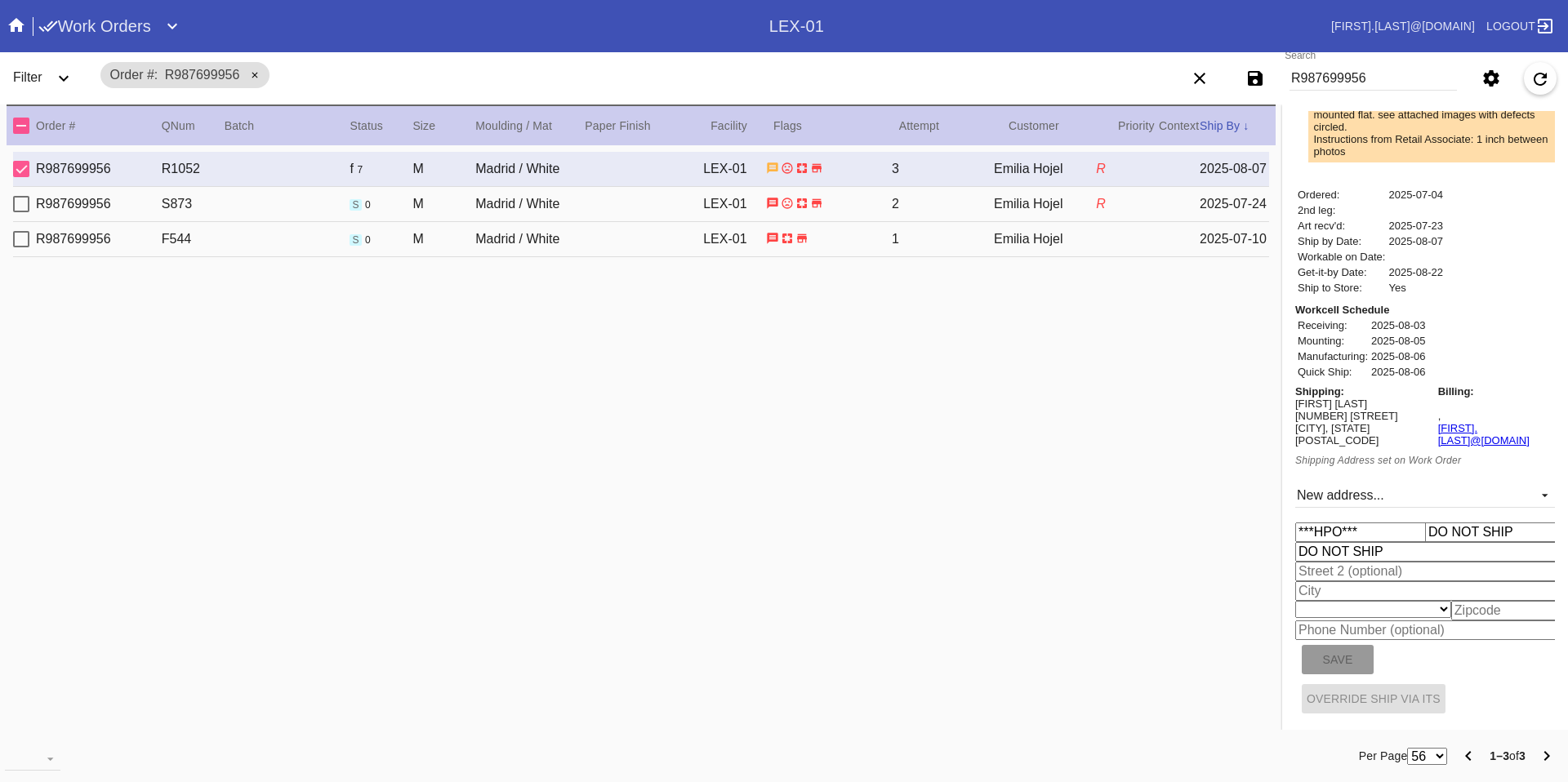 type on "RICHMOND" 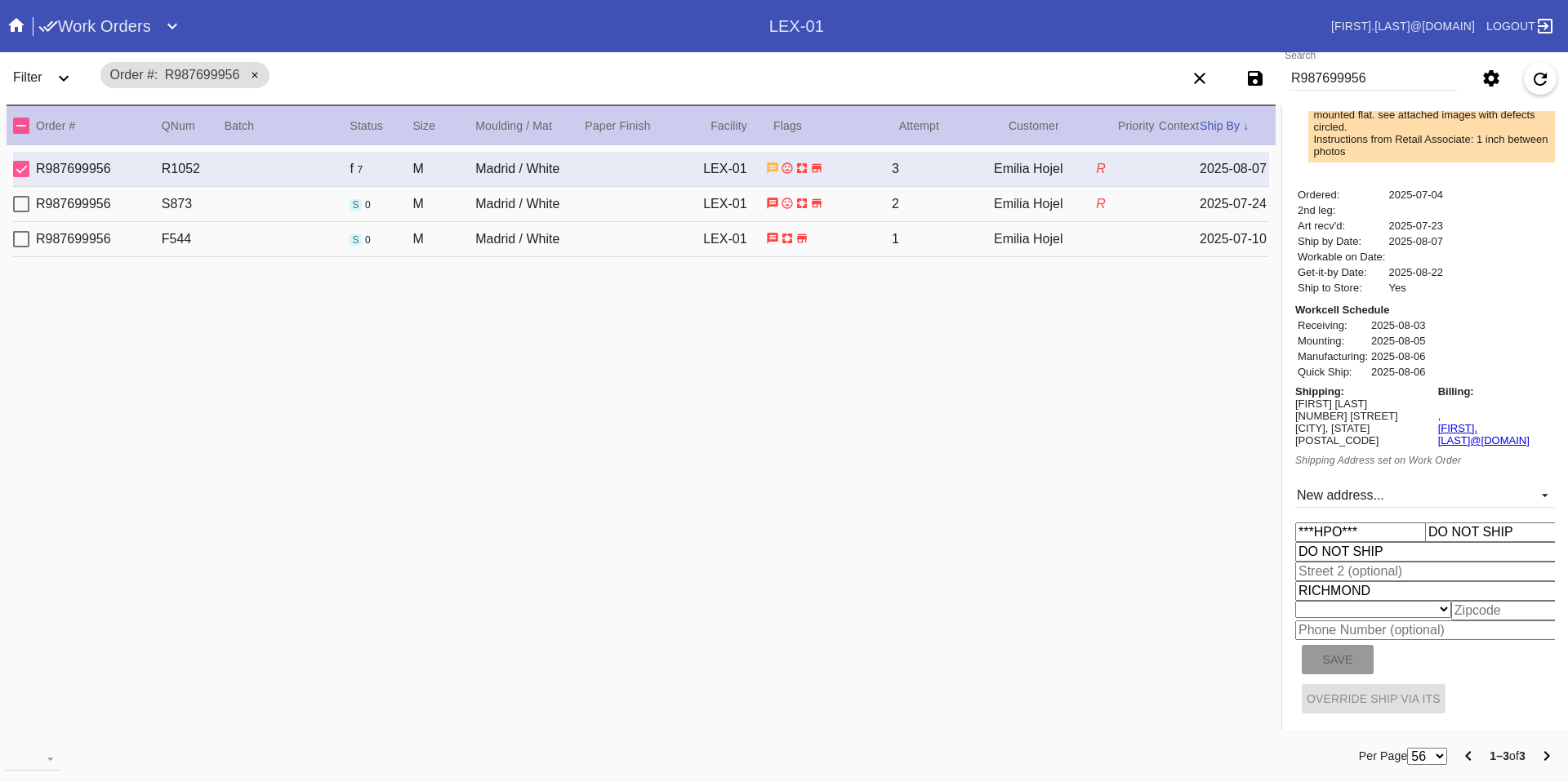select on "number:42" 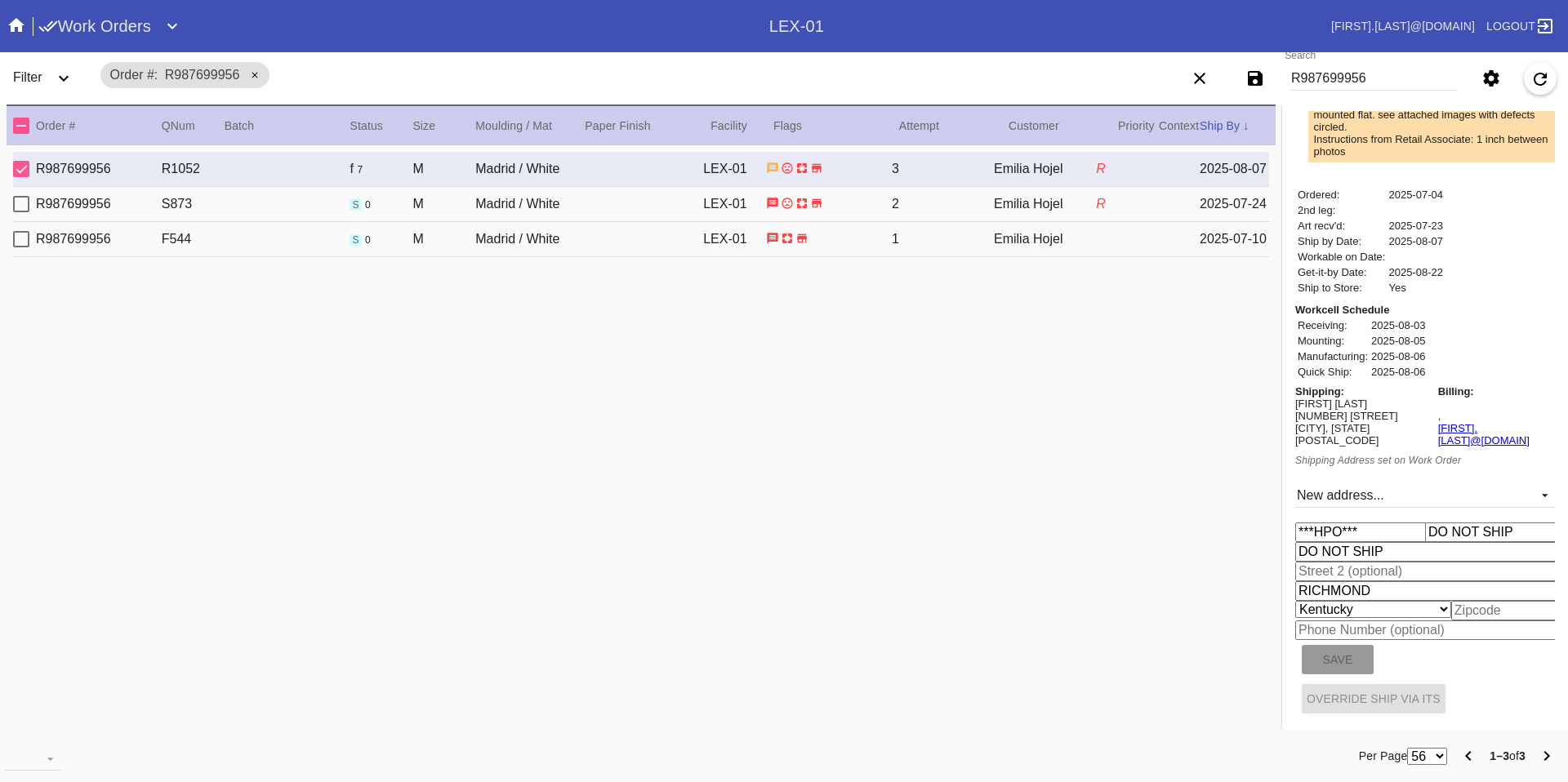 type on "00000" 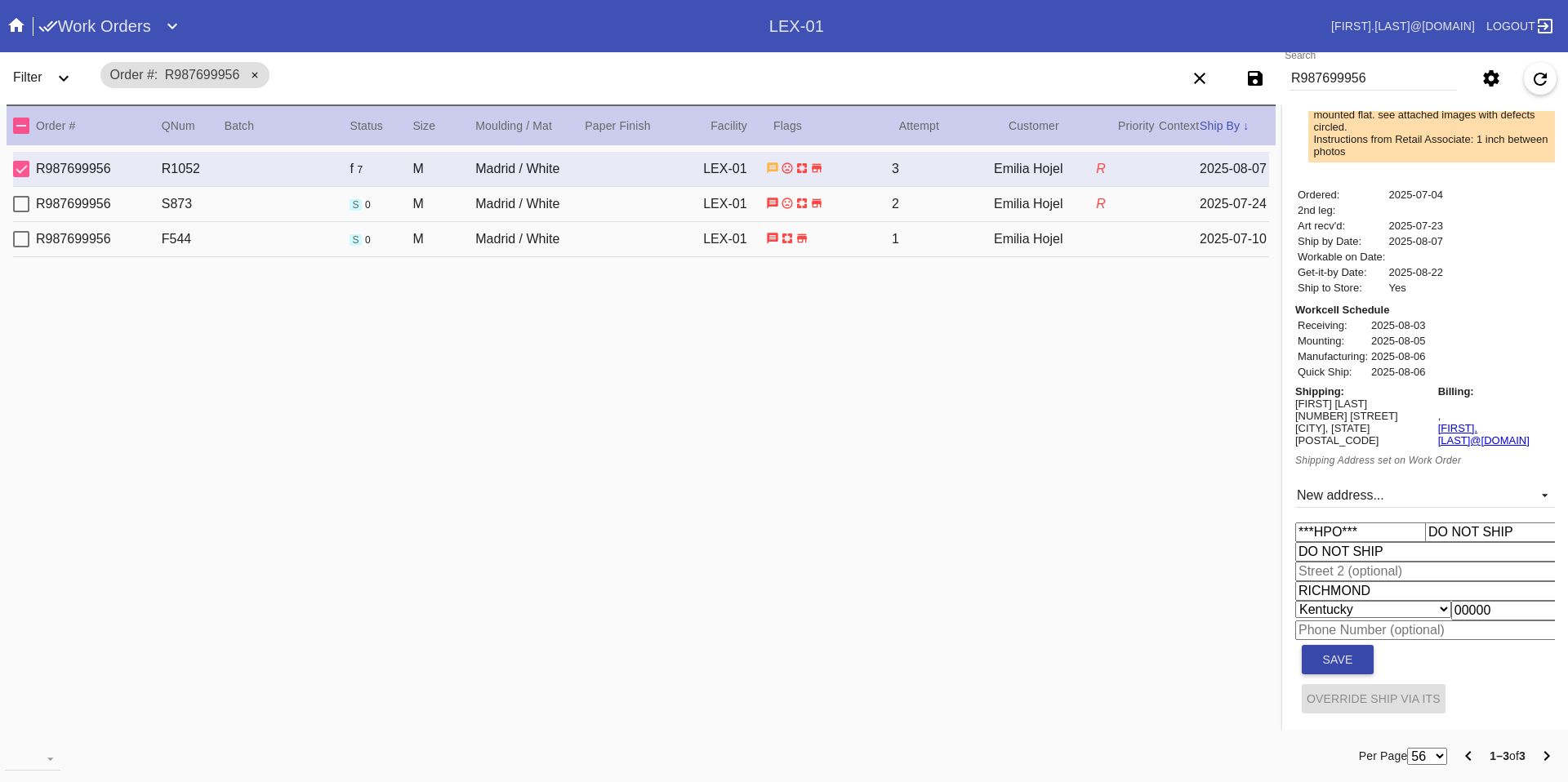 click on "Save" at bounding box center [1338, 660] 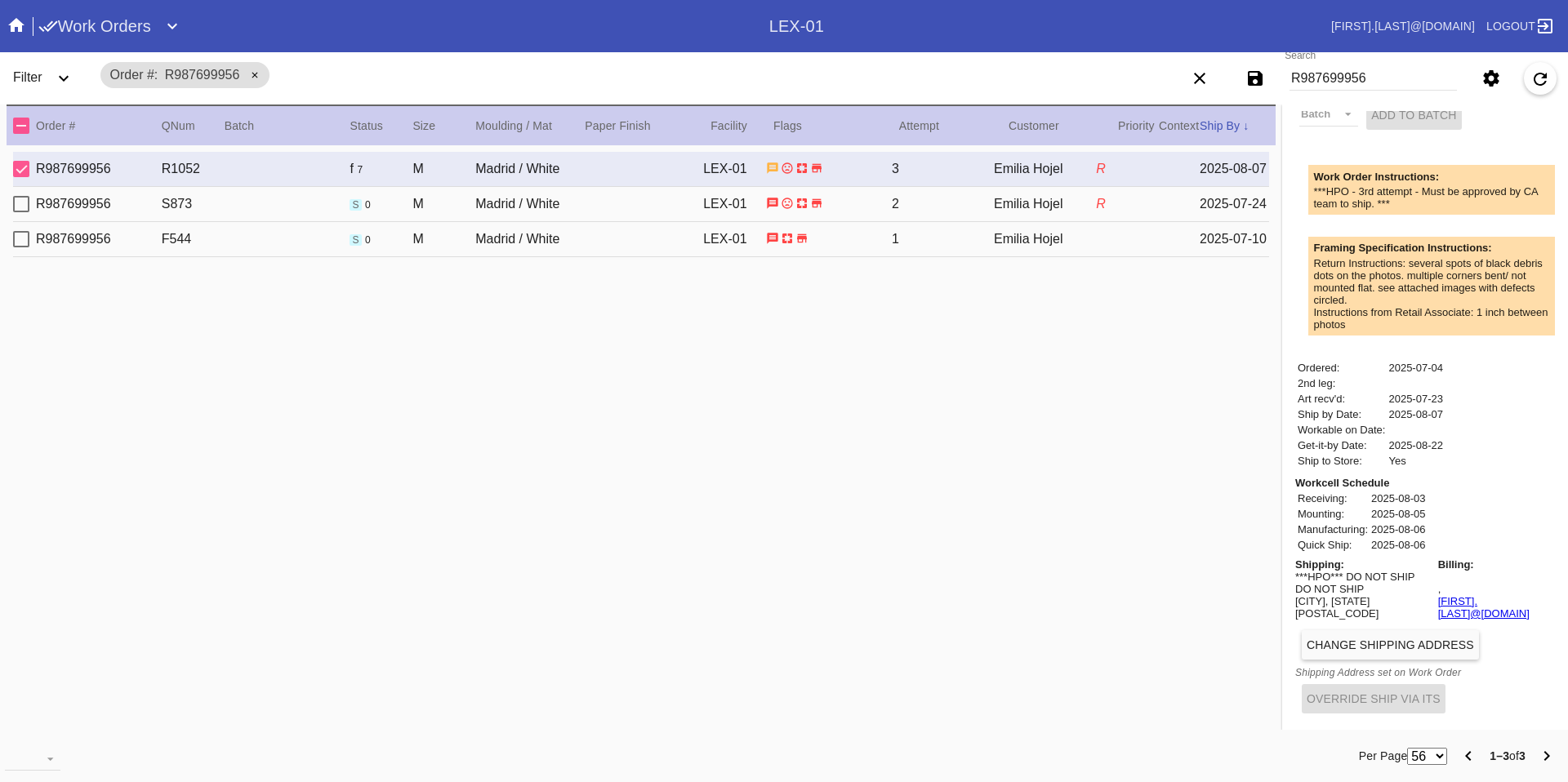 scroll, scrollTop: 0, scrollLeft: 0, axis: both 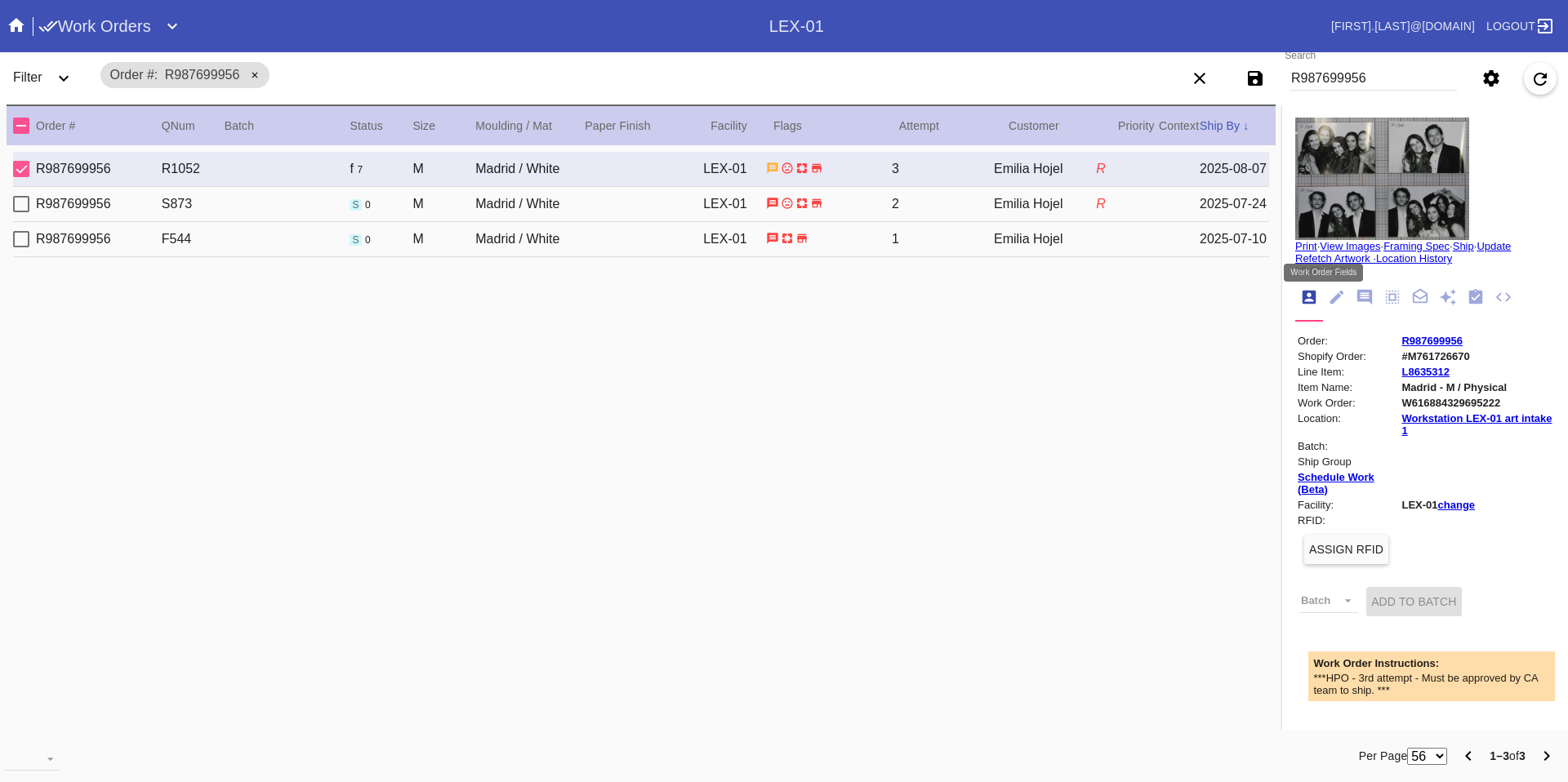 click 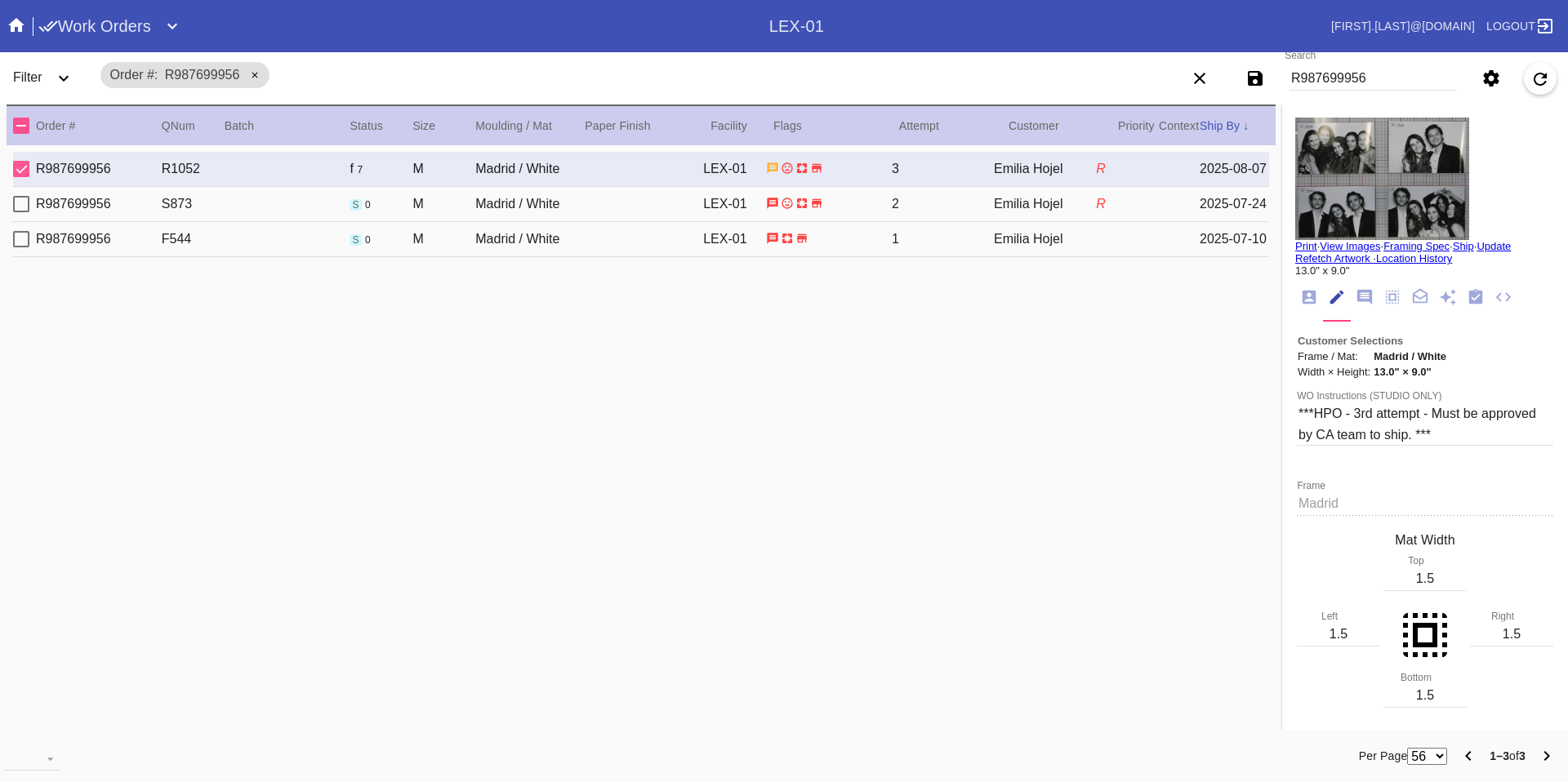 scroll, scrollTop: 589, scrollLeft: 0, axis: vertical 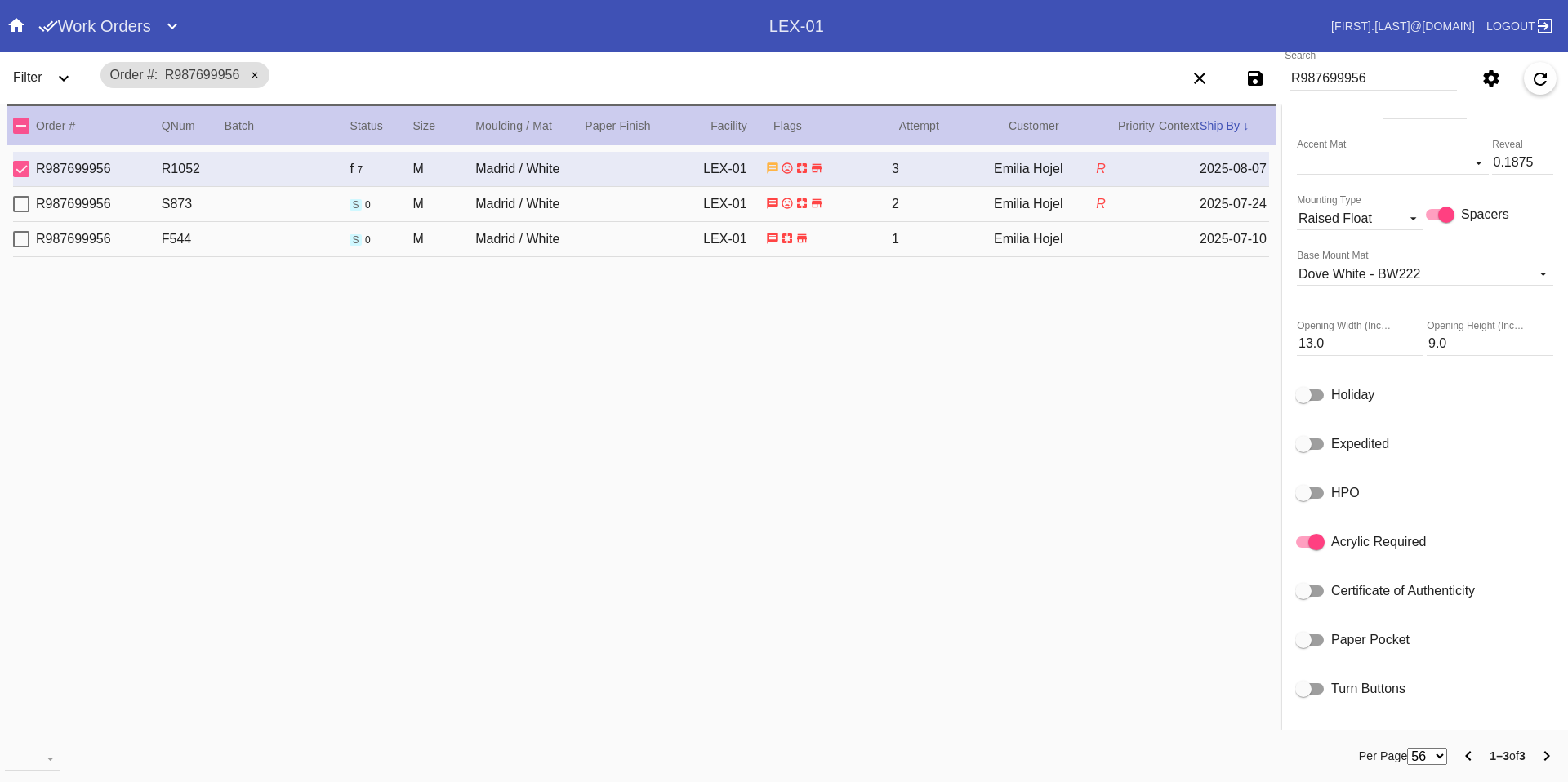 click 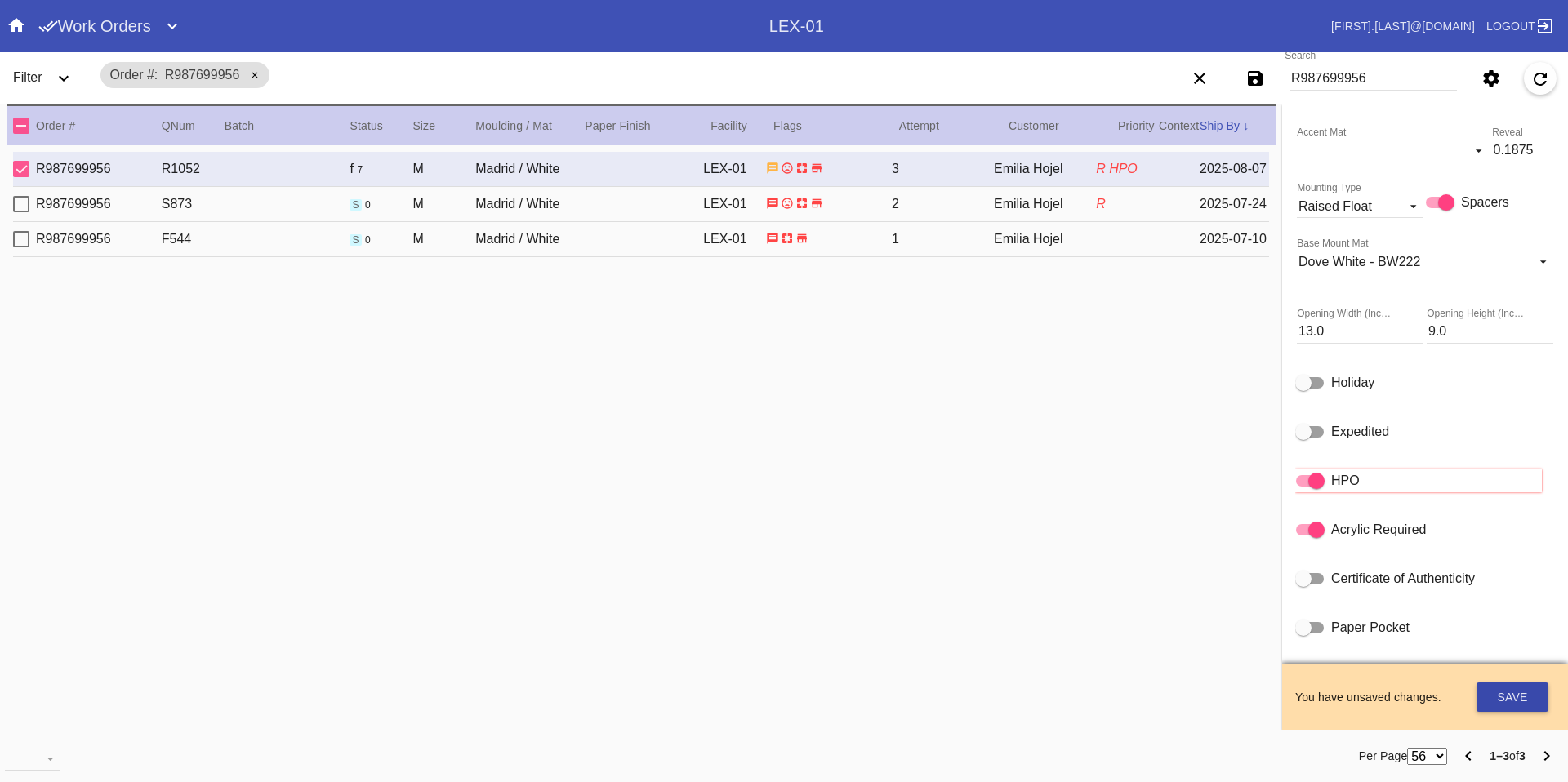 scroll, scrollTop: 589, scrollLeft: 0, axis: vertical 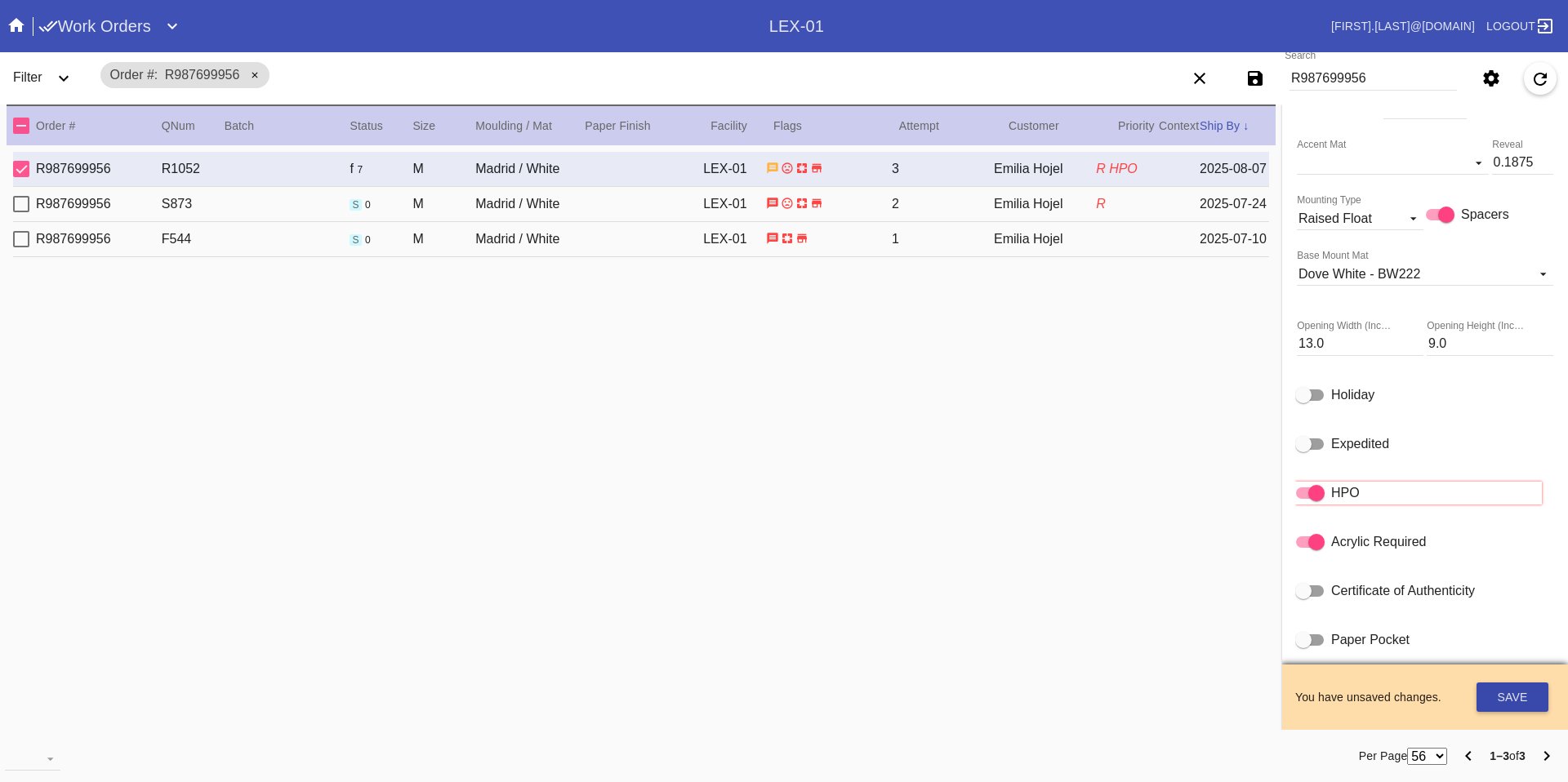 click on "Save" at bounding box center (1512, 697) 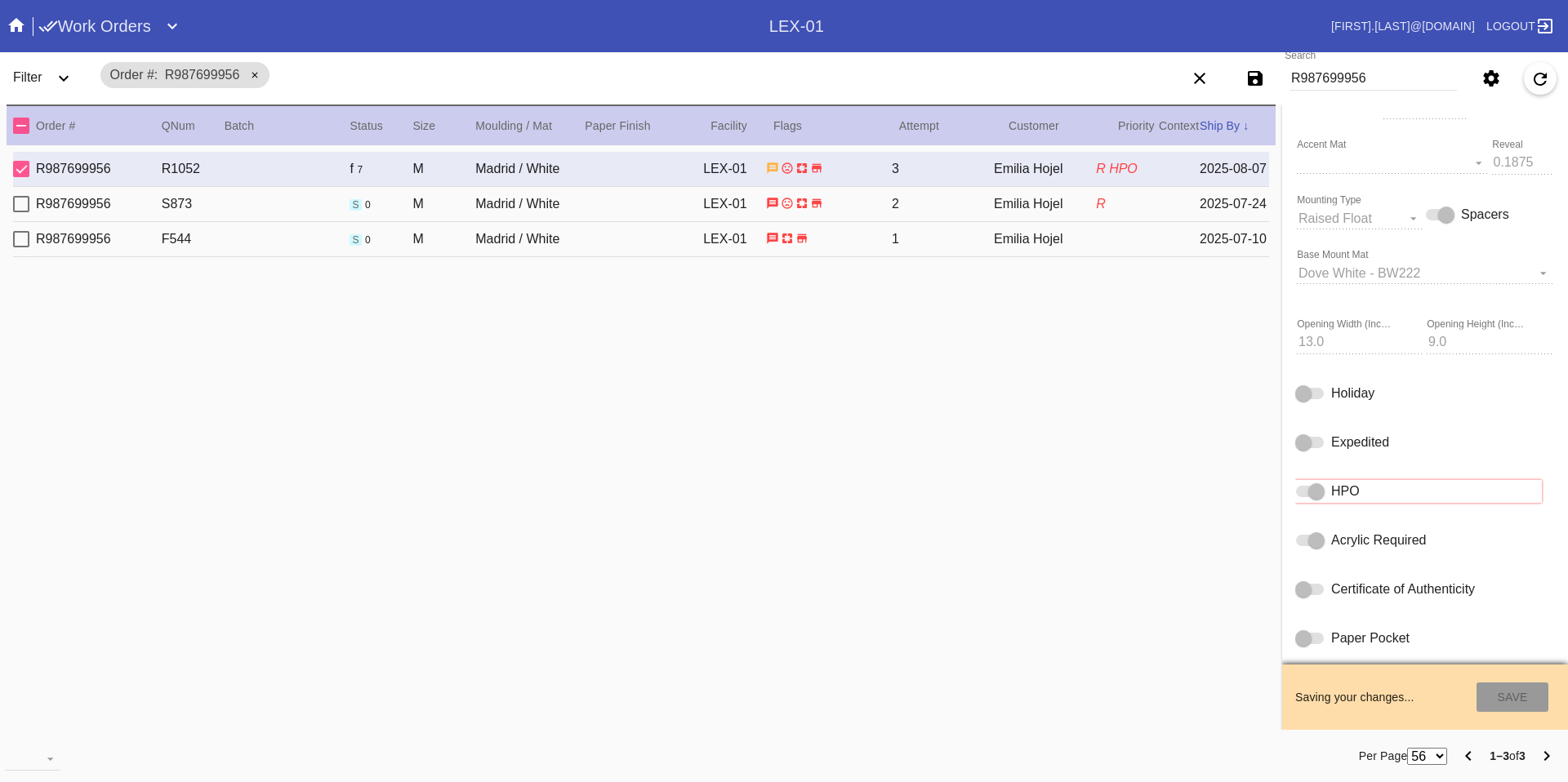 type on "7/22/2025" 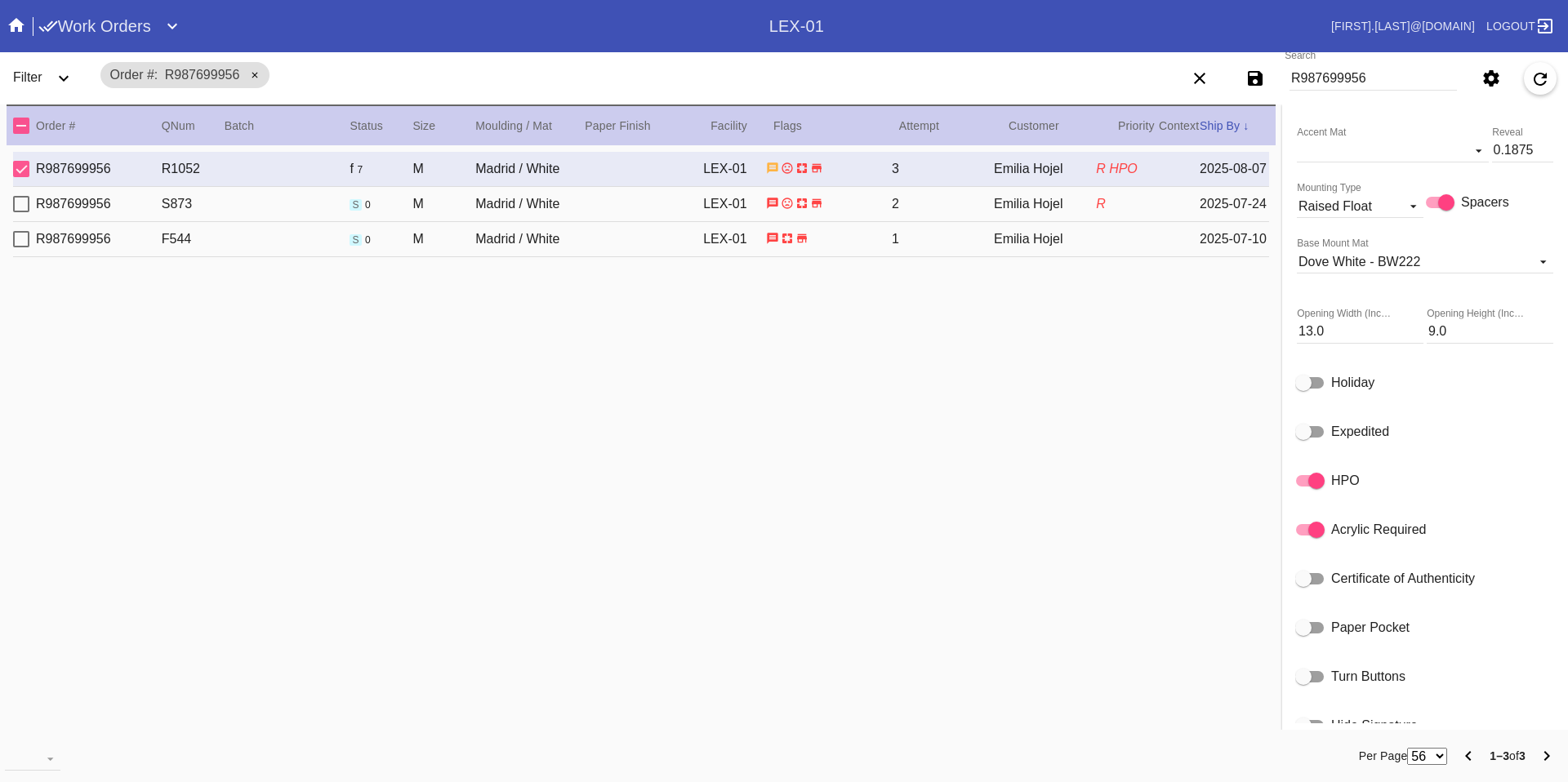 scroll, scrollTop: 589, scrollLeft: 0, axis: vertical 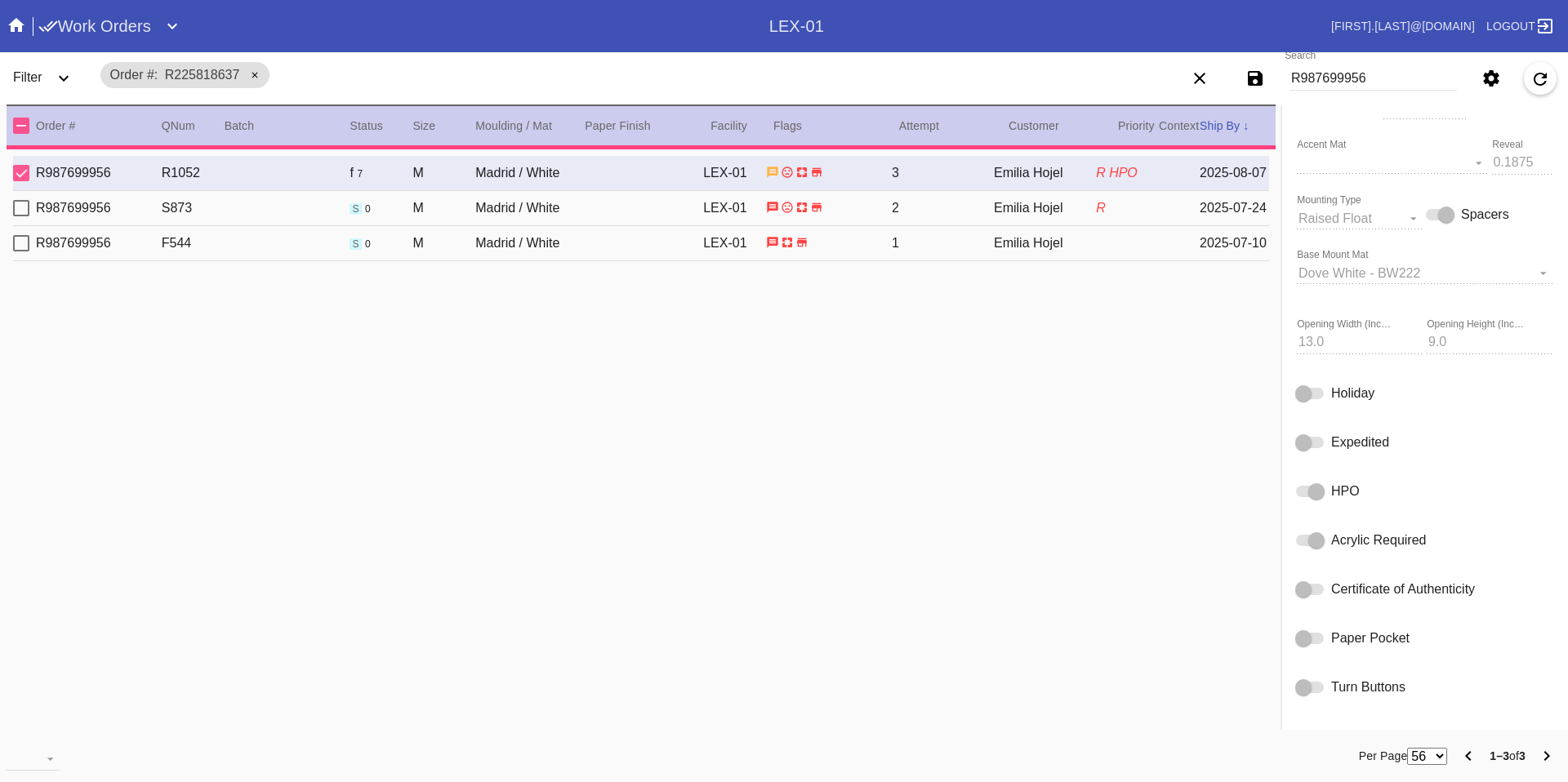 type 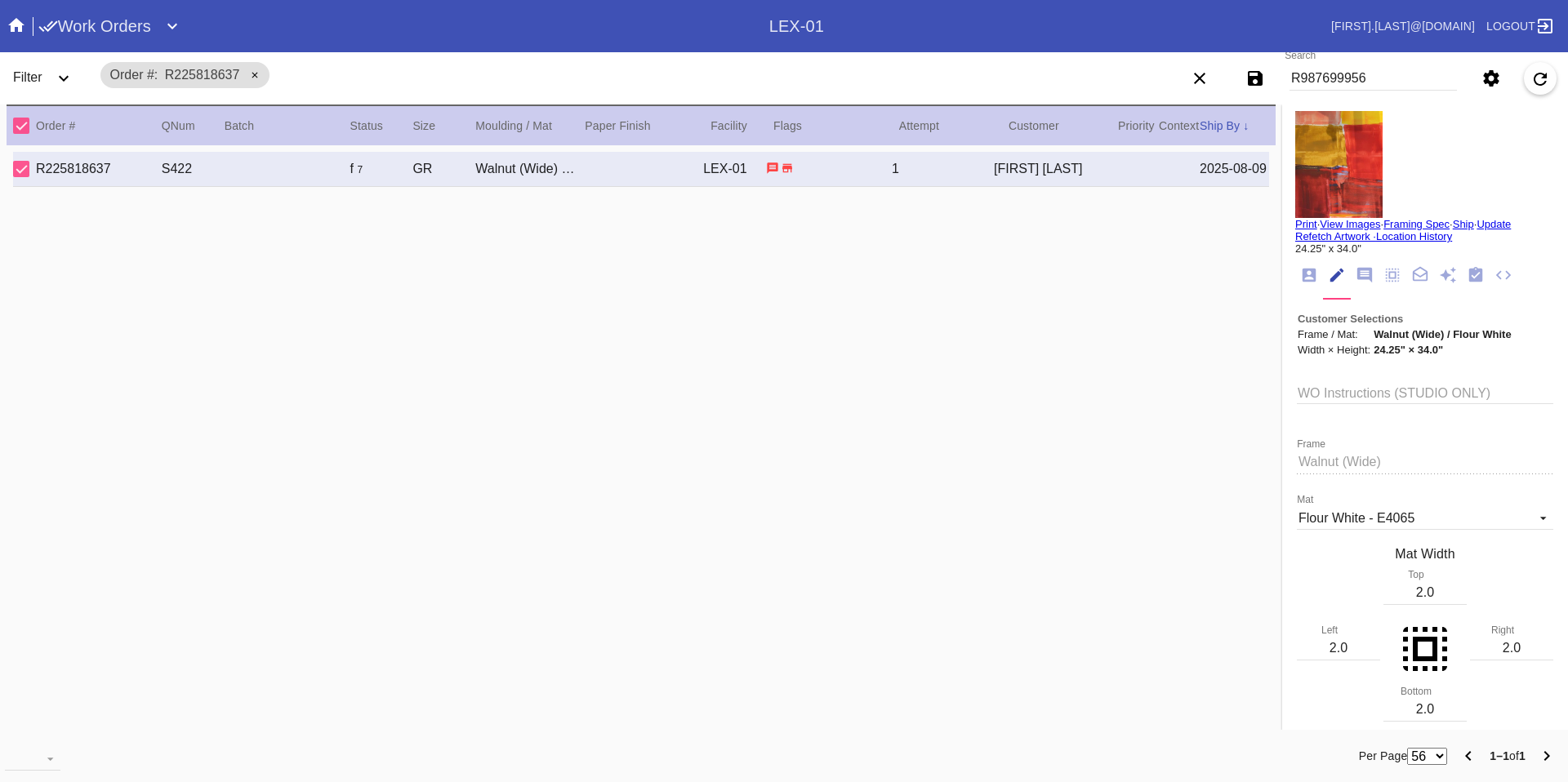 scroll, scrollTop: 0, scrollLeft: 0, axis: both 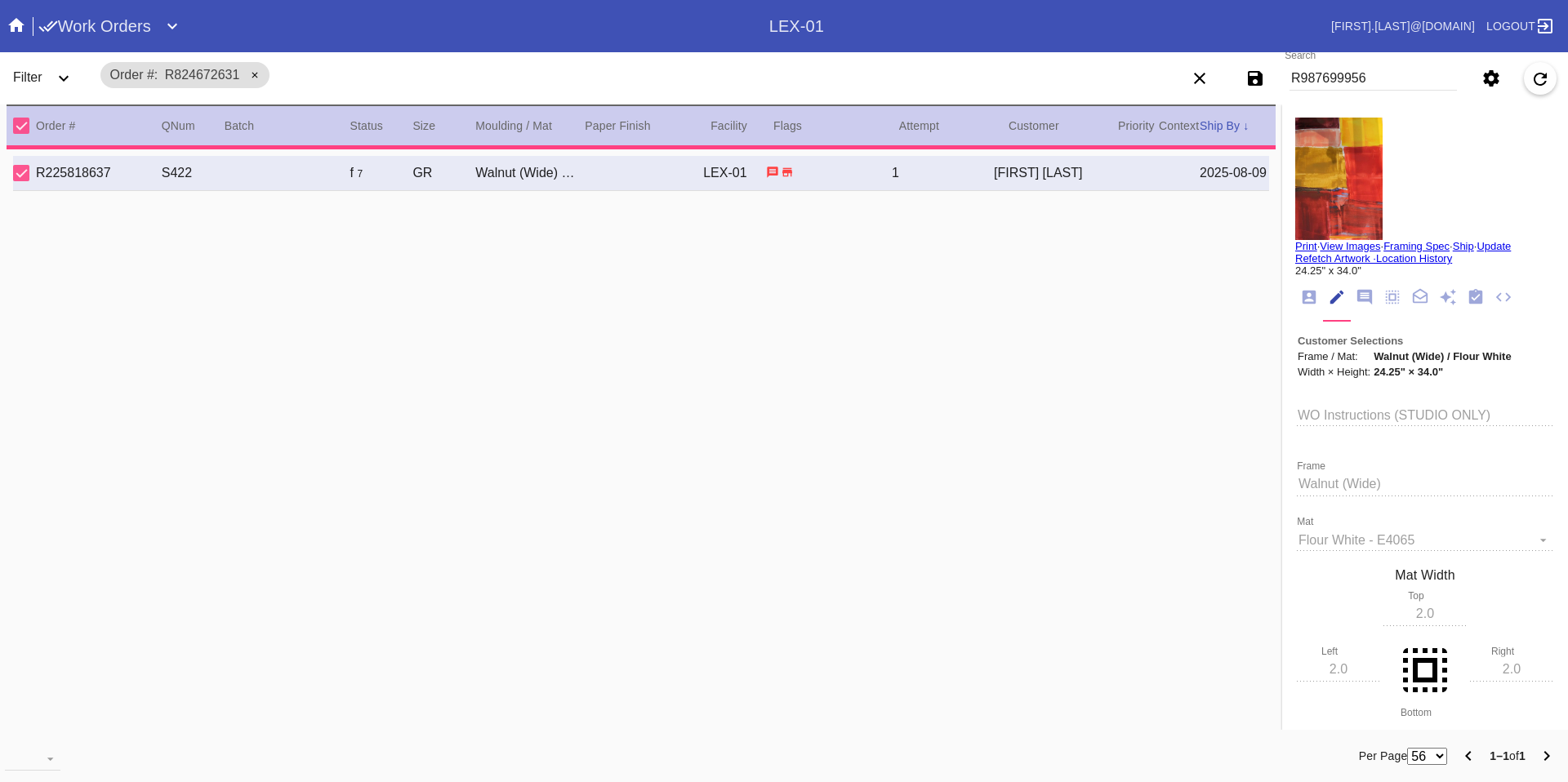 type 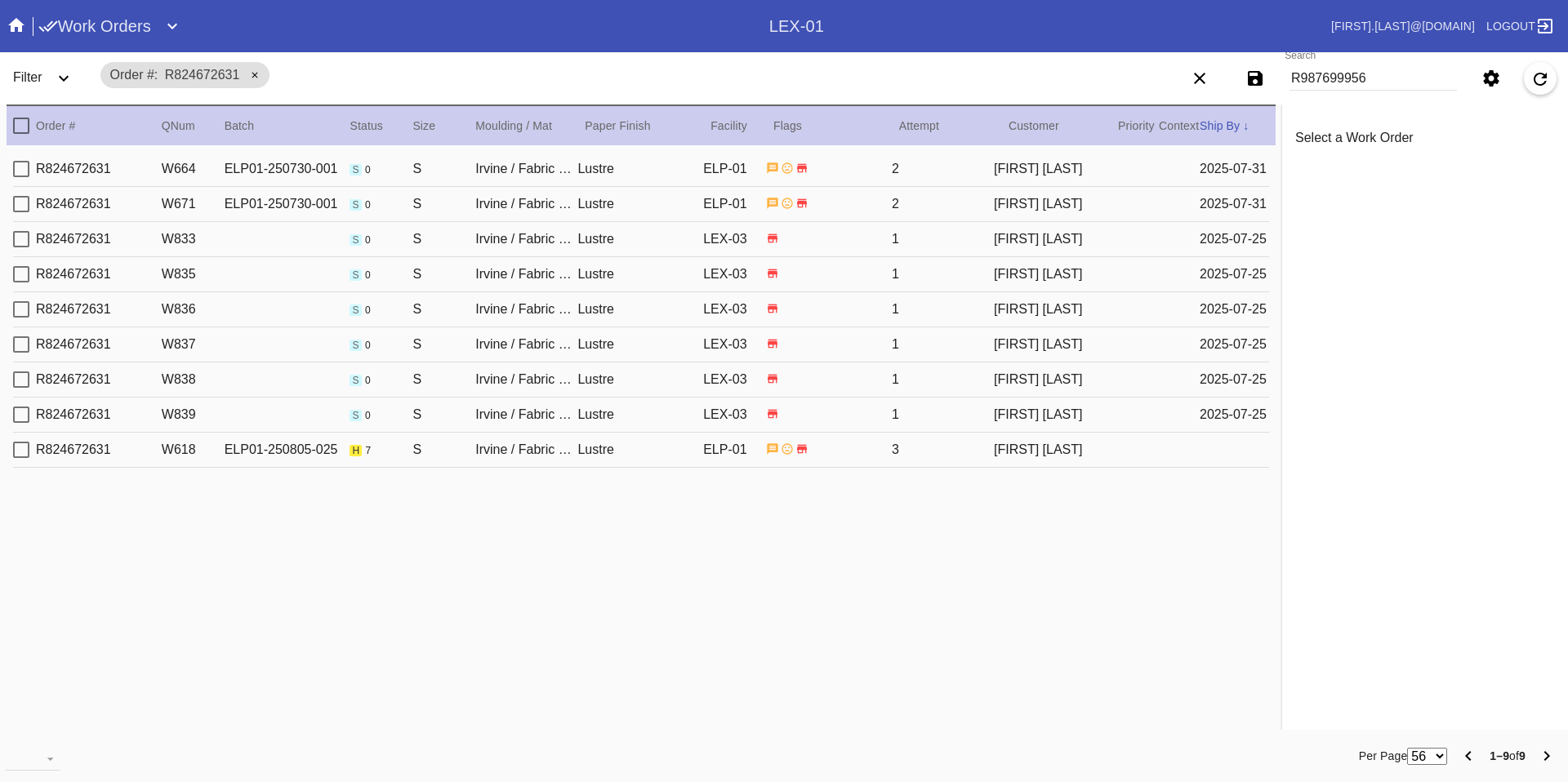 click on "R824672631 W618 ELP01-250805-025 h   7 S [CITY] / Fabric White Lustre ELP-01 3 [FIRST] [LAST]" at bounding box center (641, 450) 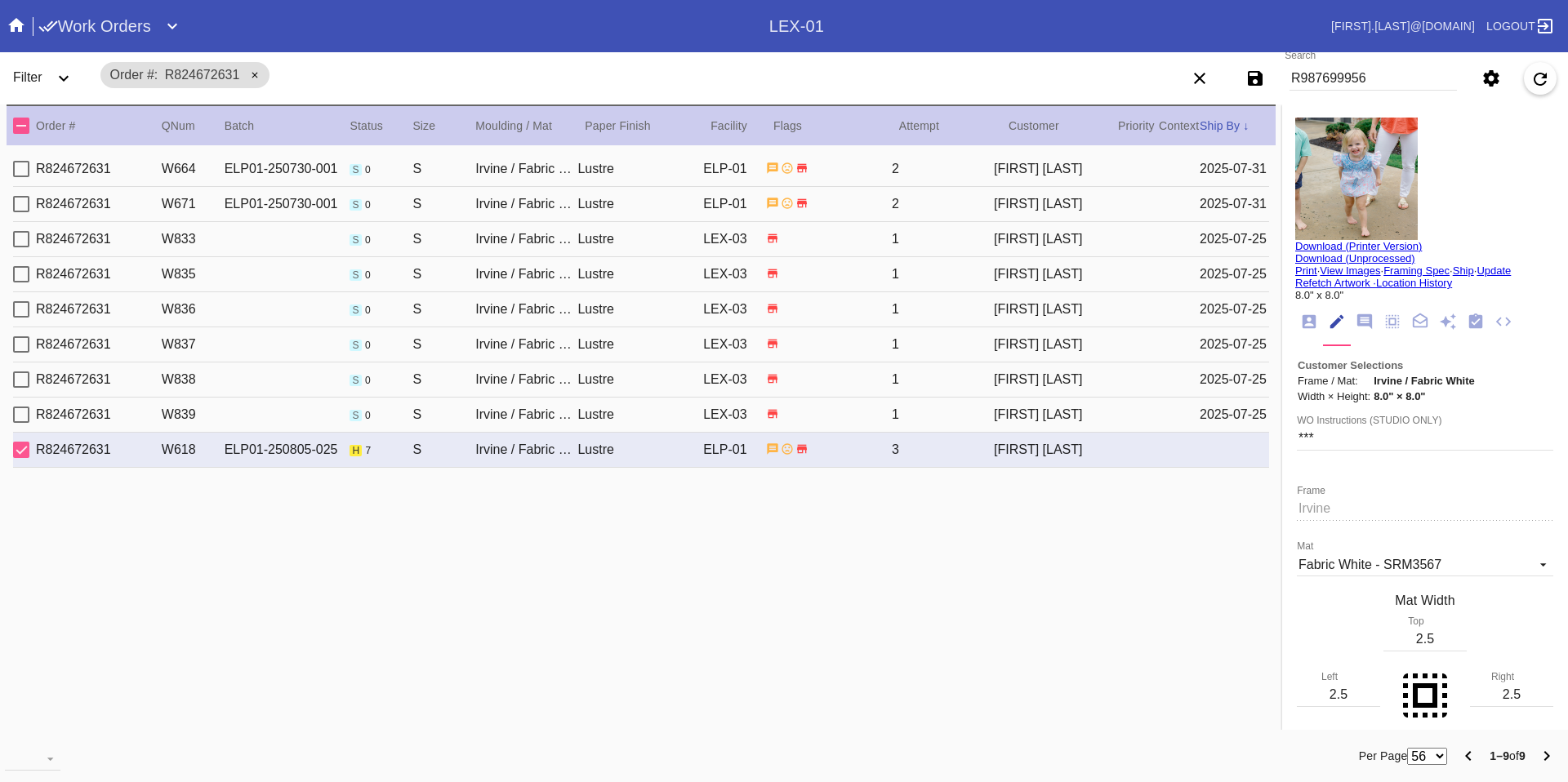 click on "R987699956" at bounding box center (1373, 78) 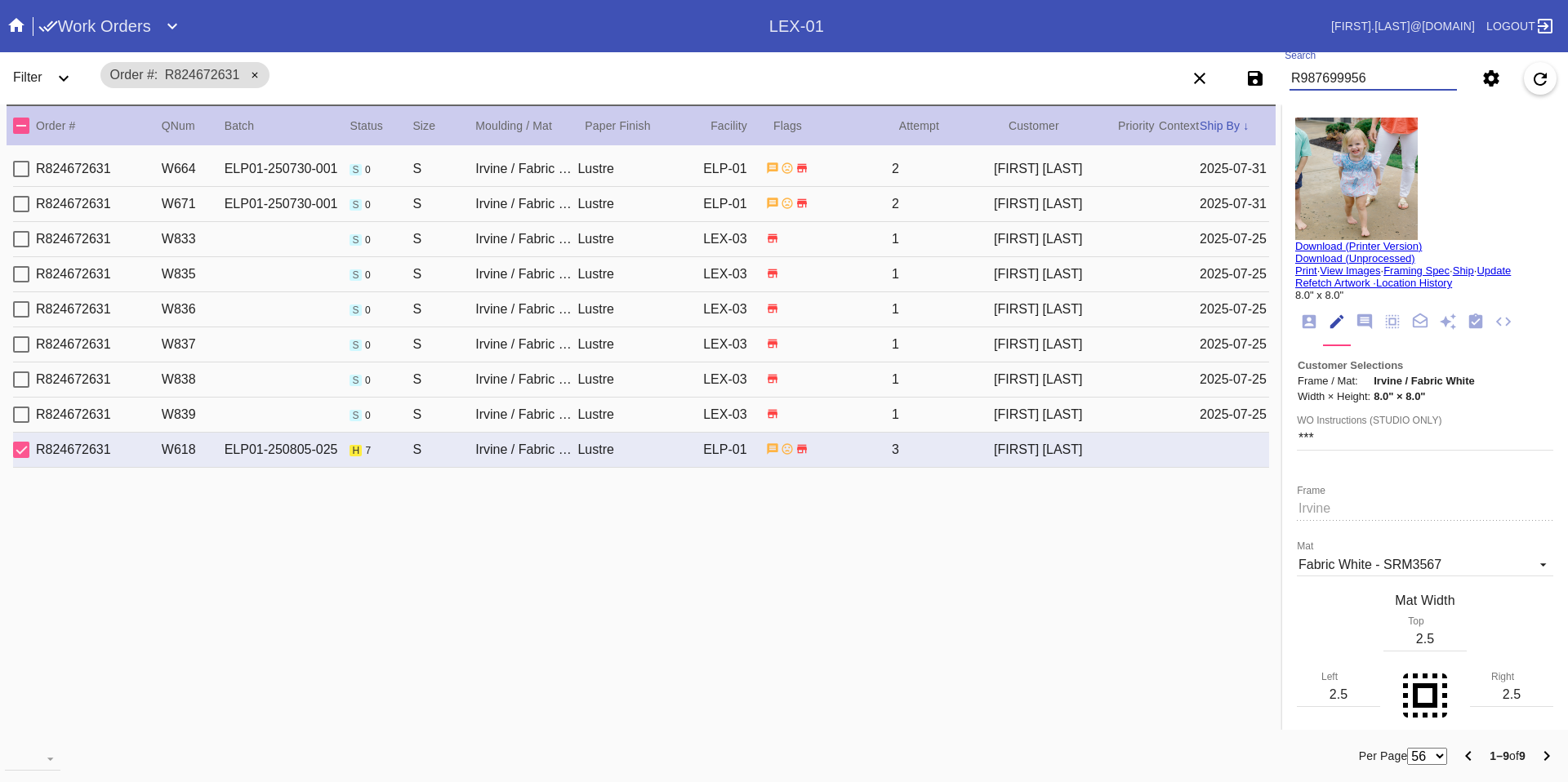 click on "R987699956" at bounding box center [1373, 78] 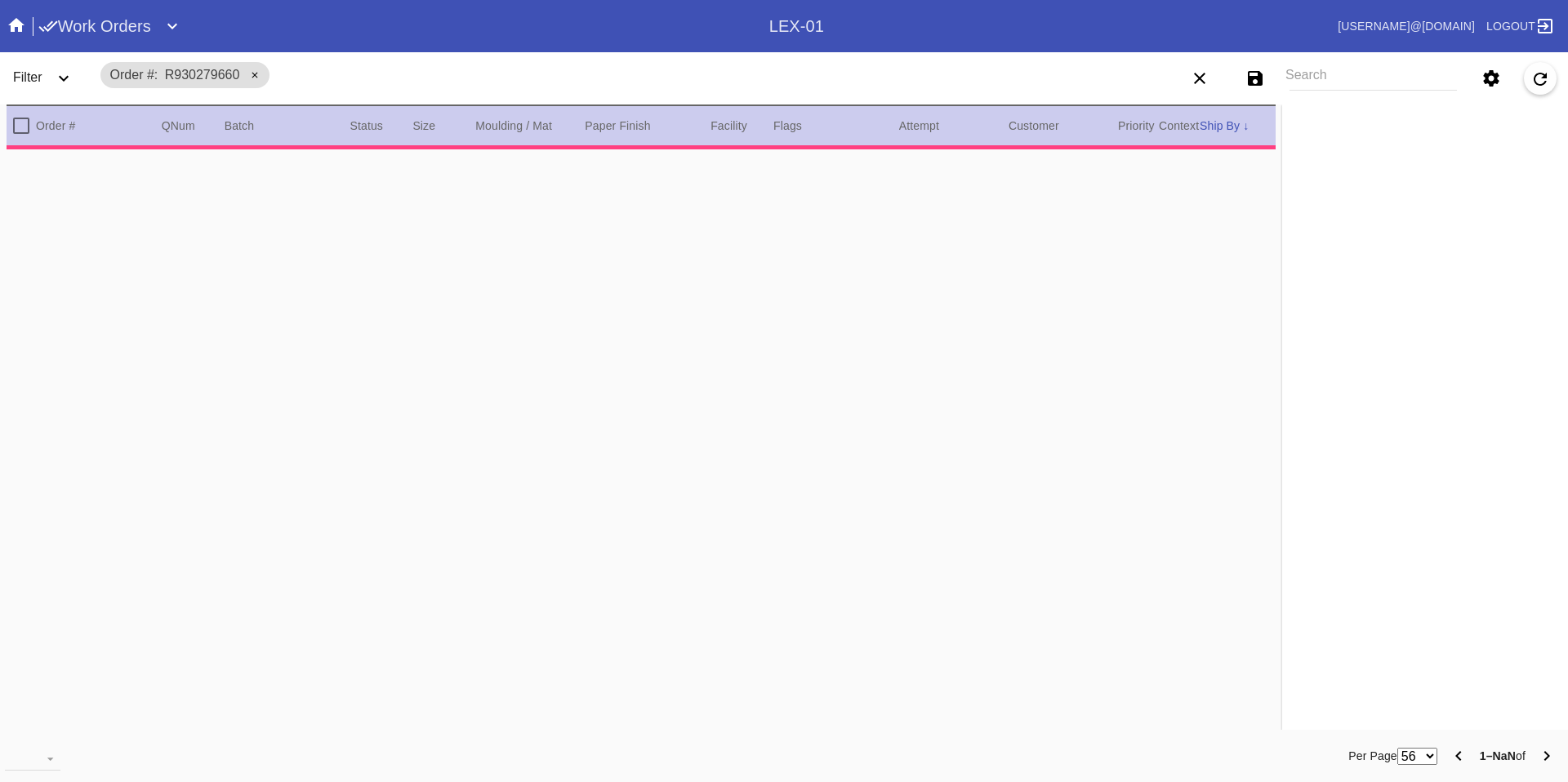 scroll, scrollTop: 0, scrollLeft: 0, axis: both 